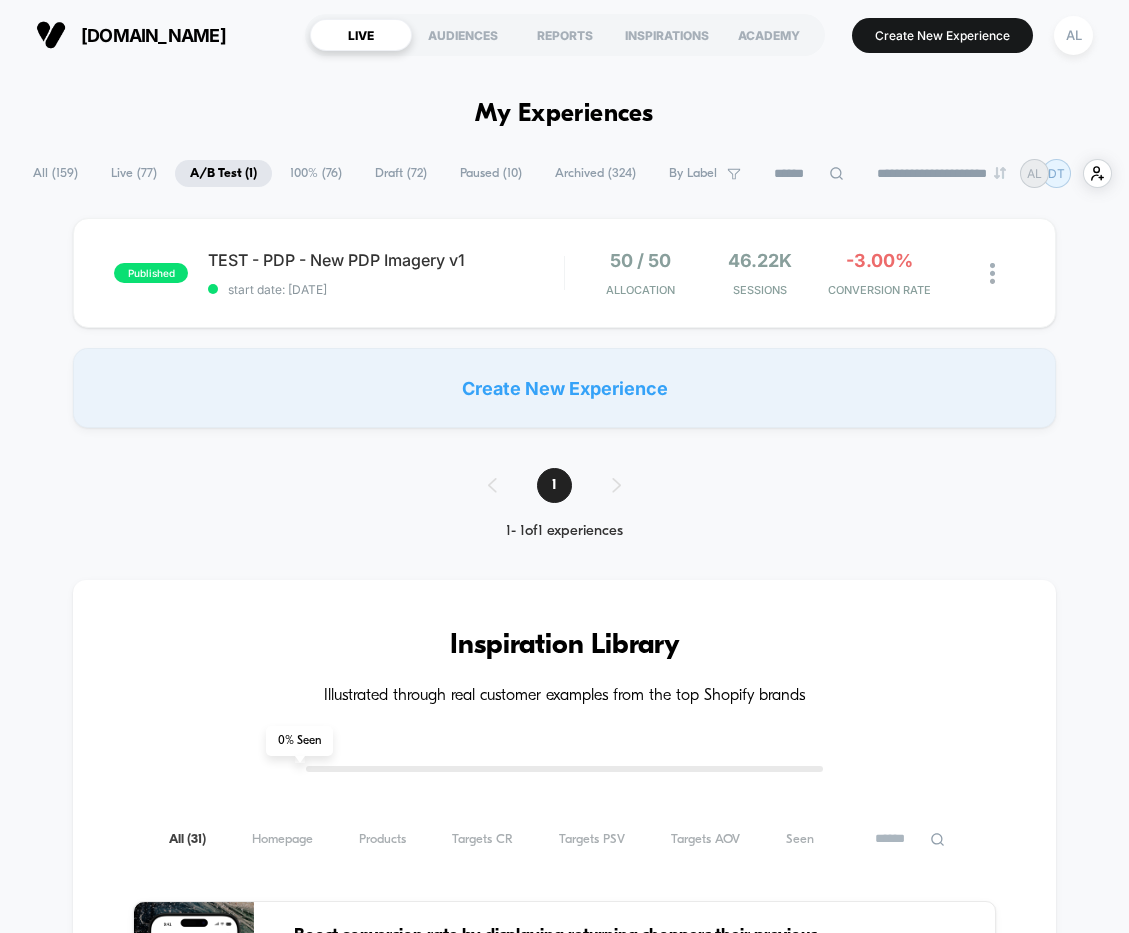 scroll, scrollTop: 0, scrollLeft: 0, axis: both 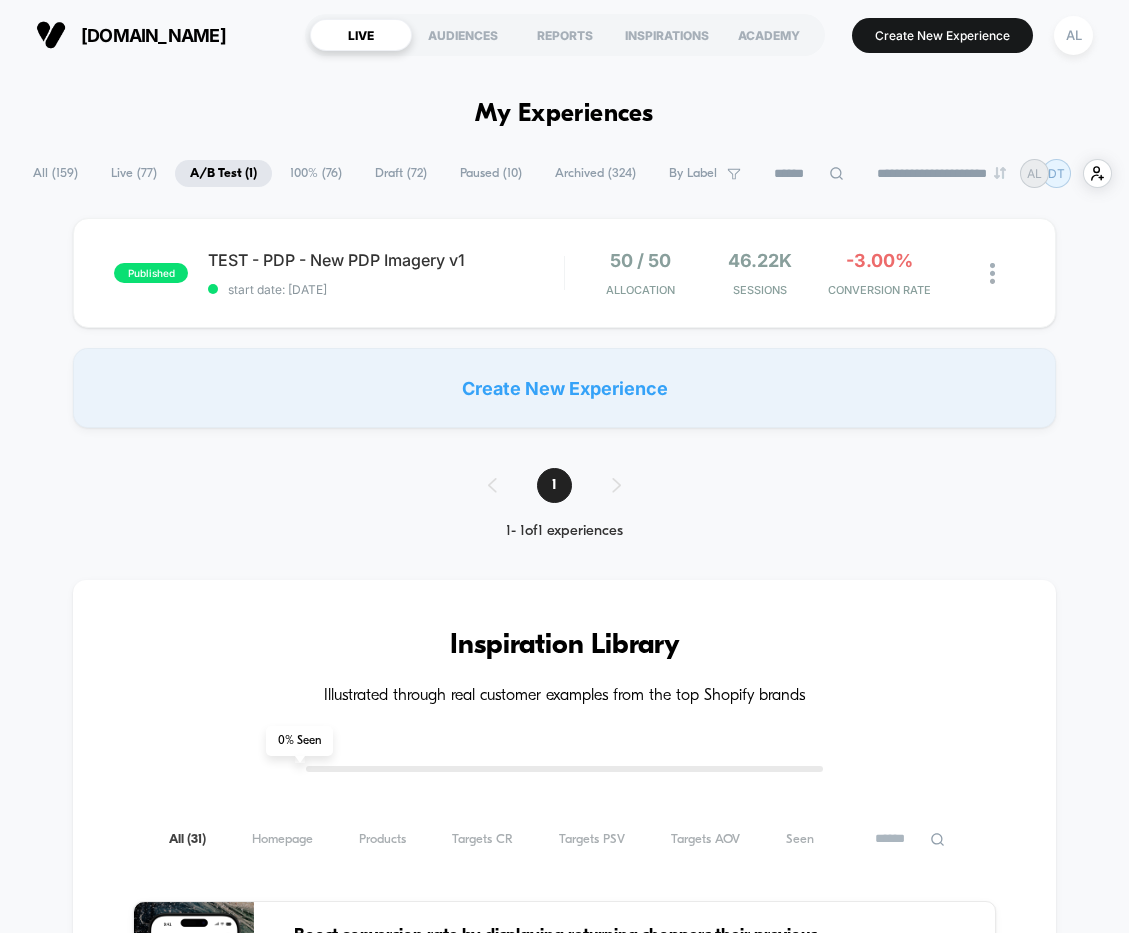 click on "published TEST - PDP - New PDP Imagery v1 start date: [DATE] 50 / 50 Allocation 46.22k Sessions -3.00% CONVERSION RATE Create New Experience" at bounding box center (564, 323) 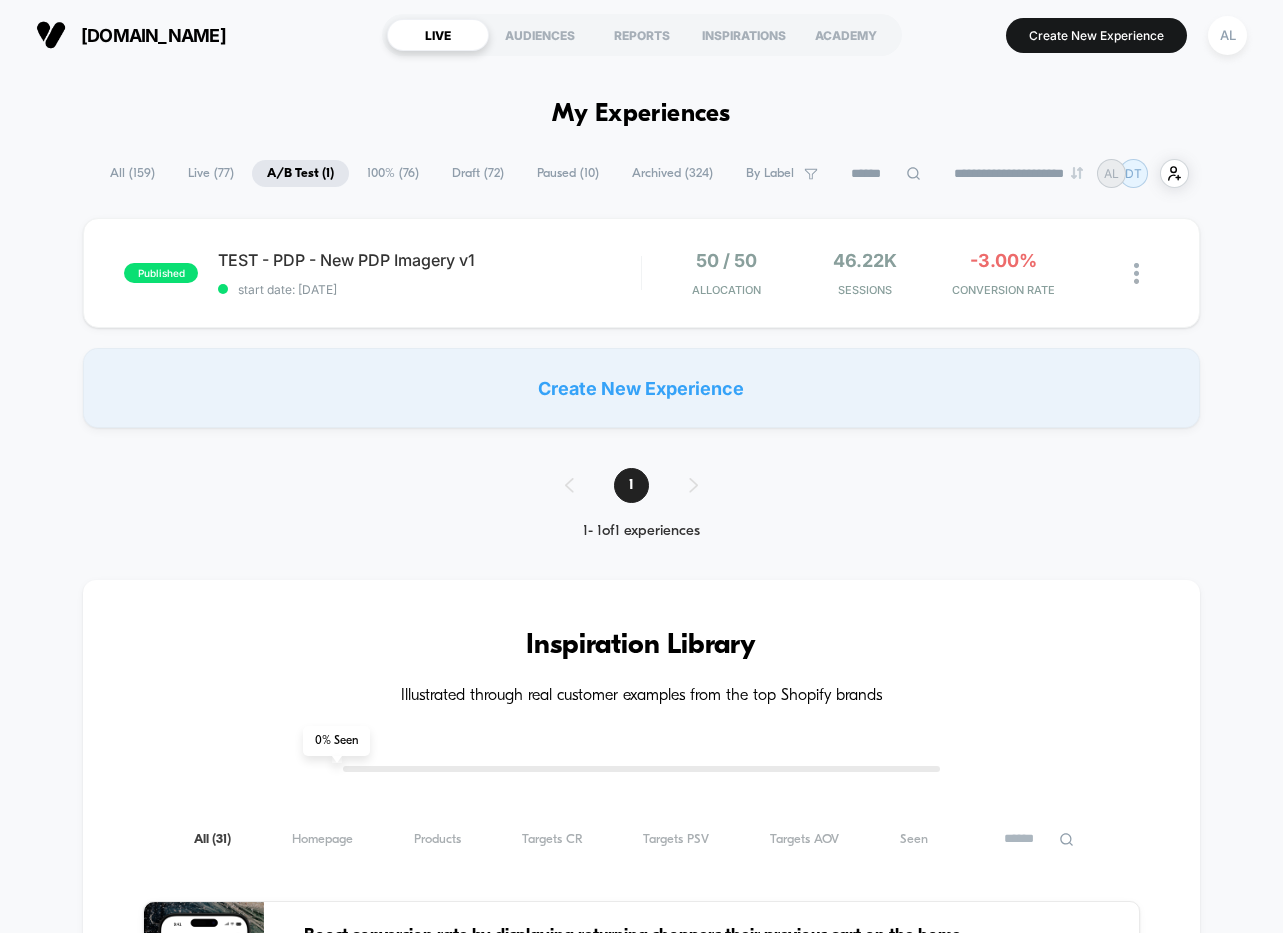 click on "**********" at bounding box center (641, 1144) 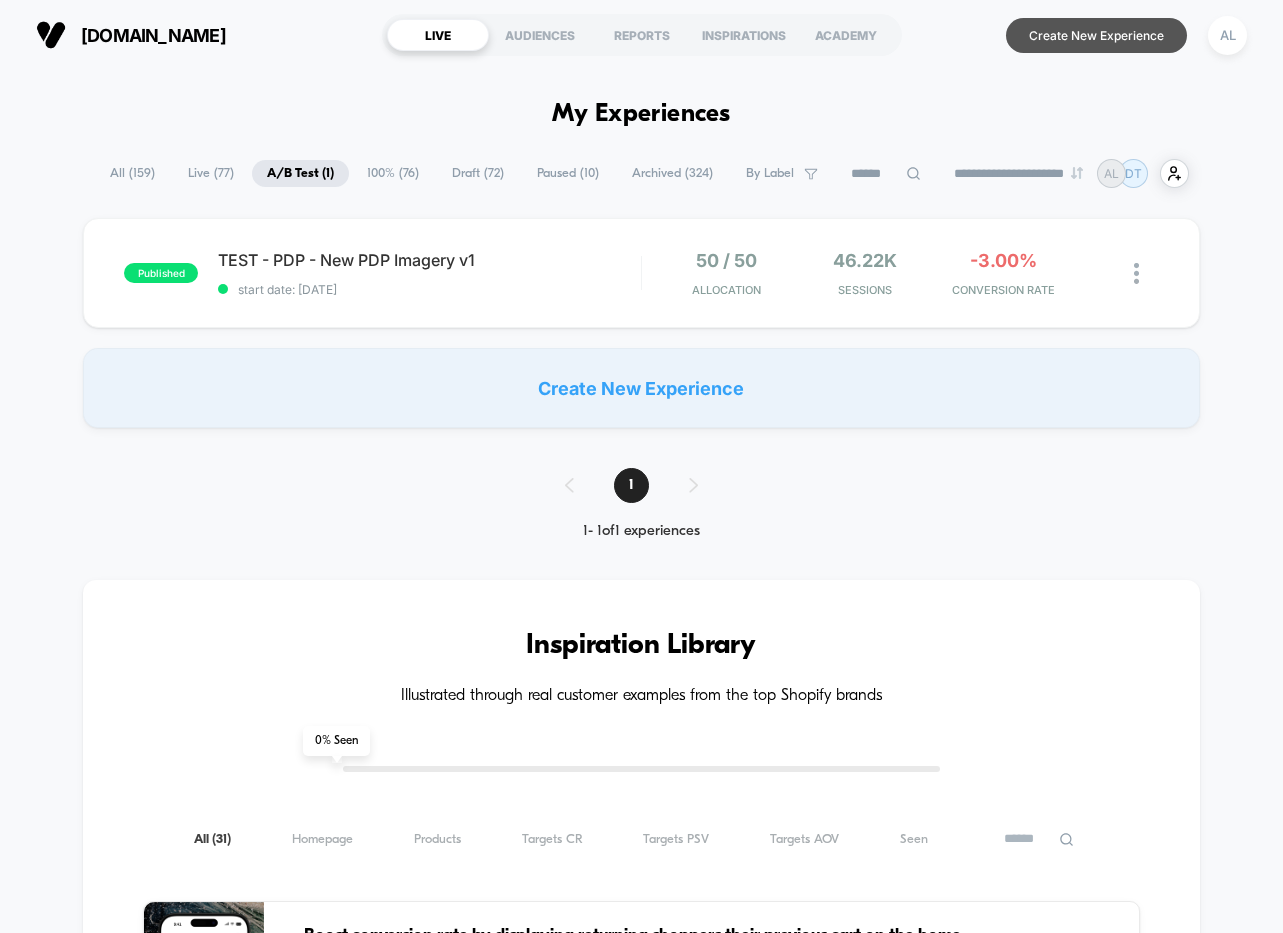 click on "Create New Experience" at bounding box center (1096, 35) 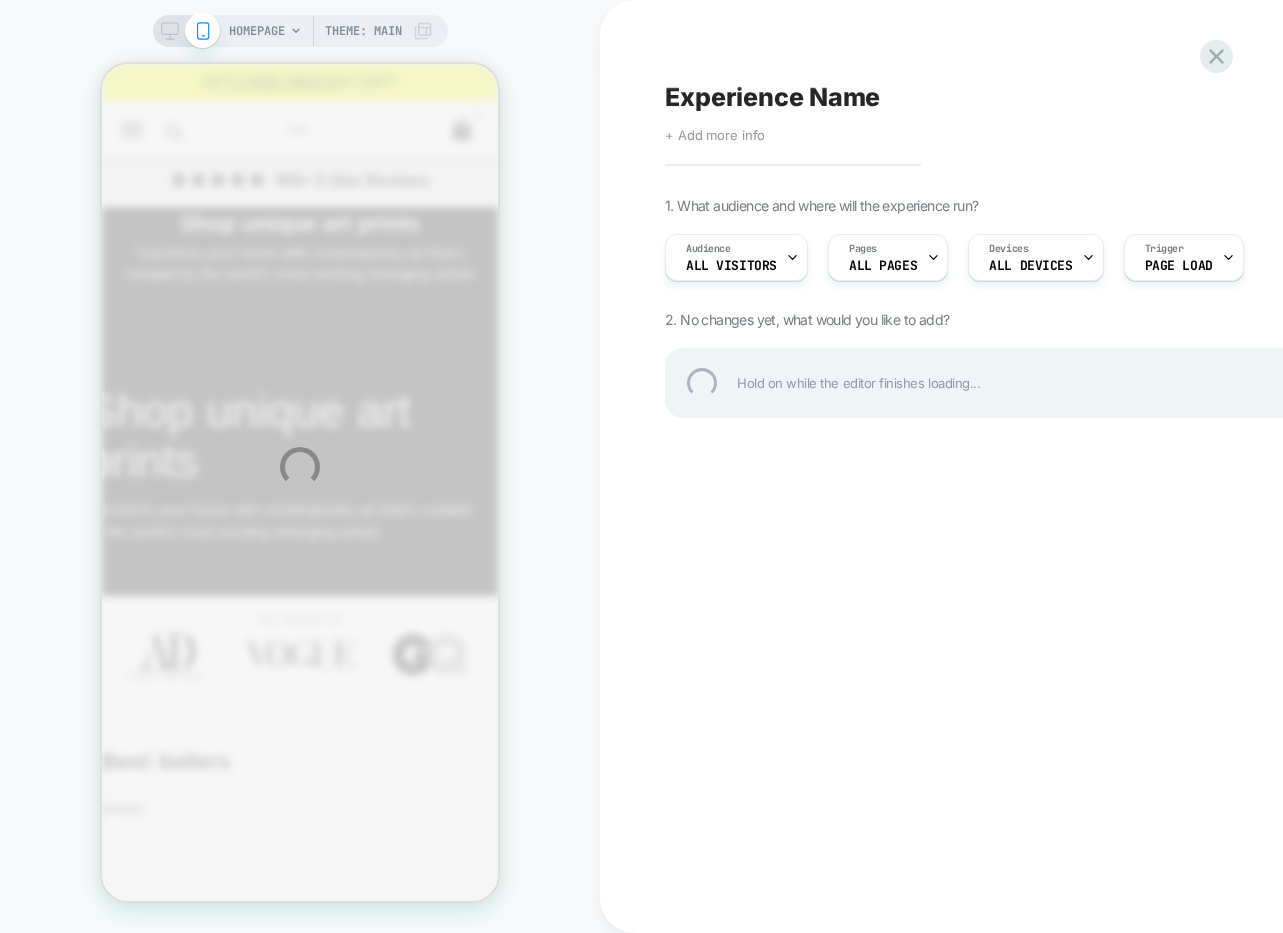scroll, scrollTop: 0, scrollLeft: 0, axis: both 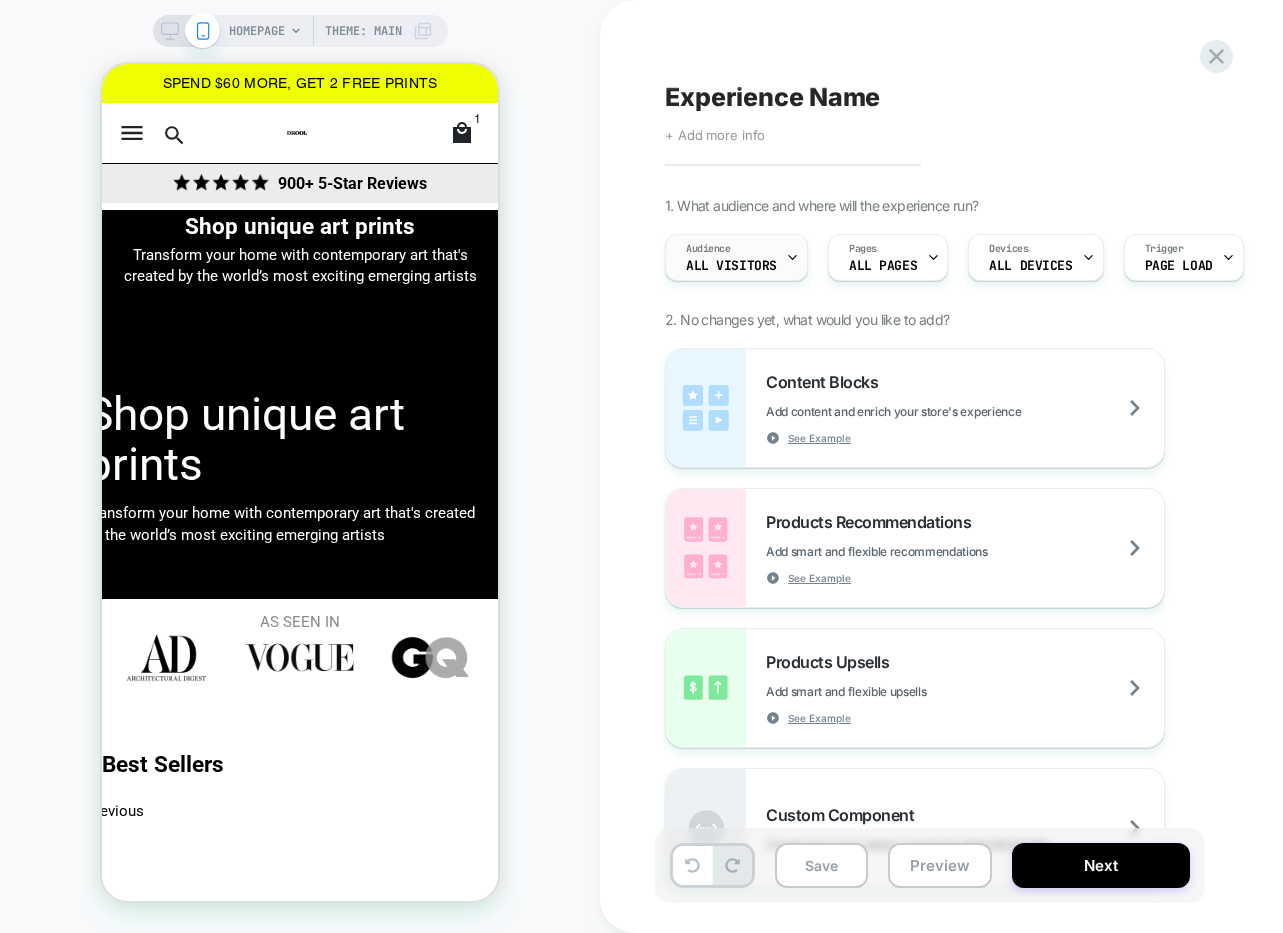 click on "Audience All Visitors" at bounding box center [731, 257] 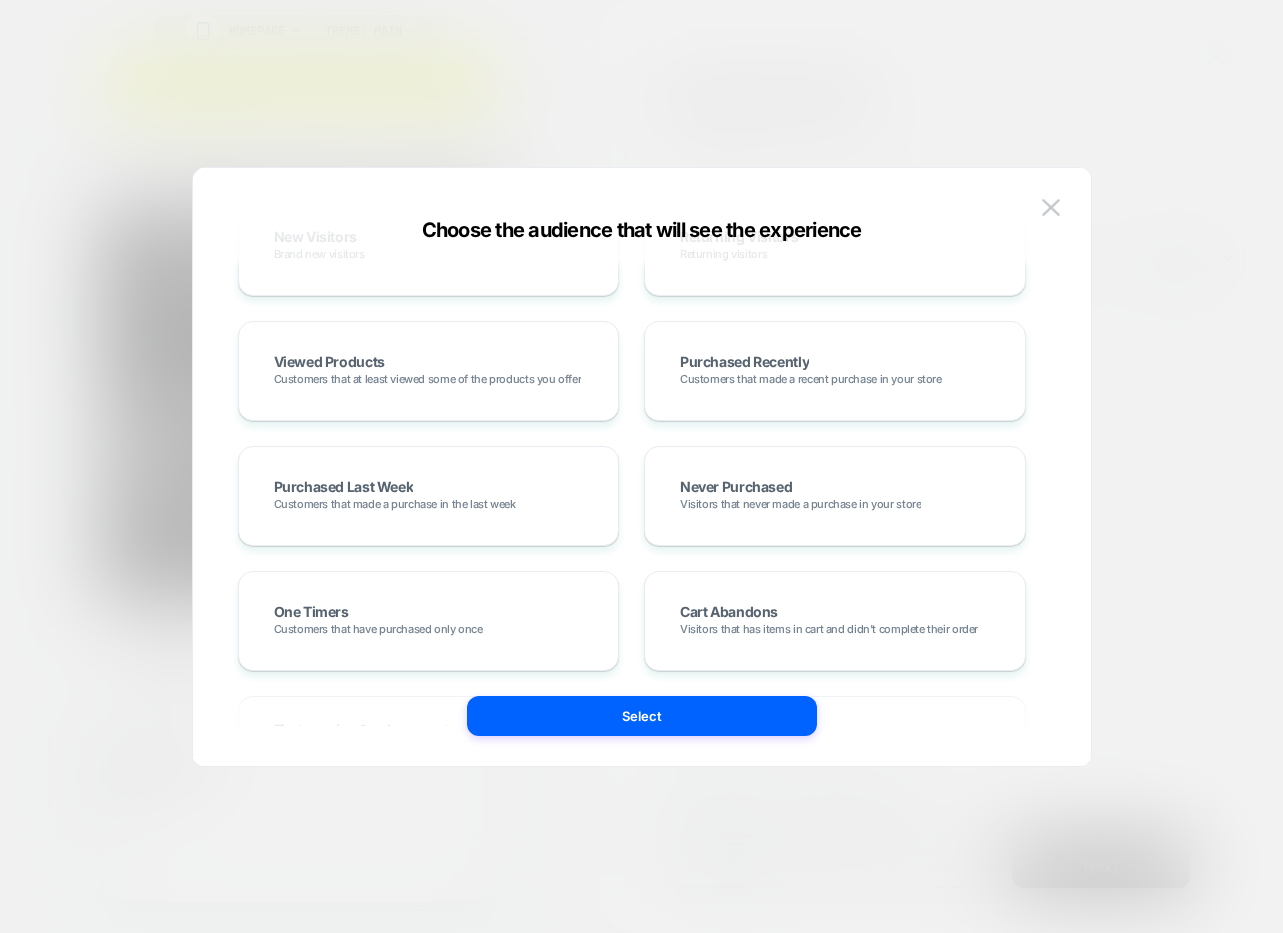 scroll, scrollTop: 0, scrollLeft: 0, axis: both 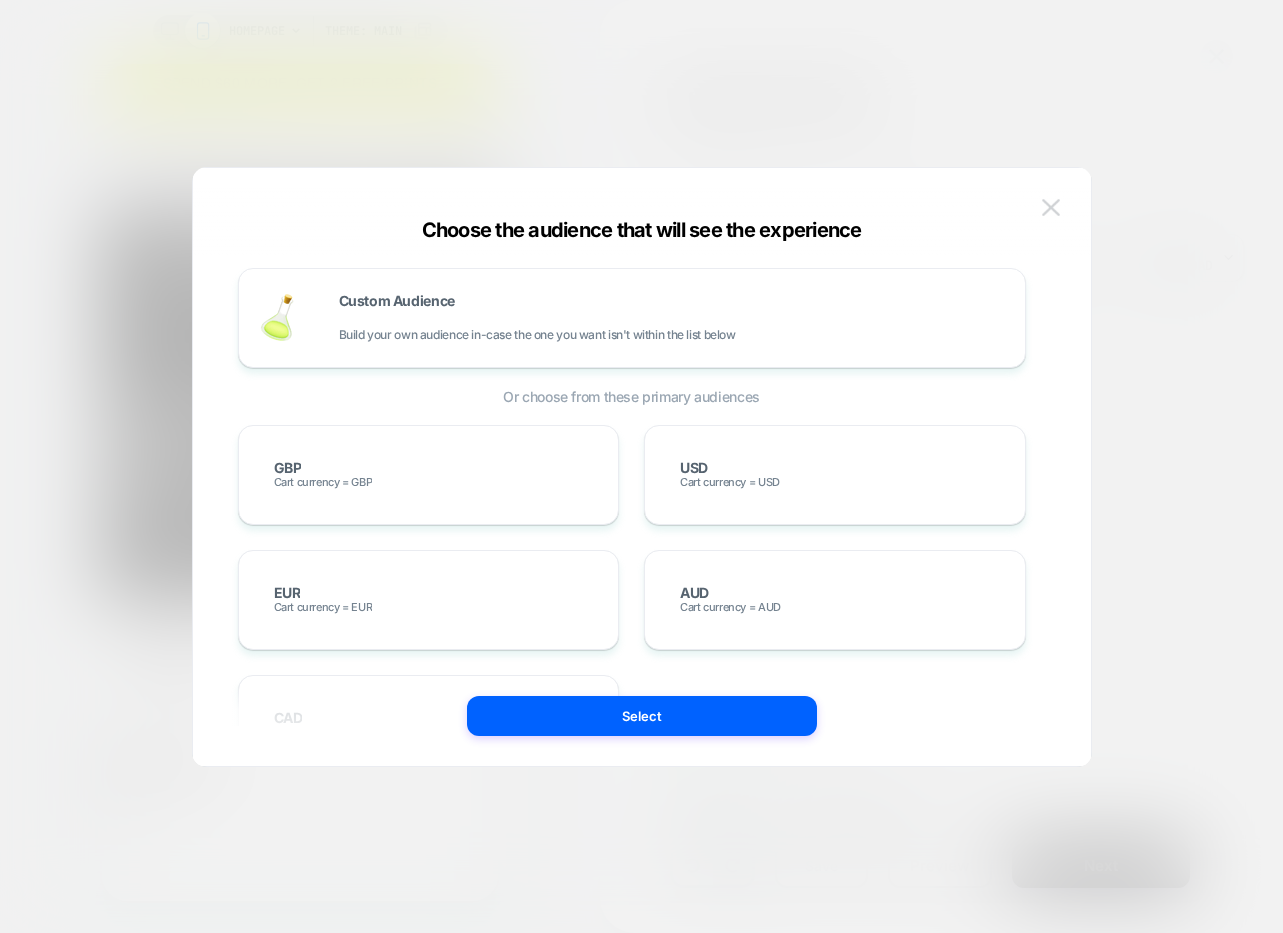 drag, startPoint x: 1017, startPoint y: 203, endPoint x: 1039, endPoint y: 206, distance: 22.203604 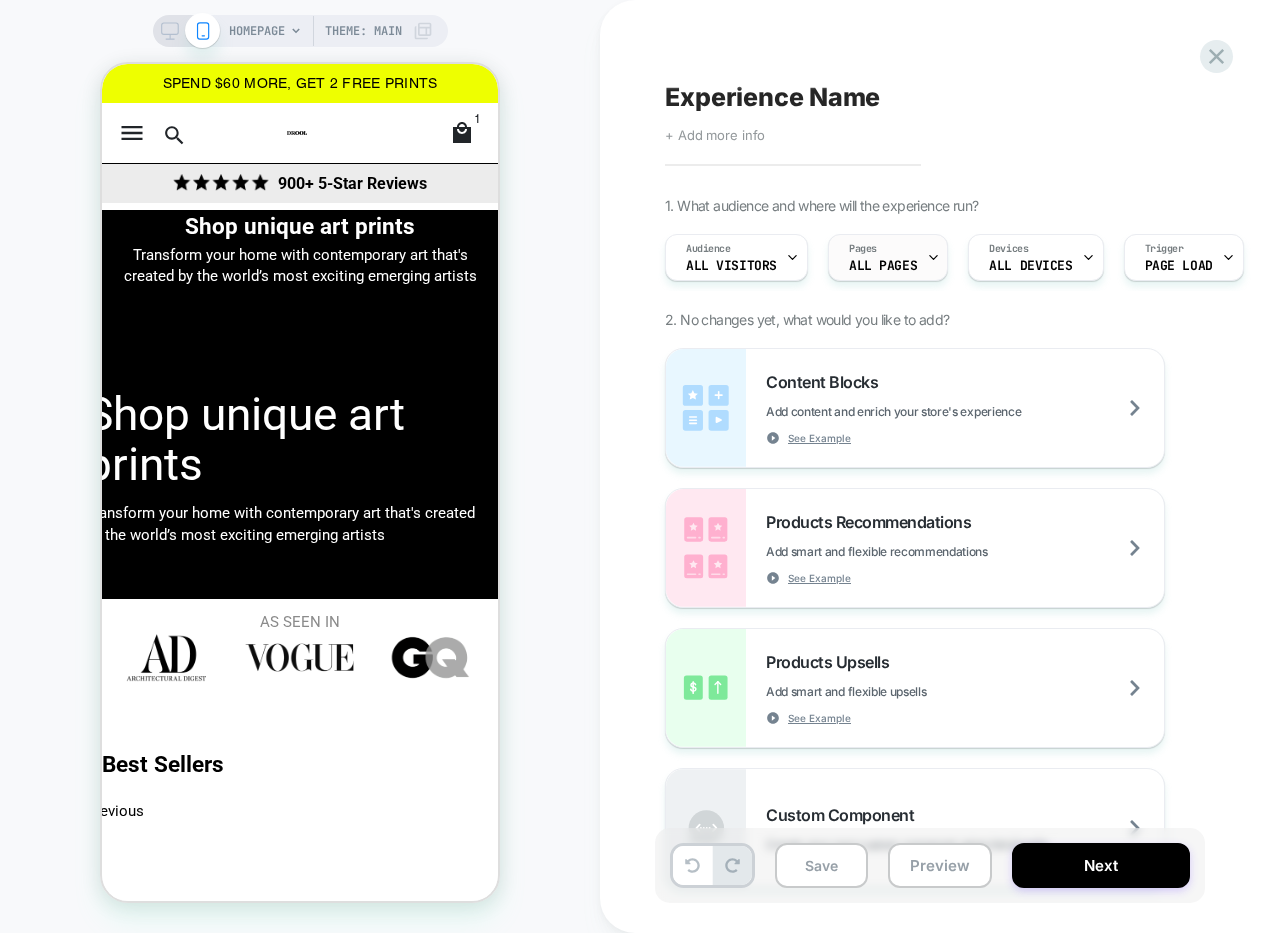 click 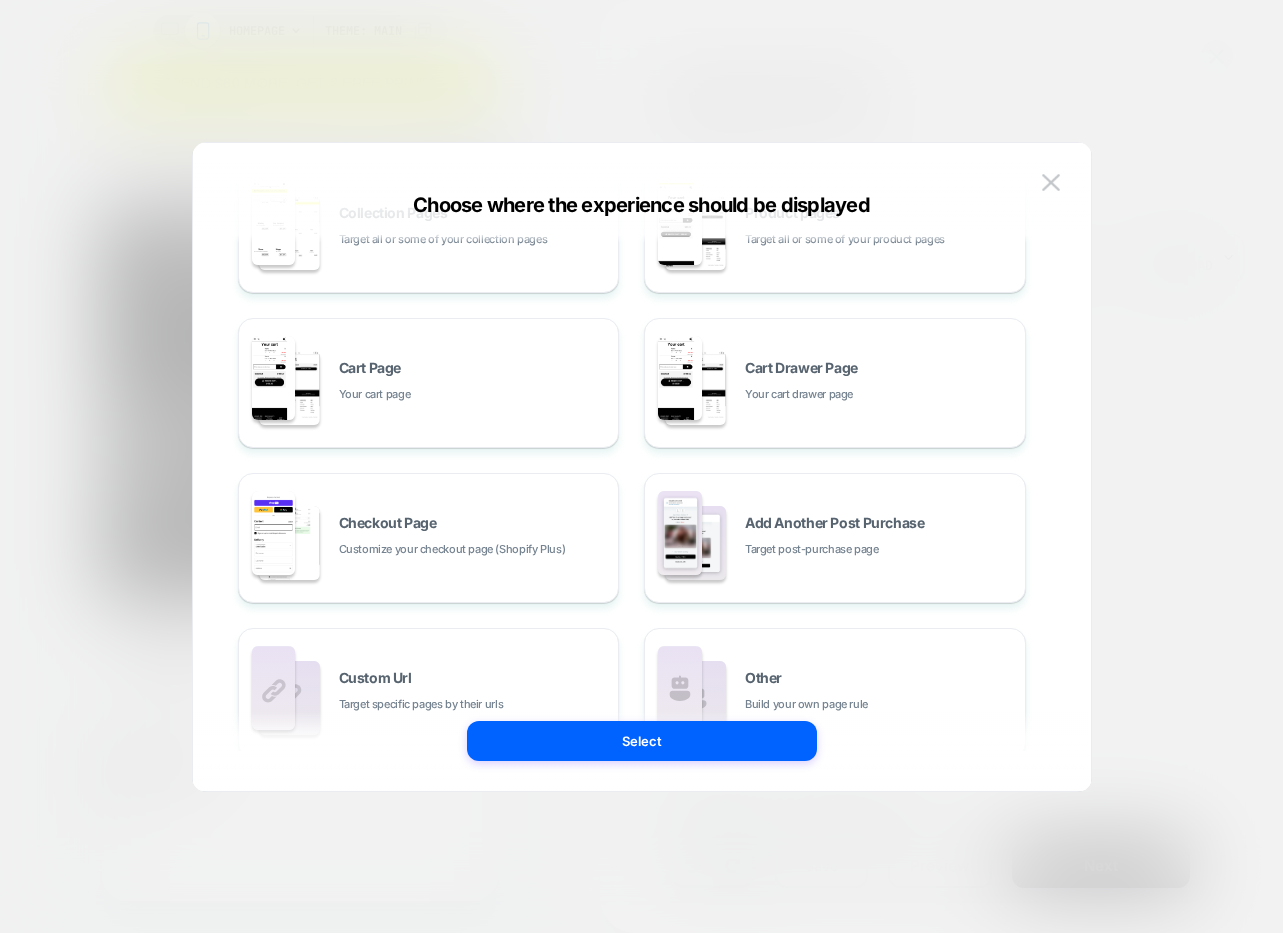 scroll, scrollTop: 302, scrollLeft: 0, axis: vertical 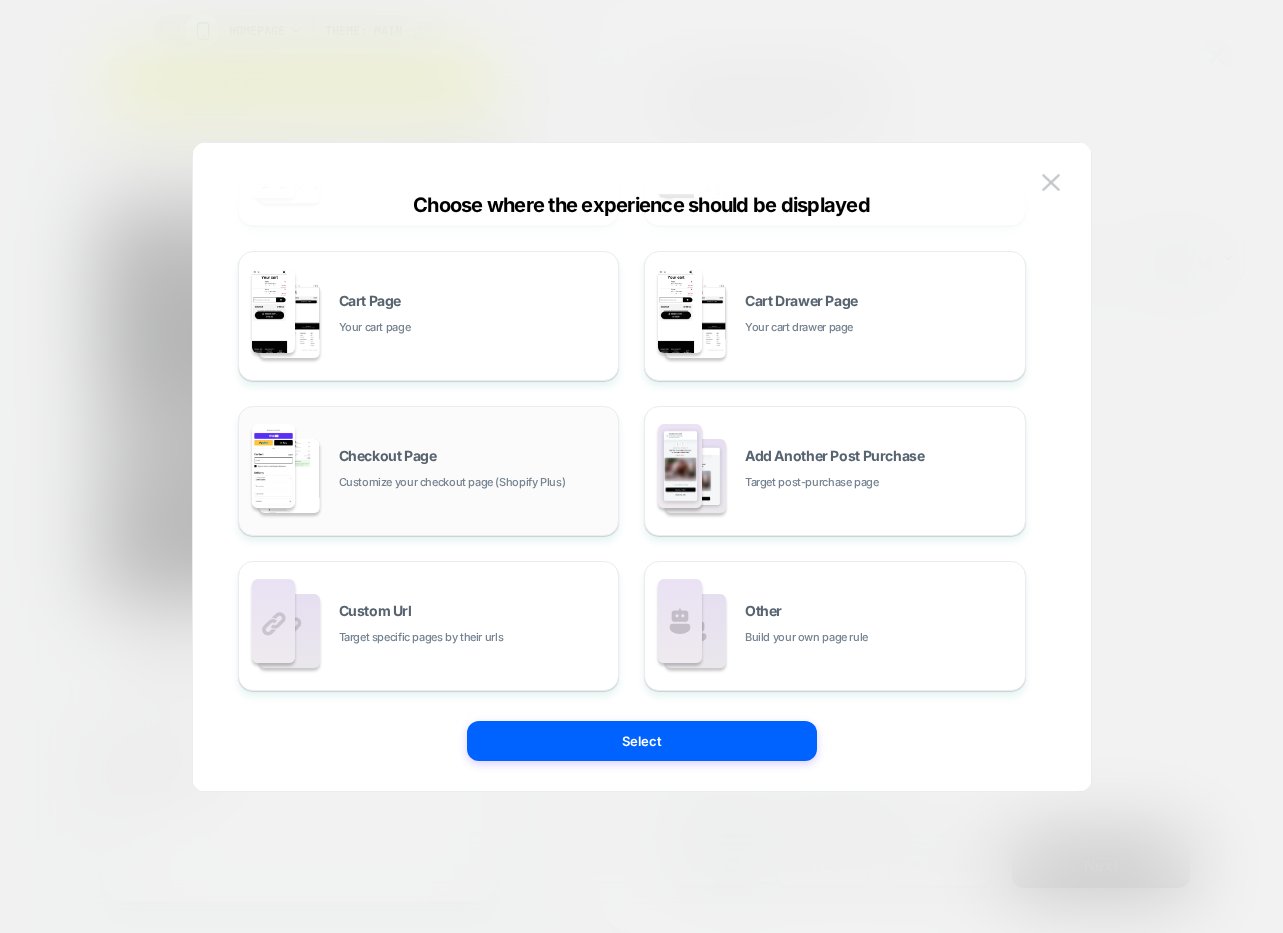 click on "Customize your checkout page (Shopify Plus)" at bounding box center [452, 482] 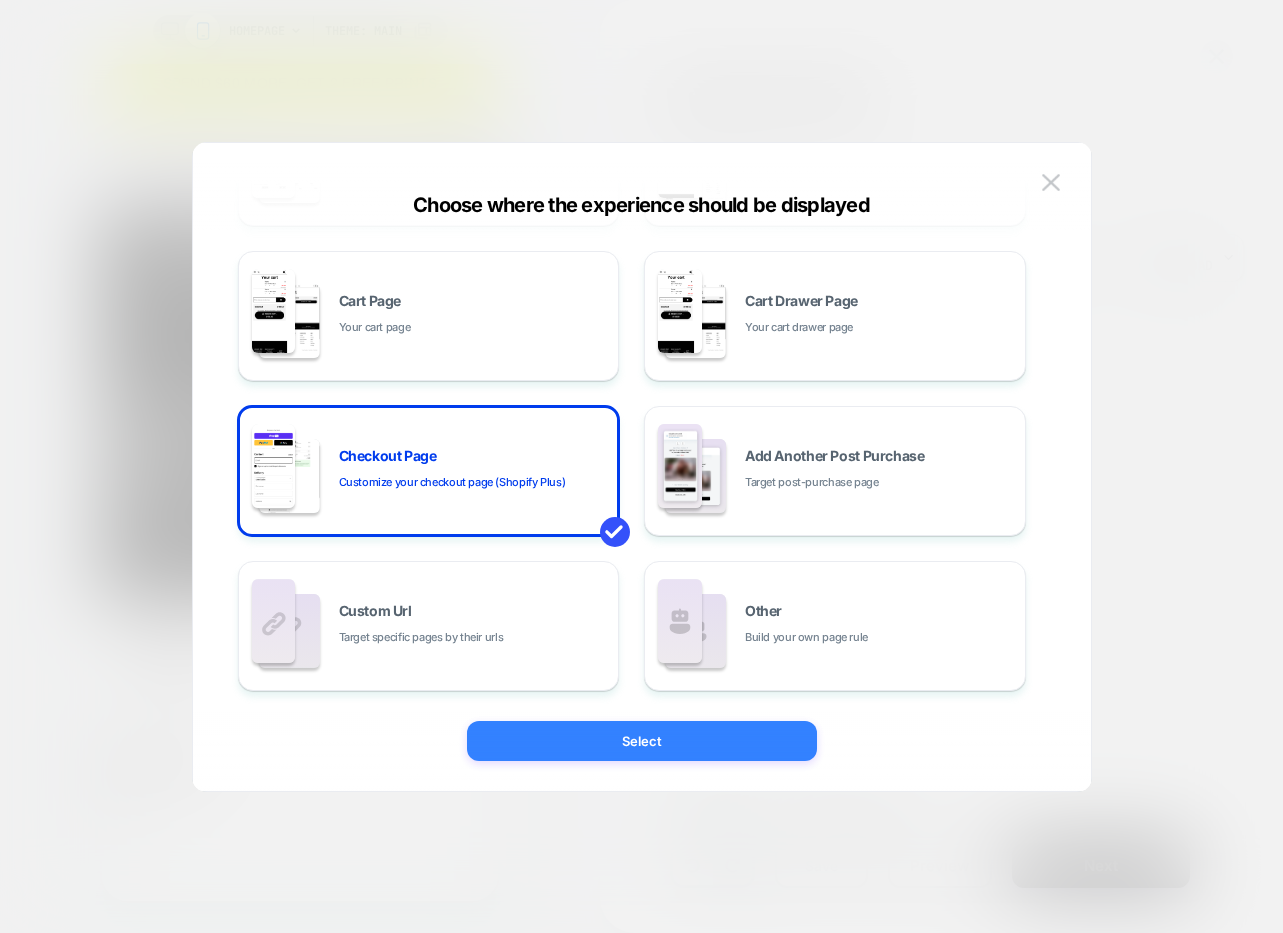 click on "Select" at bounding box center (642, 741) 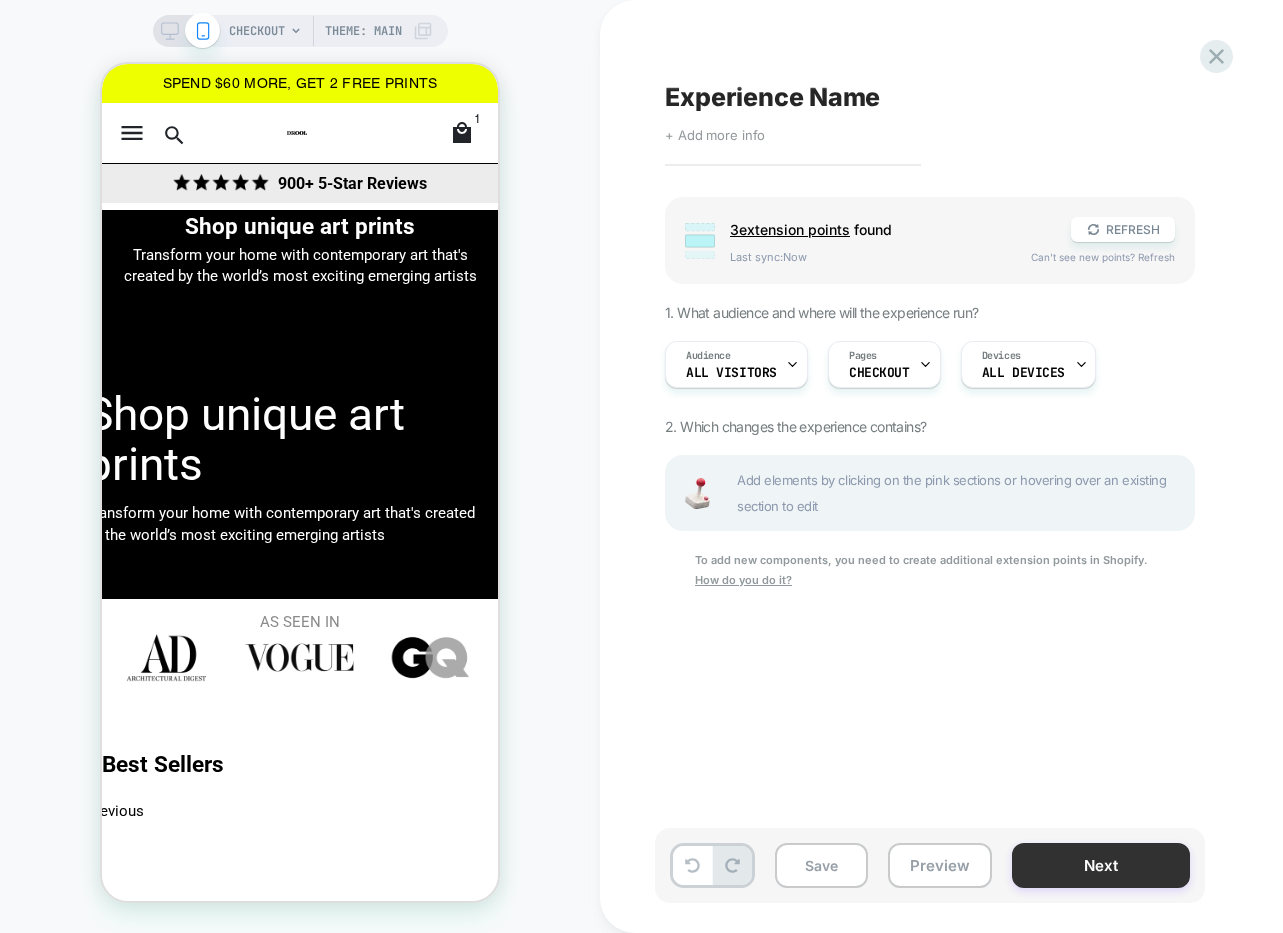 scroll, scrollTop: 0, scrollLeft: 0, axis: both 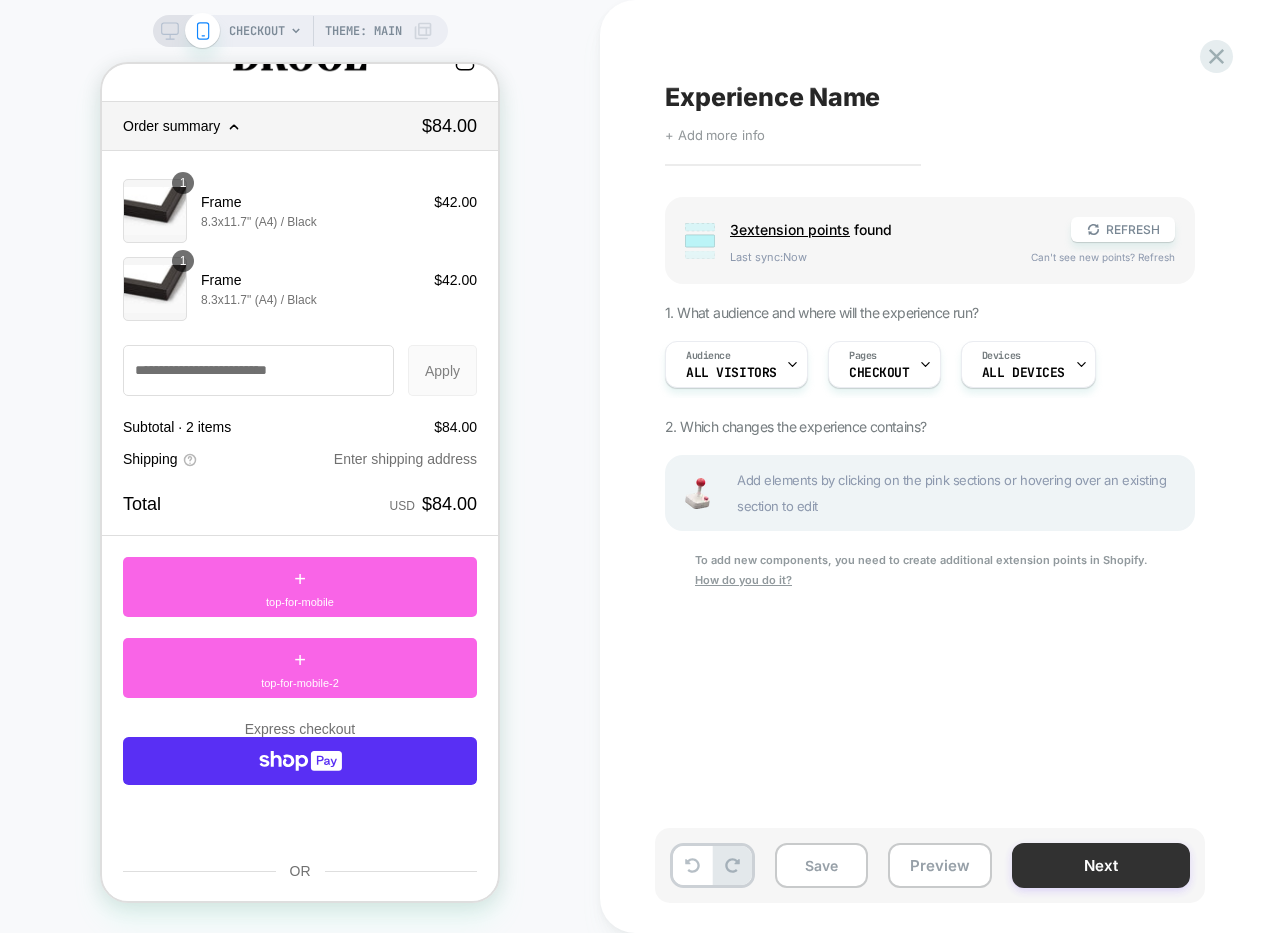click on "Next" at bounding box center [1101, 865] 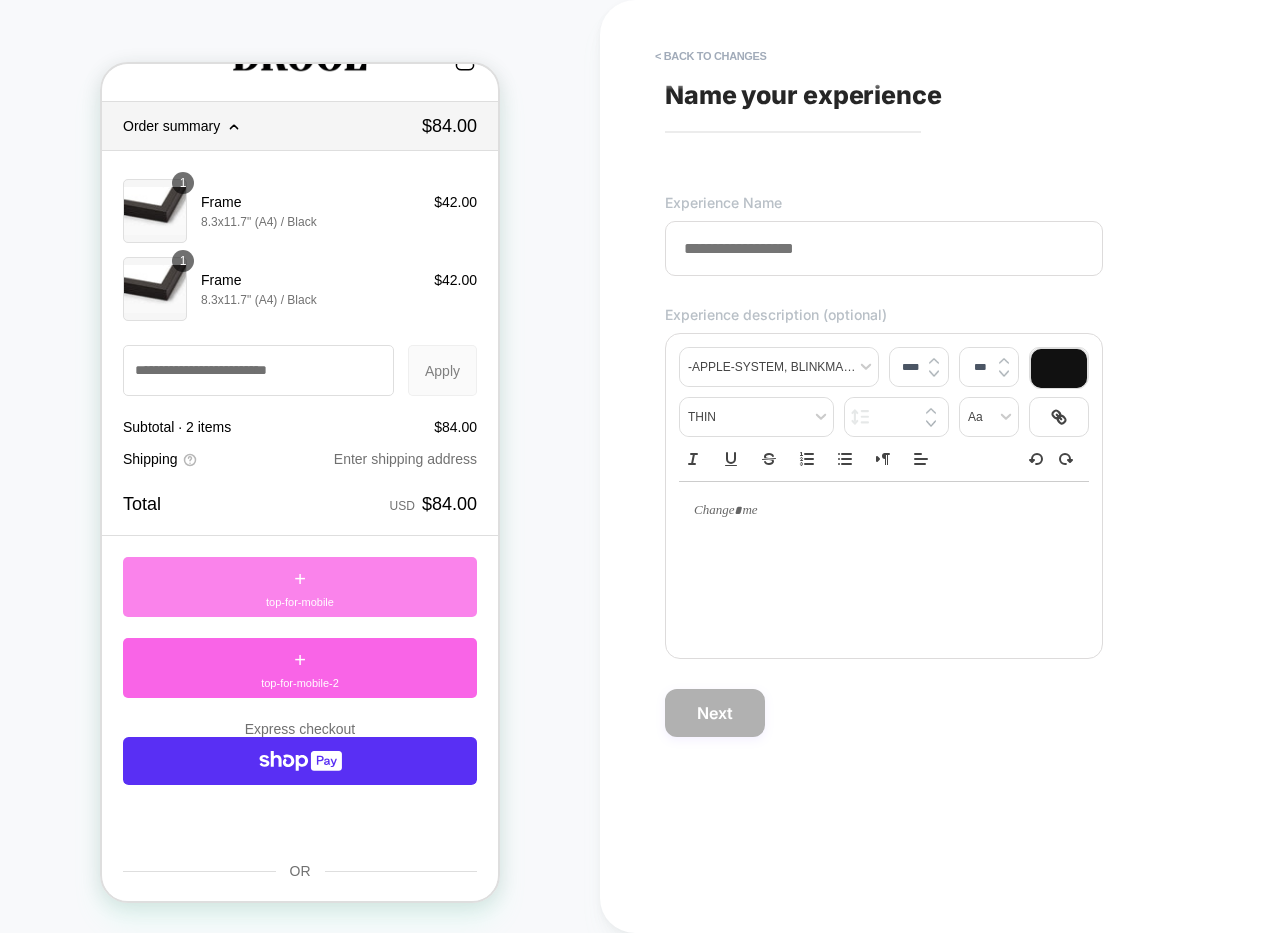 click on "+ top-for-mobile" at bounding box center (300, 587) 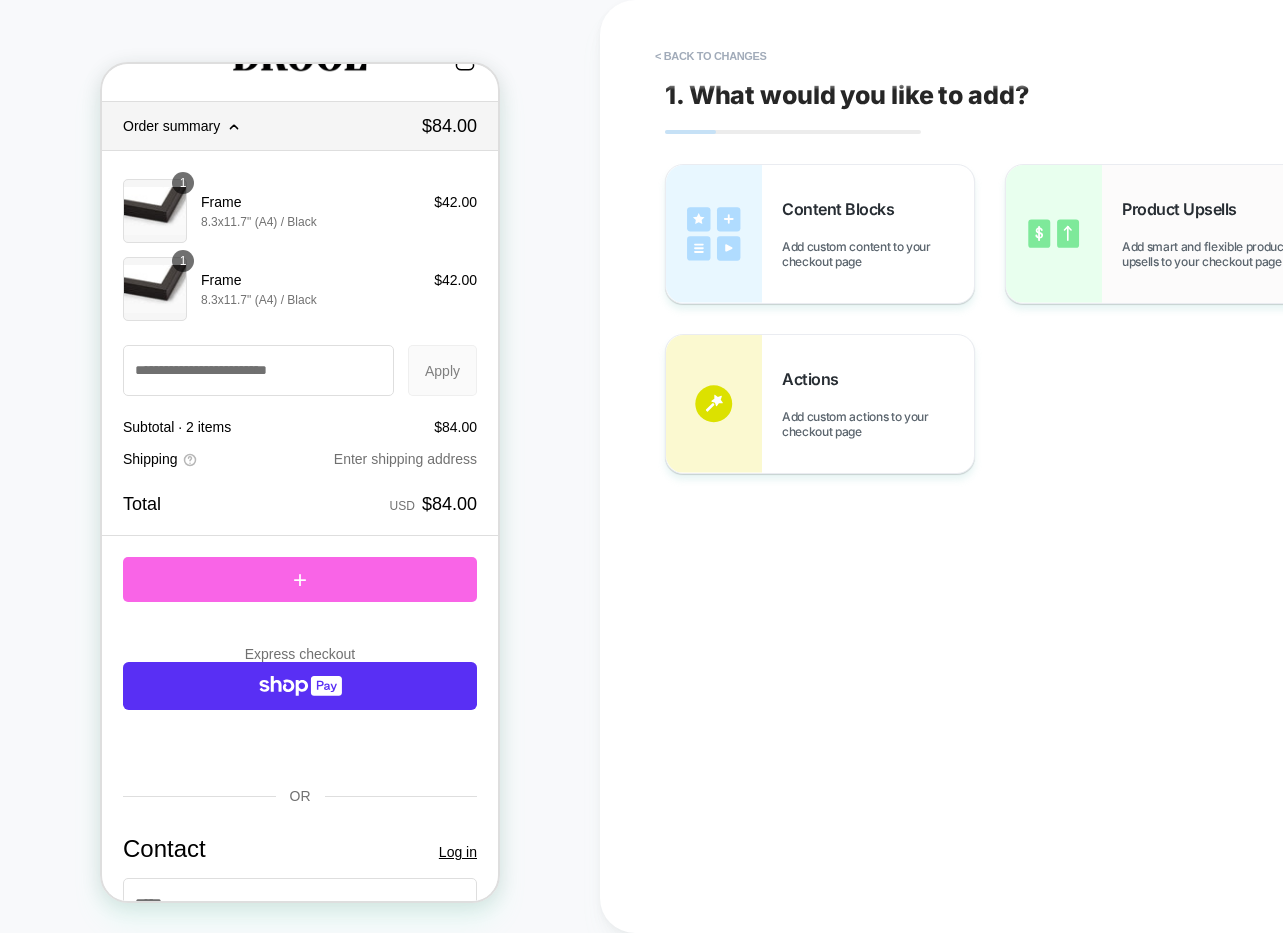 click on "Product Upsells Add smart and flexible product upsells to your checkout page" at bounding box center (1160, 234) 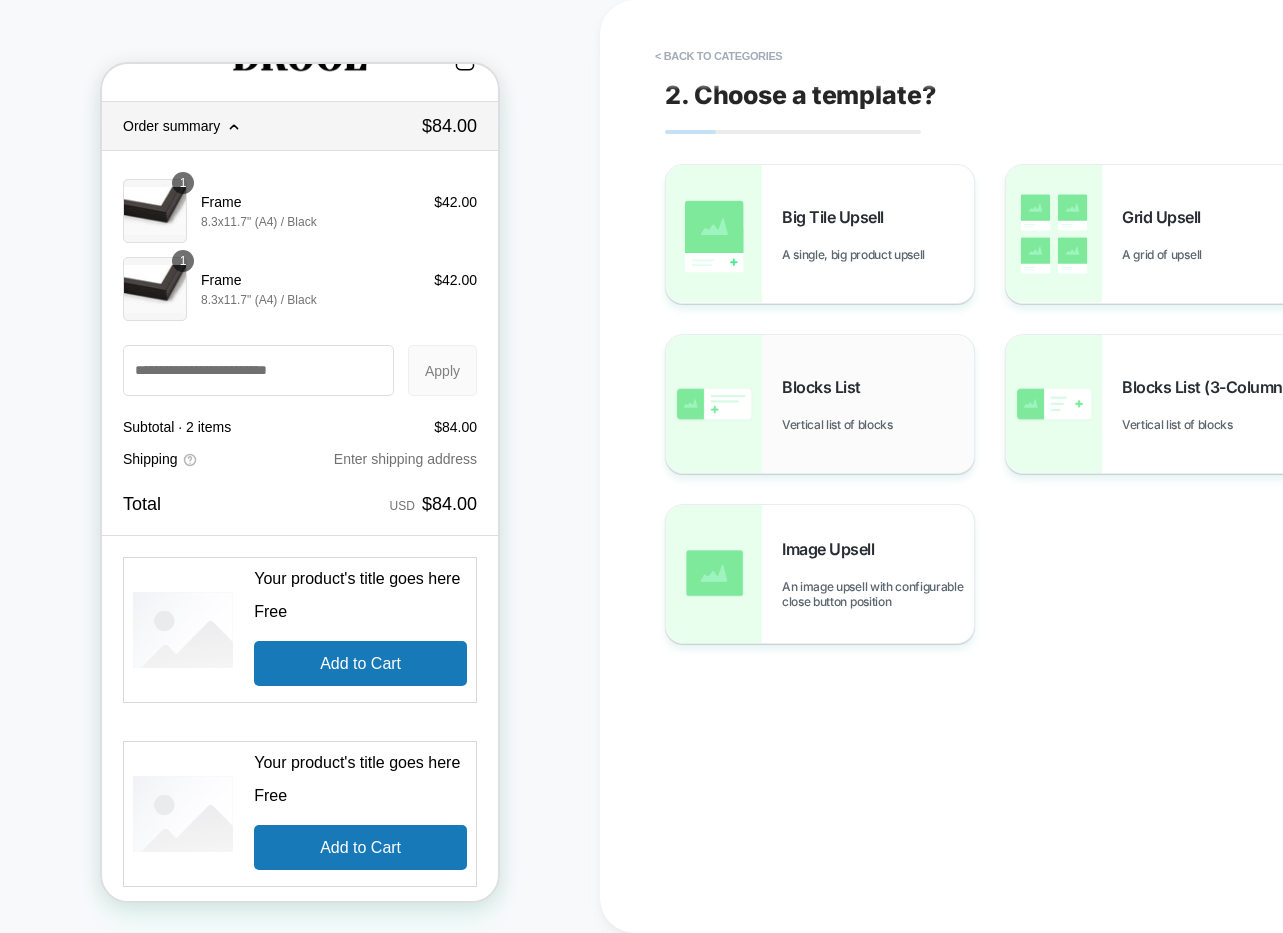 click on "Blocks List" at bounding box center (826, 387) 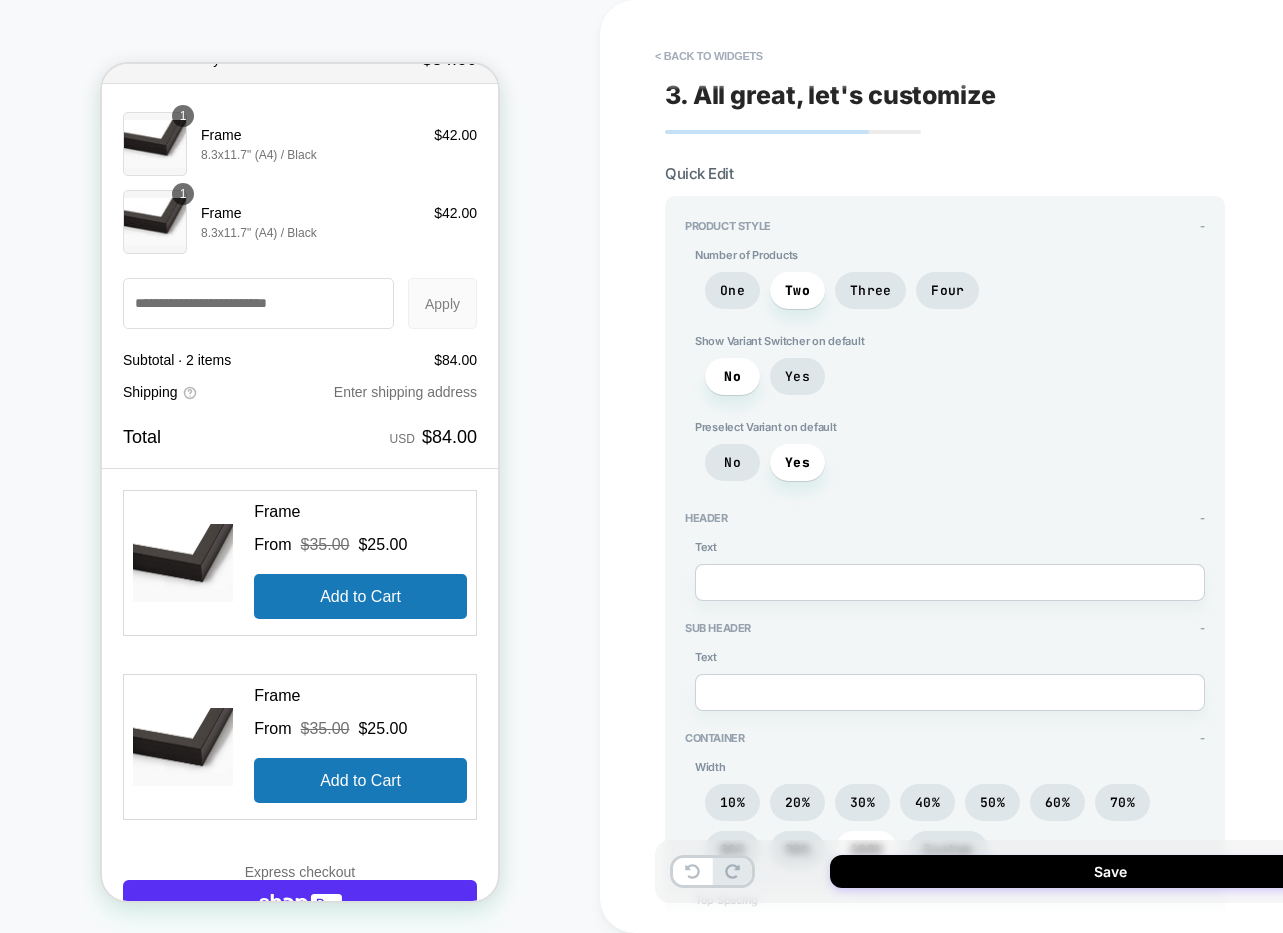 scroll, scrollTop: 113, scrollLeft: 0, axis: vertical 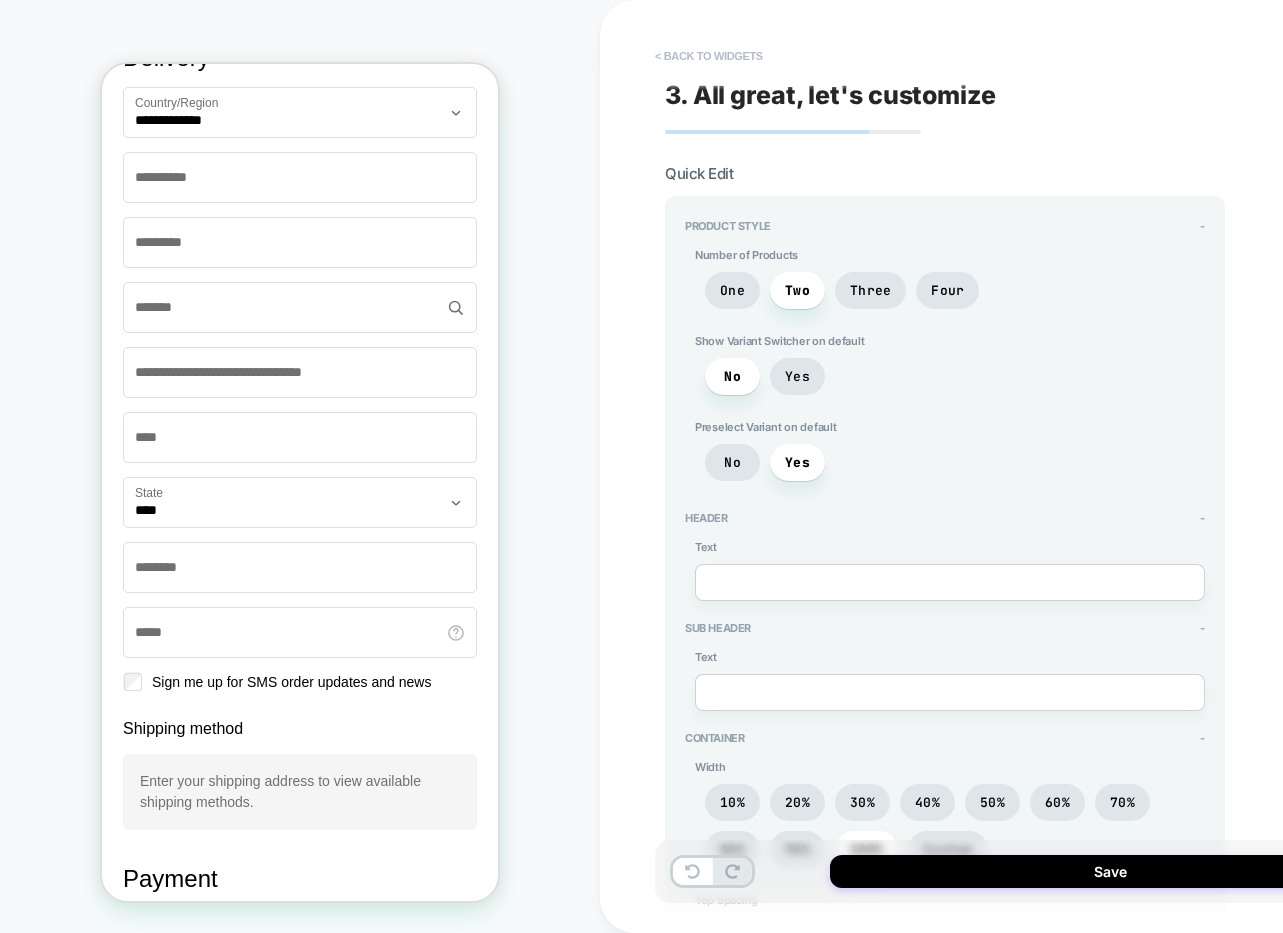 click on "< Back to widgets" at bounding box center (709, 56) 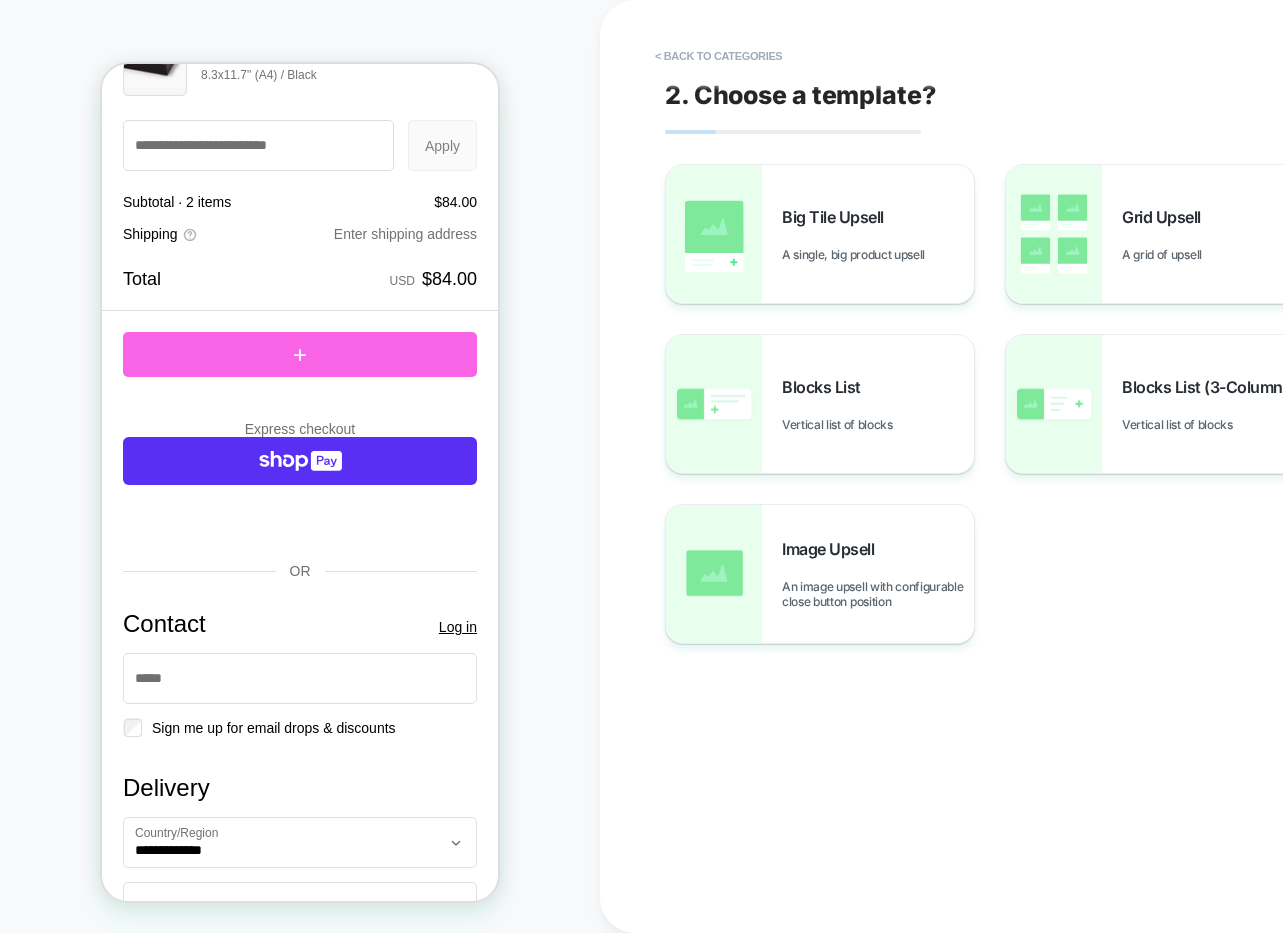 scroll, scrollTop: 269, scrollLeft: 0, axis: vertical 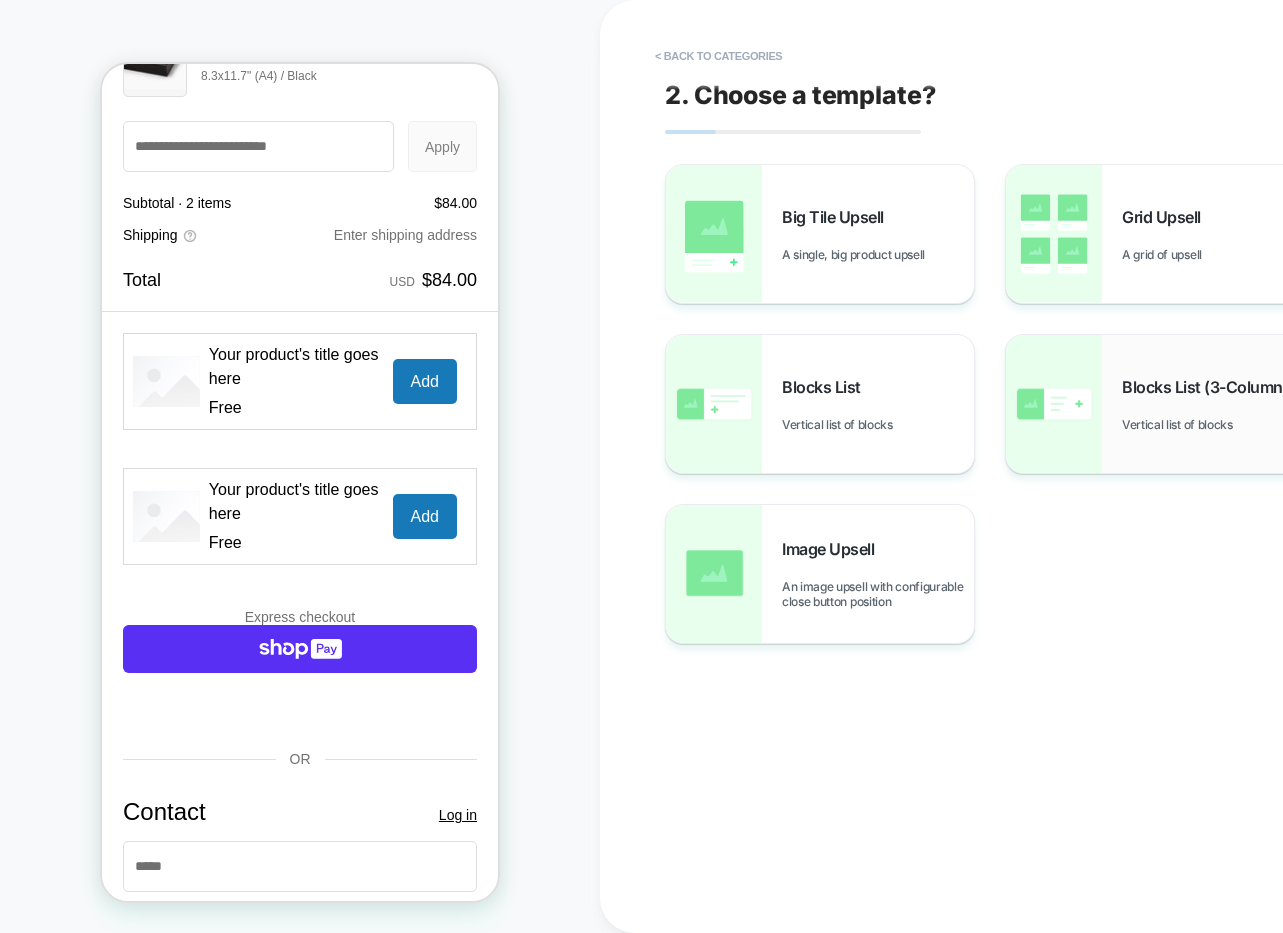 click at bounding box center (1054, 404) 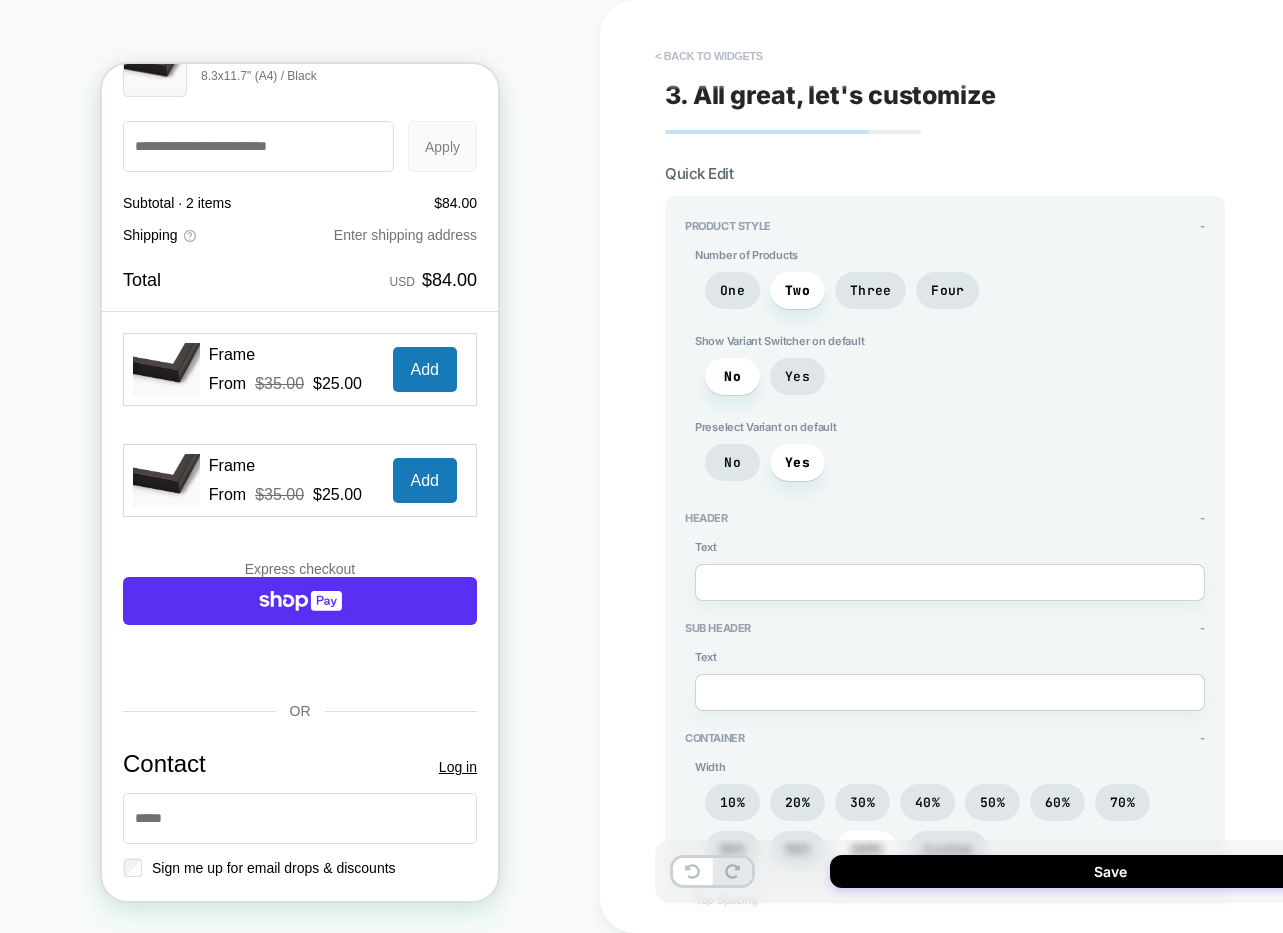 click on "< Back to widgets" at bounding box center [709, 56] 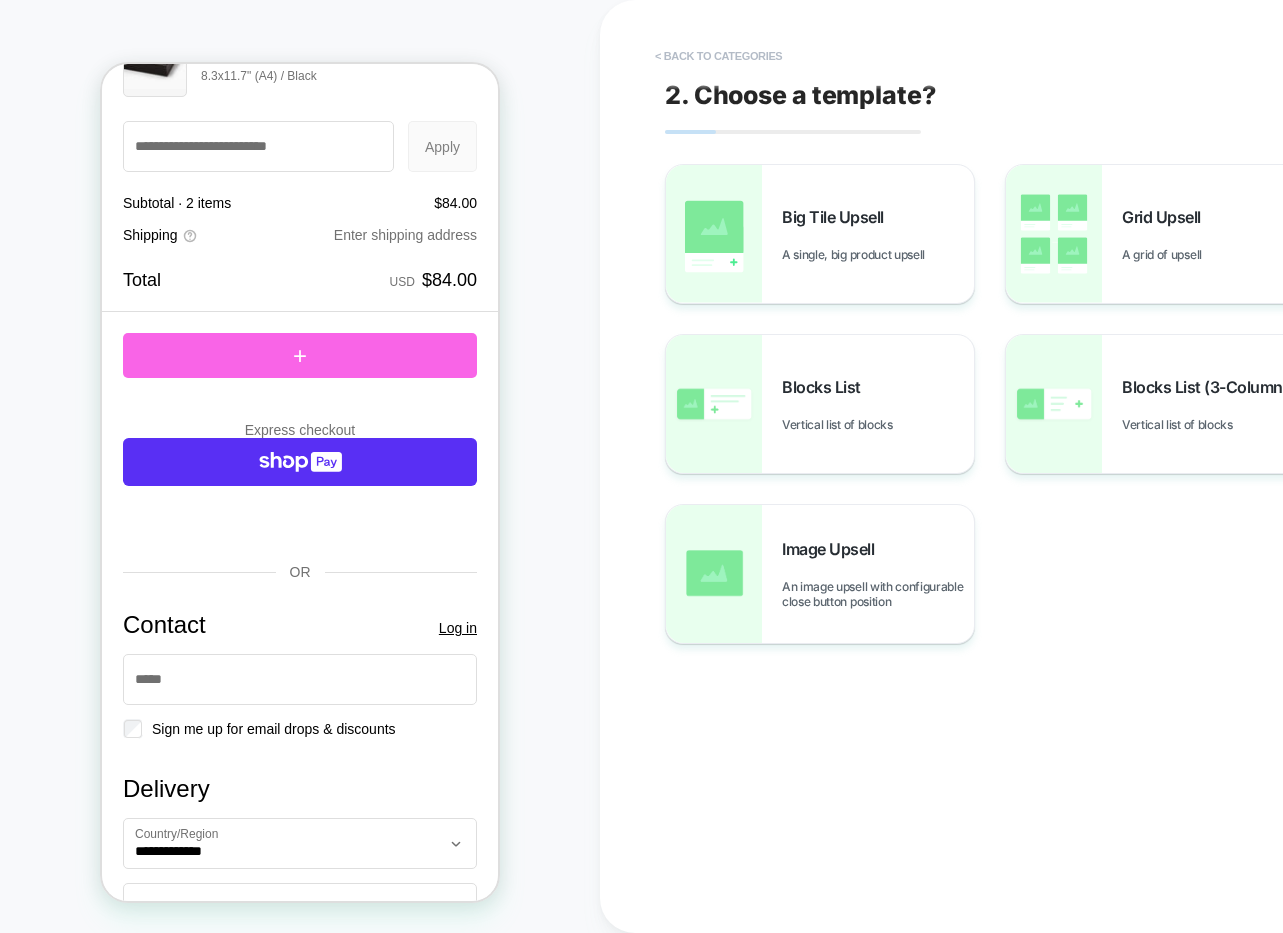 click on "< Back to categories" at bounding box center (718, 56) 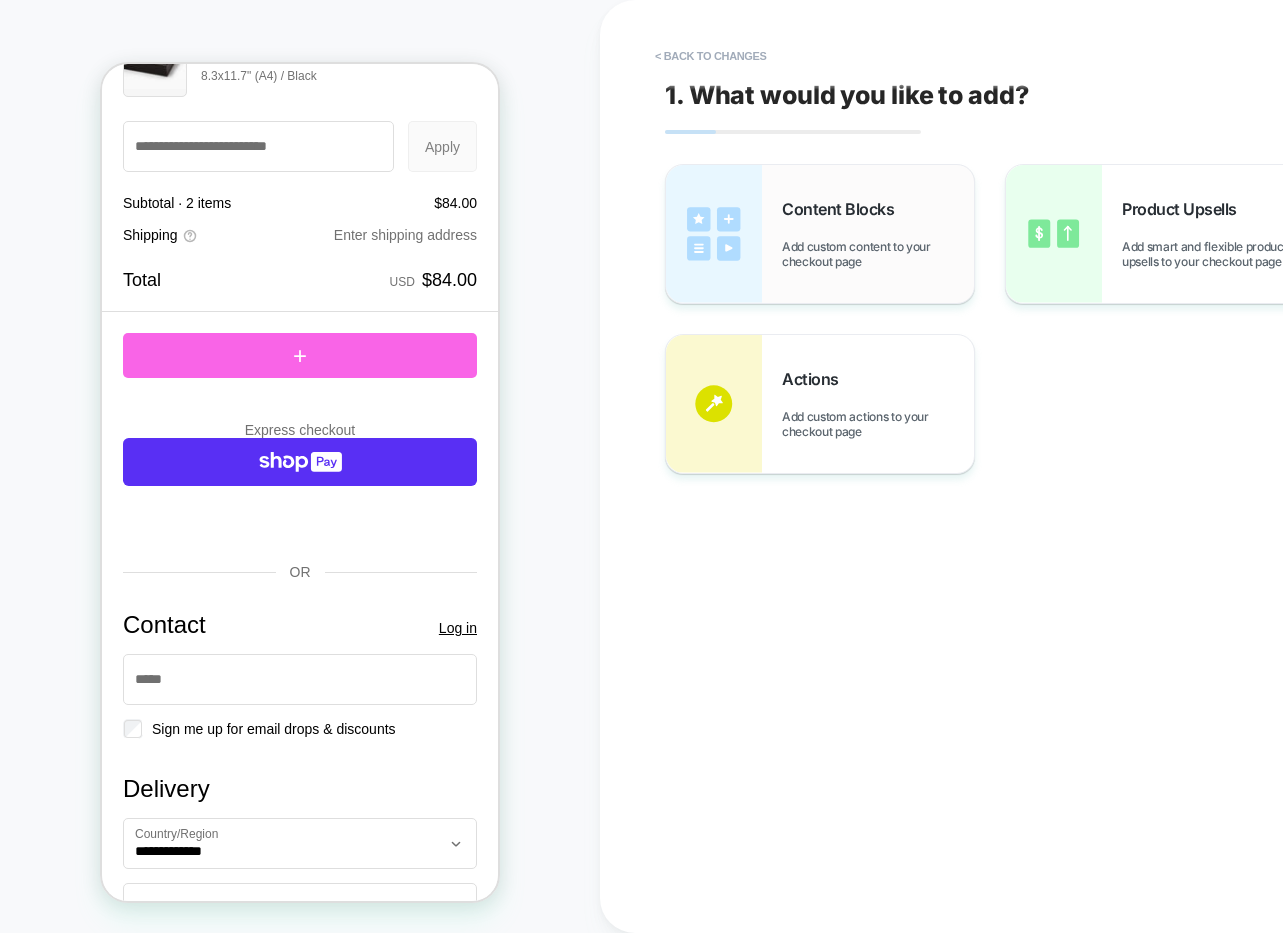 click on "Content Blocks Add custom content to your checkout page" at bounding box center (820, 234) 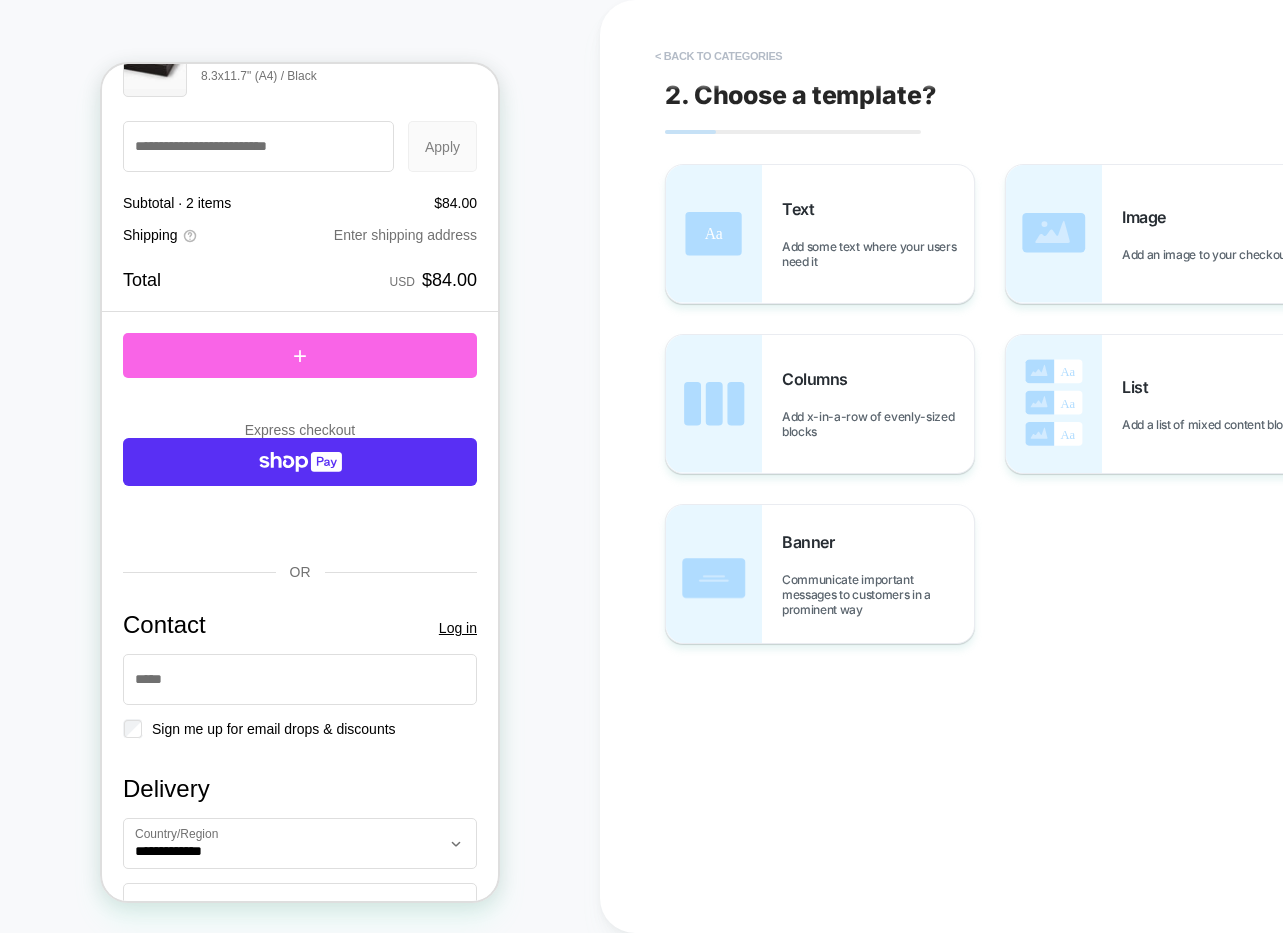 click on "< Back to categories" at bounding box center (718, 56) 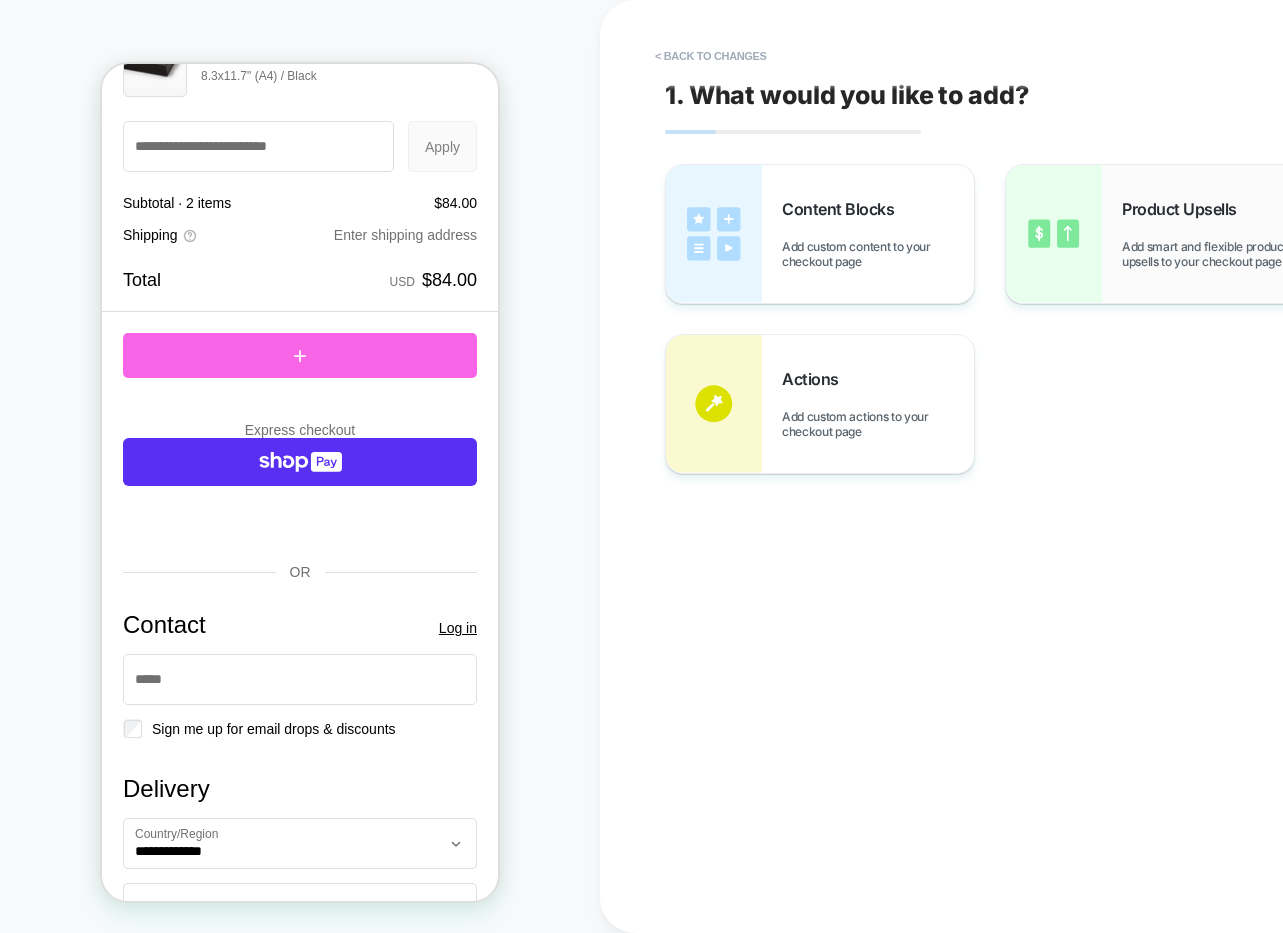 click at bounding box center [1054, 234] 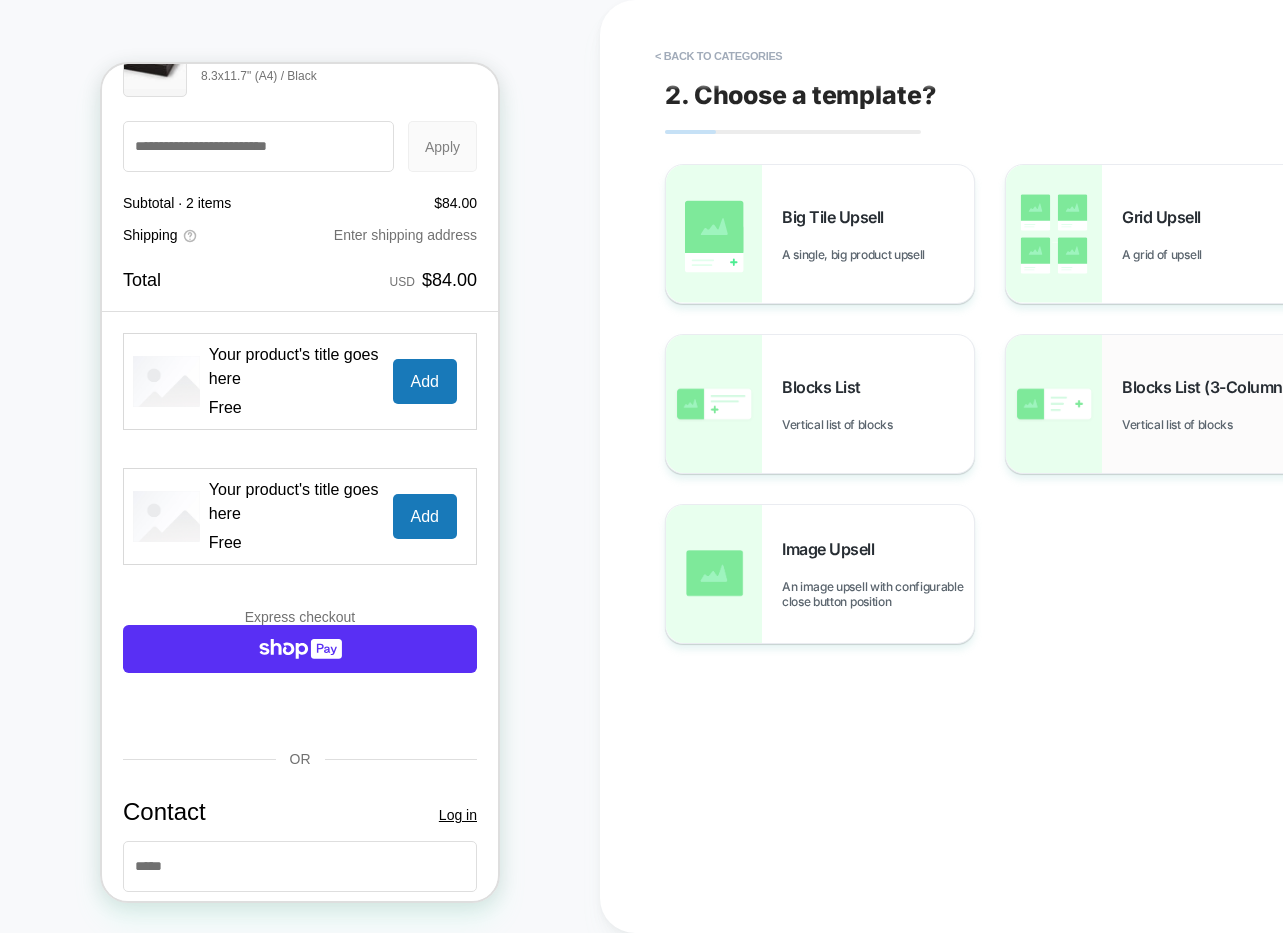 click at bounding box center (1054, 404) 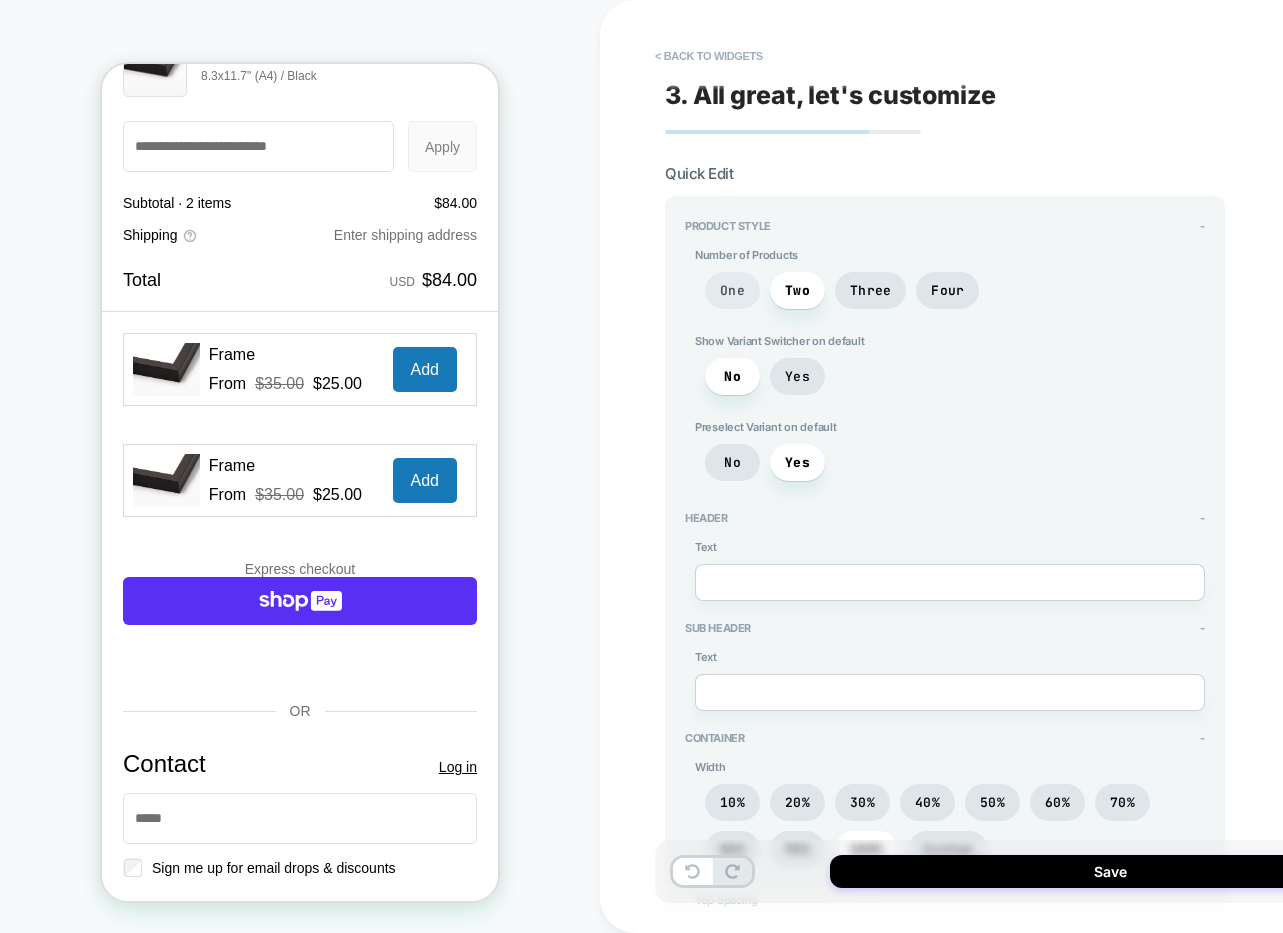 click on "One" at bounding box center [732, 290] 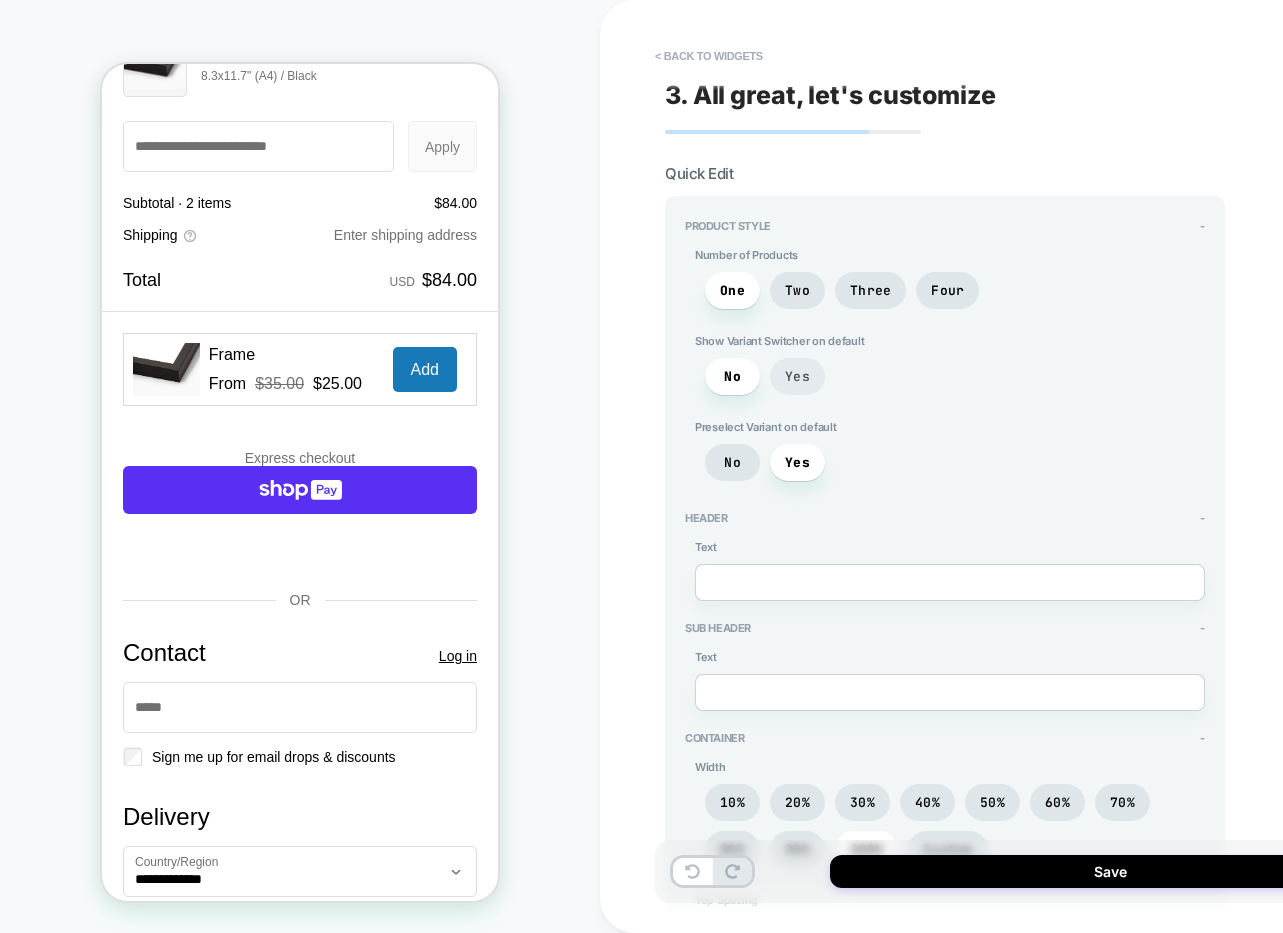 click on "Yes" at bounding box center (797, 376) 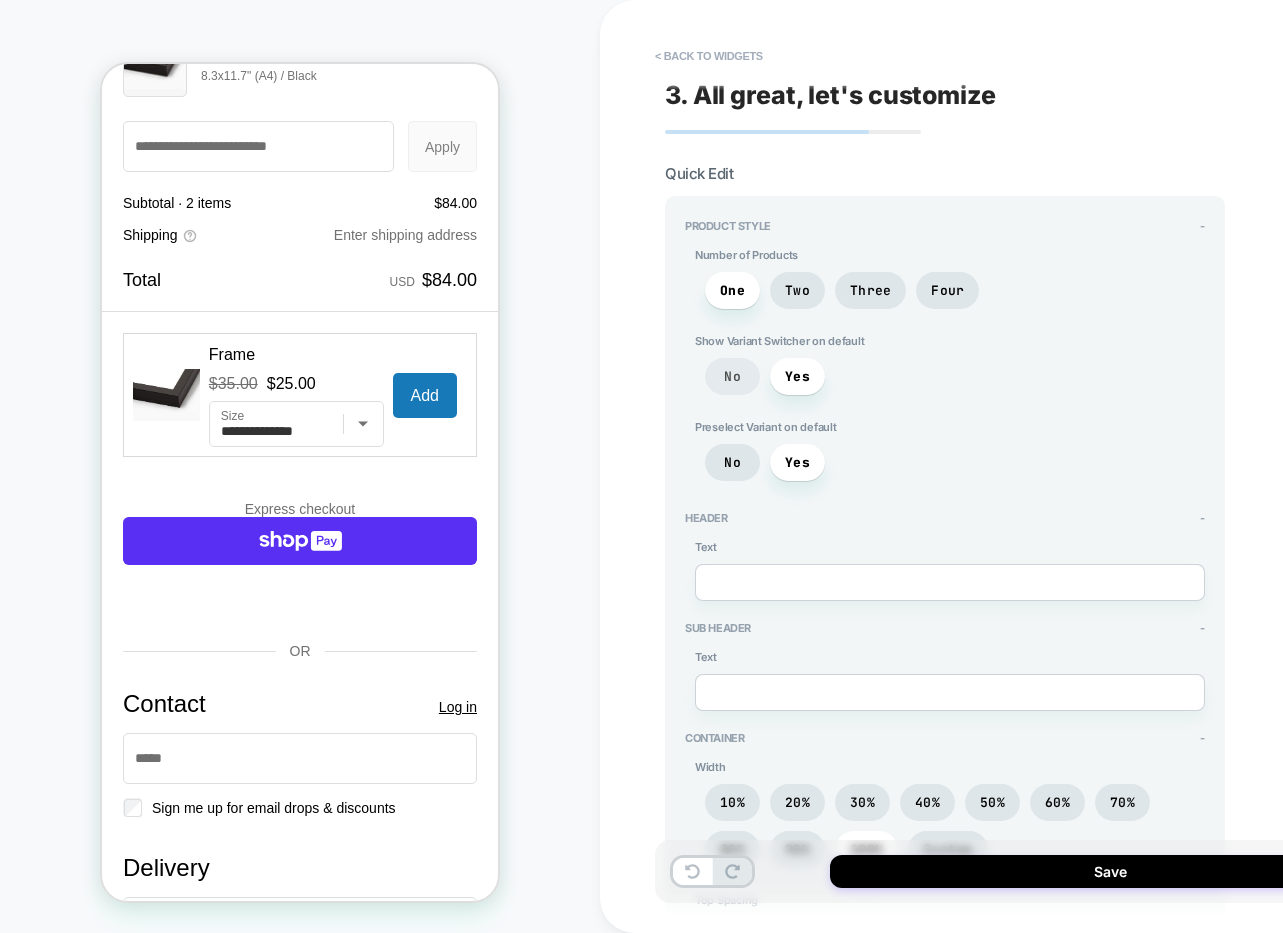 click on "No" at bounding box center (732, 376) 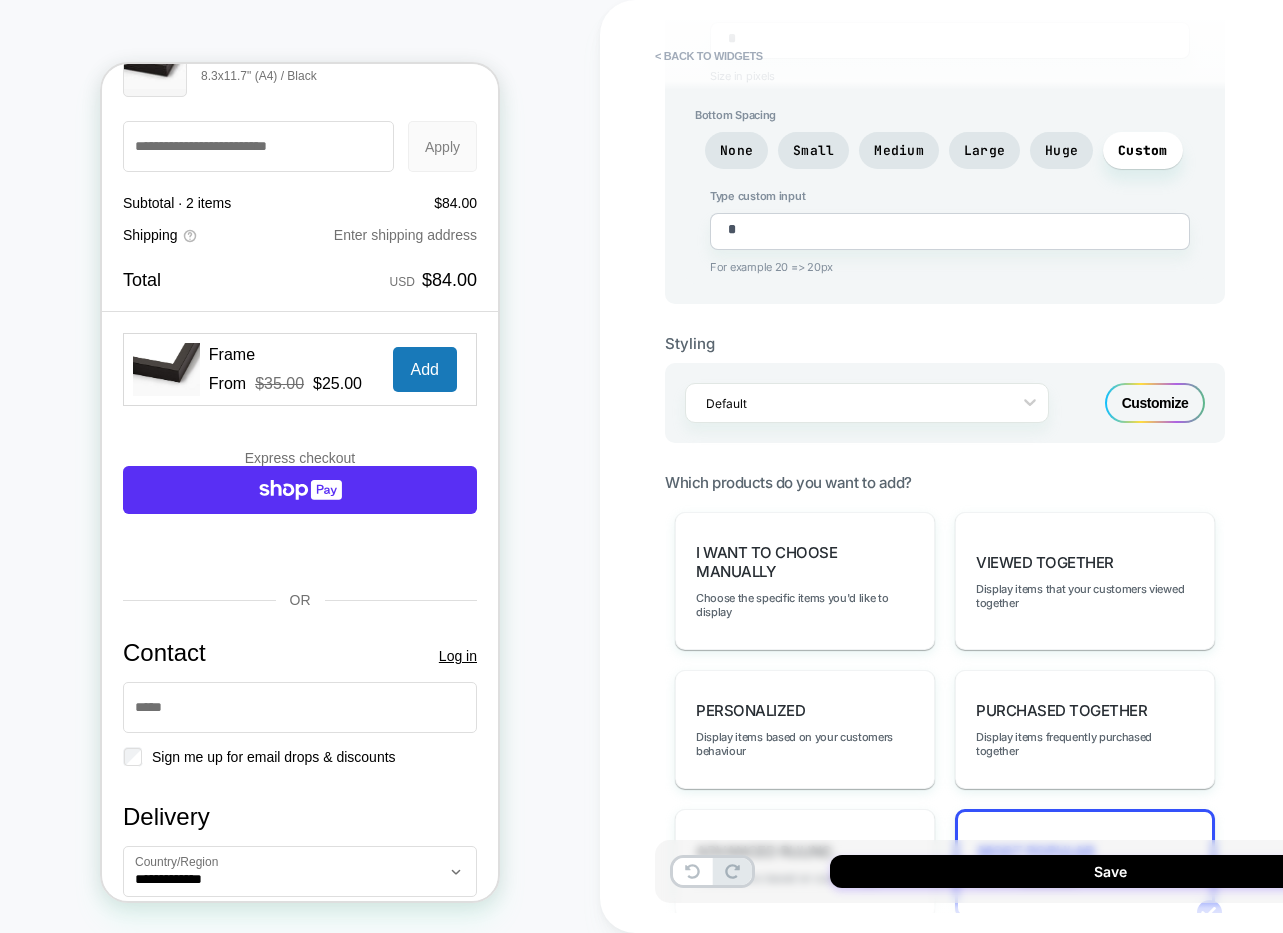 click on "Customize" at bounding box center [1155, 403] 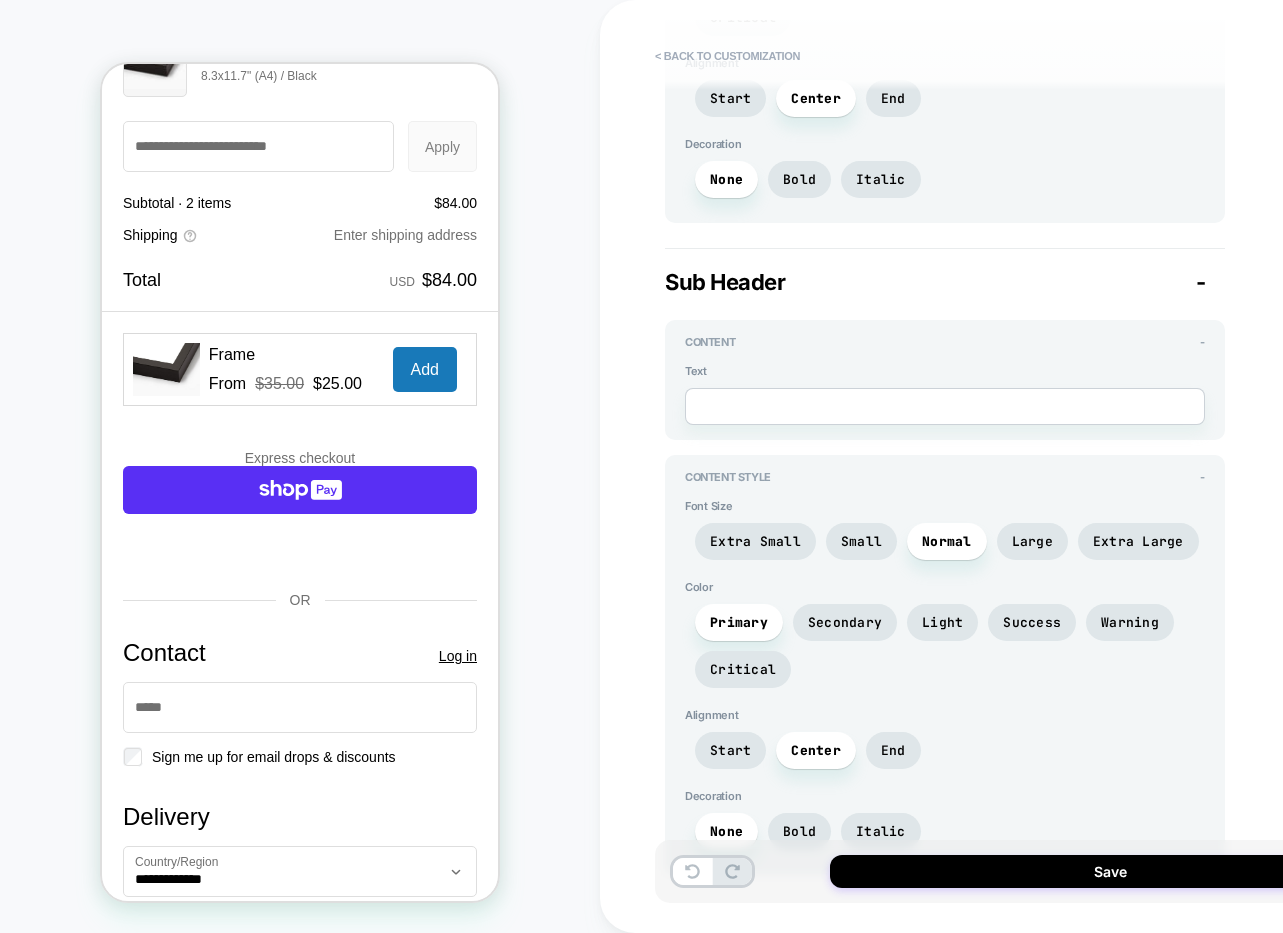 scroll, scrollTop: 504, scrollLeft: 0, axis: vertical 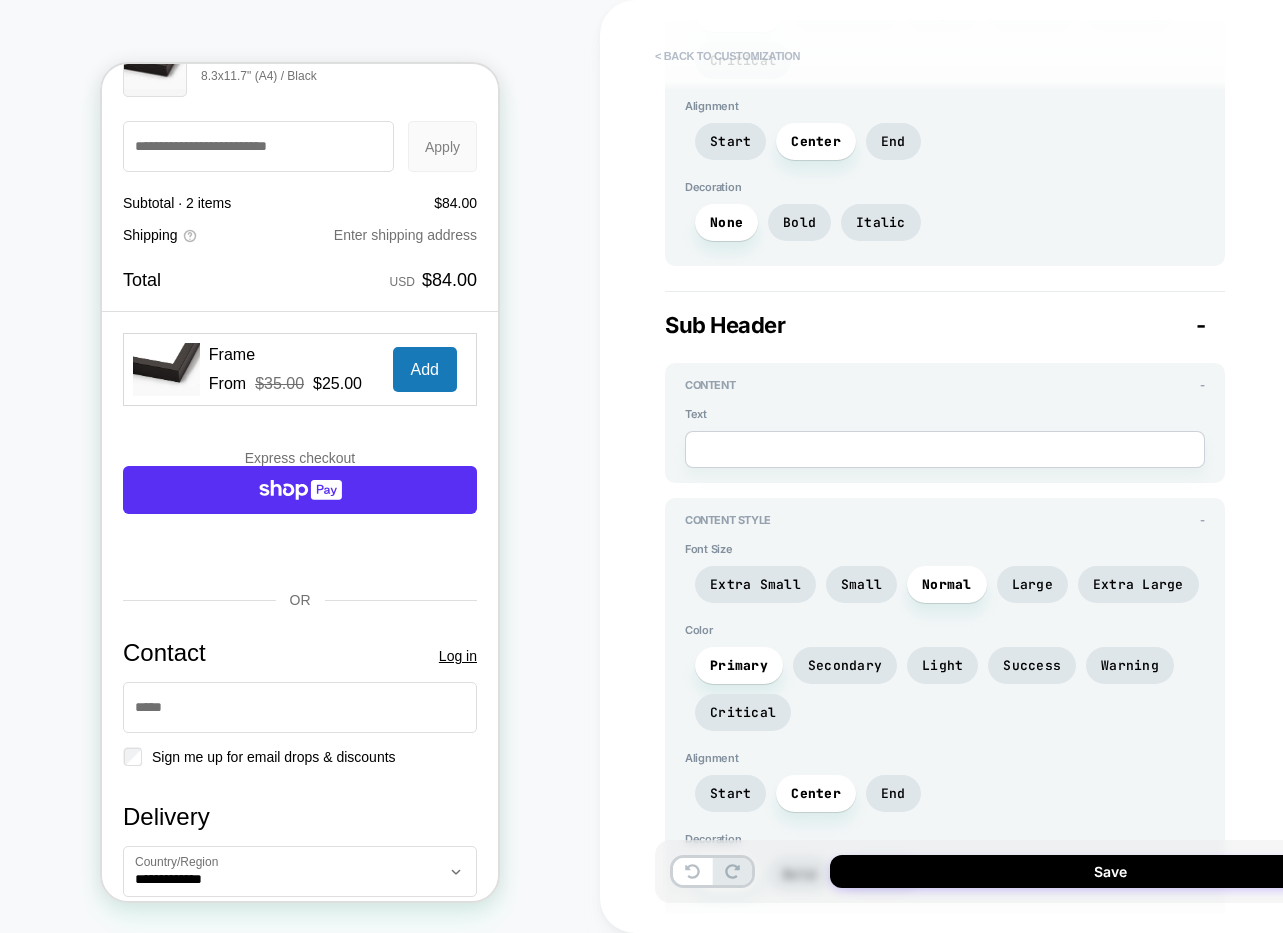 click on "< Back to customization" at bounding box center (727, 56) 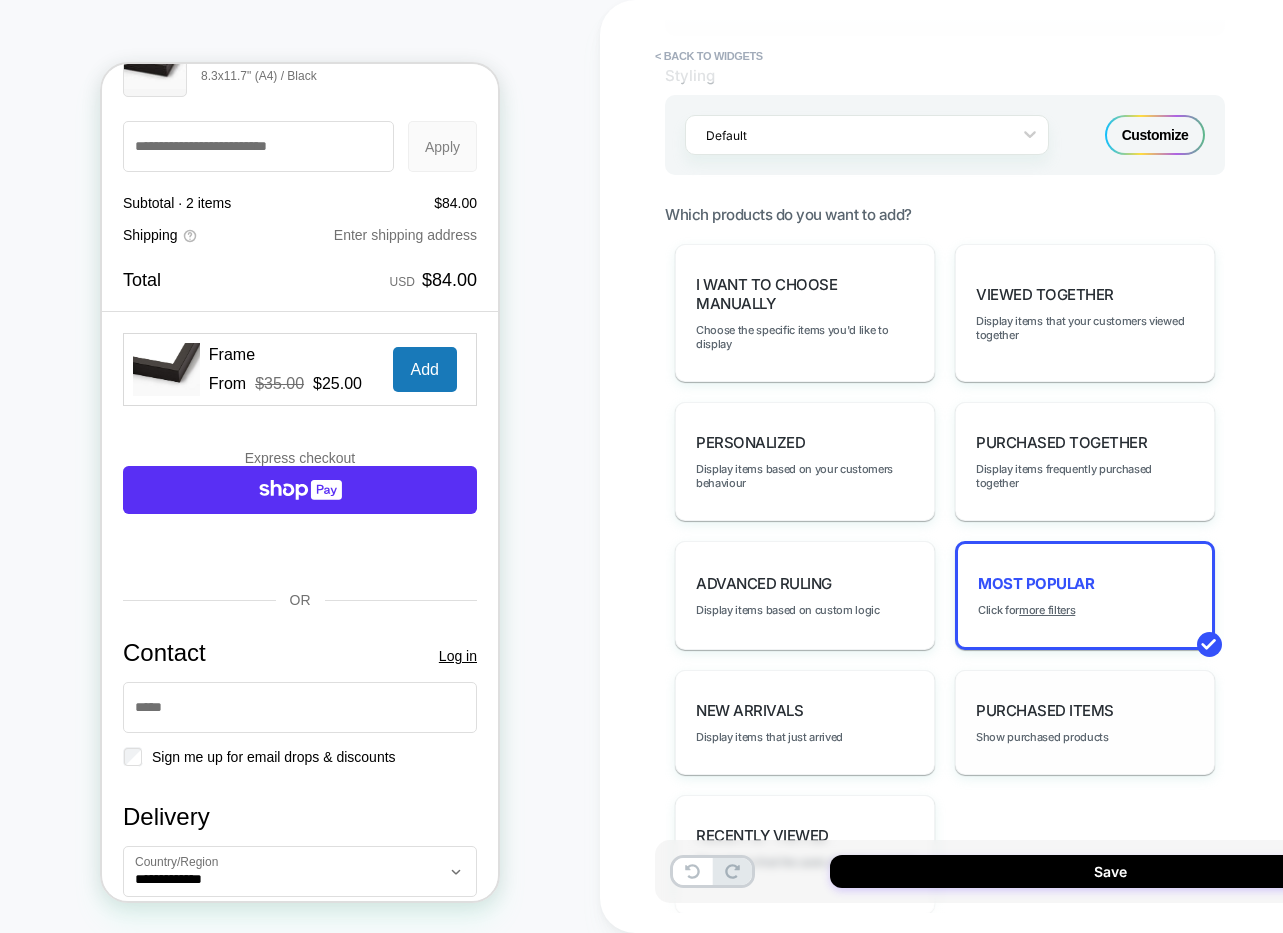 scroll, scrollTop: 1229, scrollLeft: 0, axis: vertical 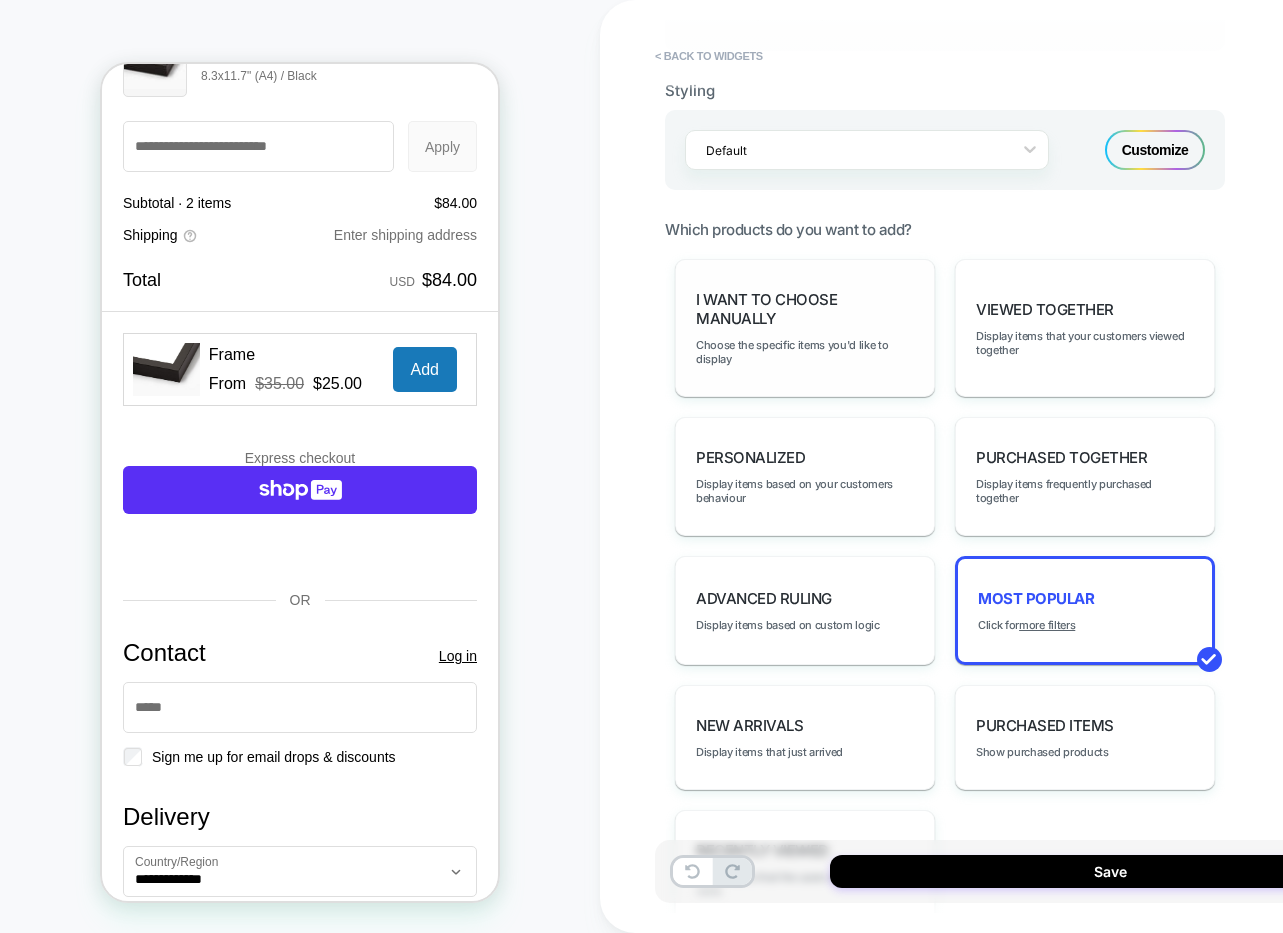 click on "I want to choose manually Choose the specific items you'd like to display" at bounding box center [805, 328] 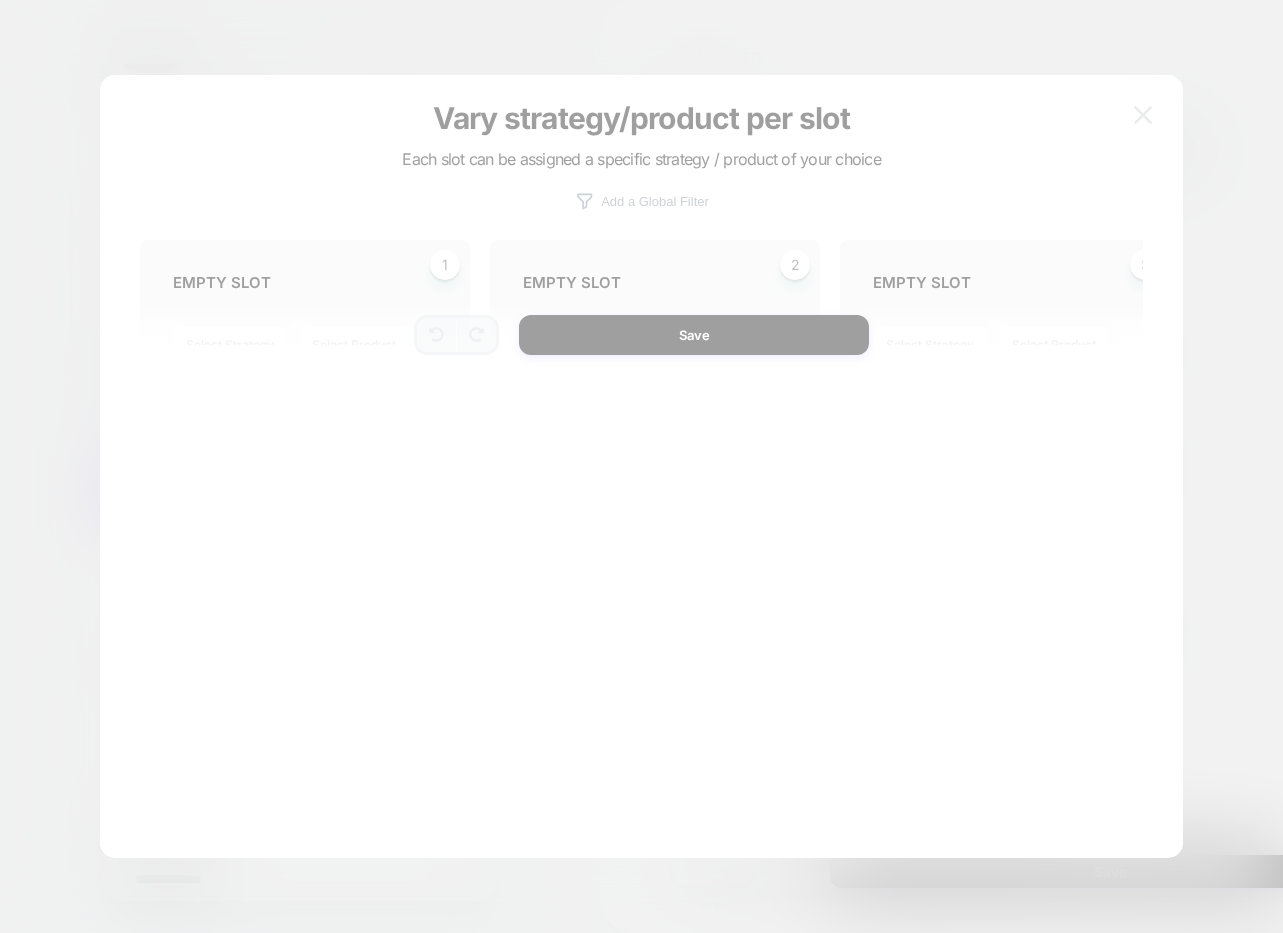 type on "*" 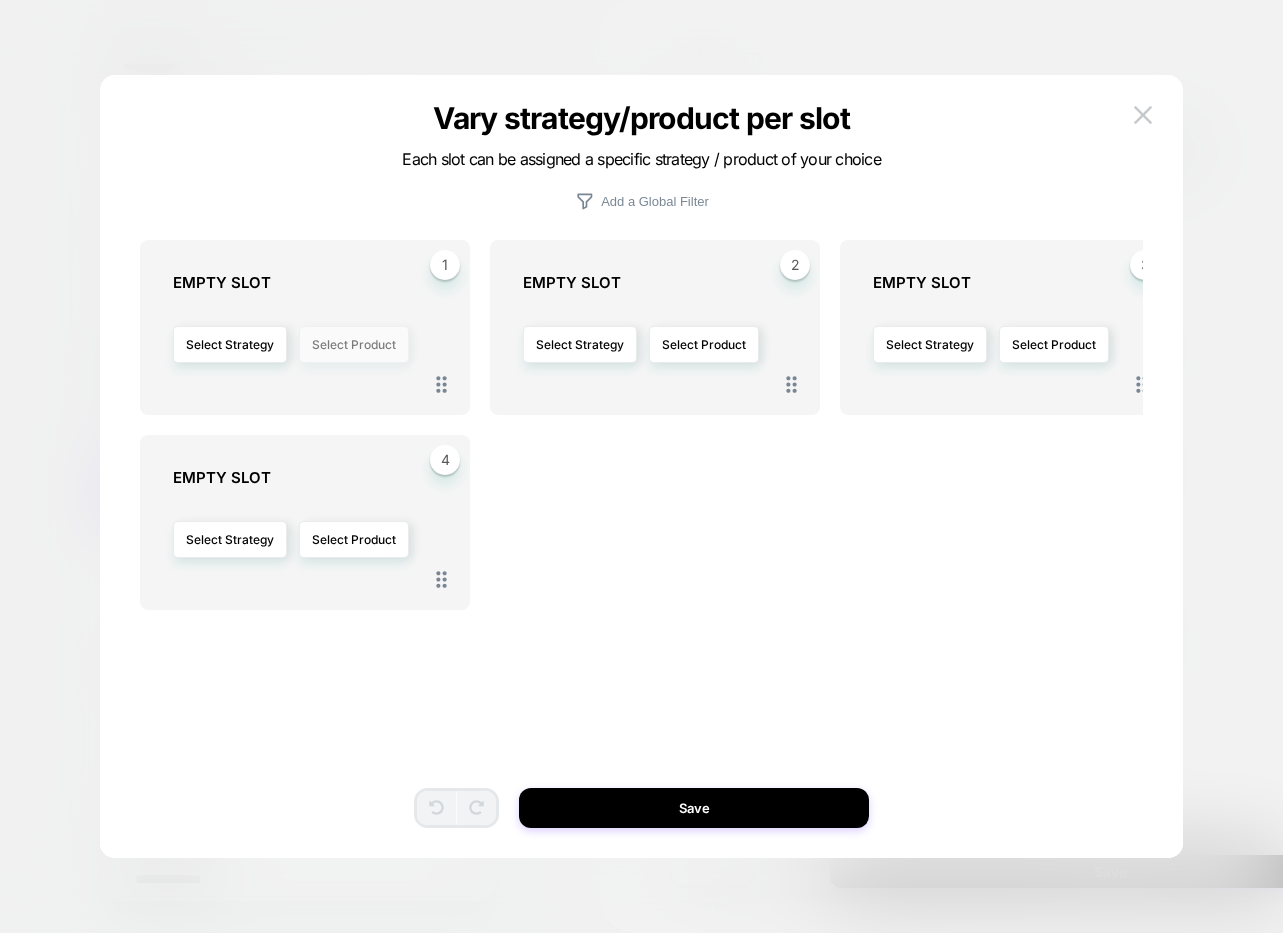 click on "Select Product" at bounding box center [354, 344] 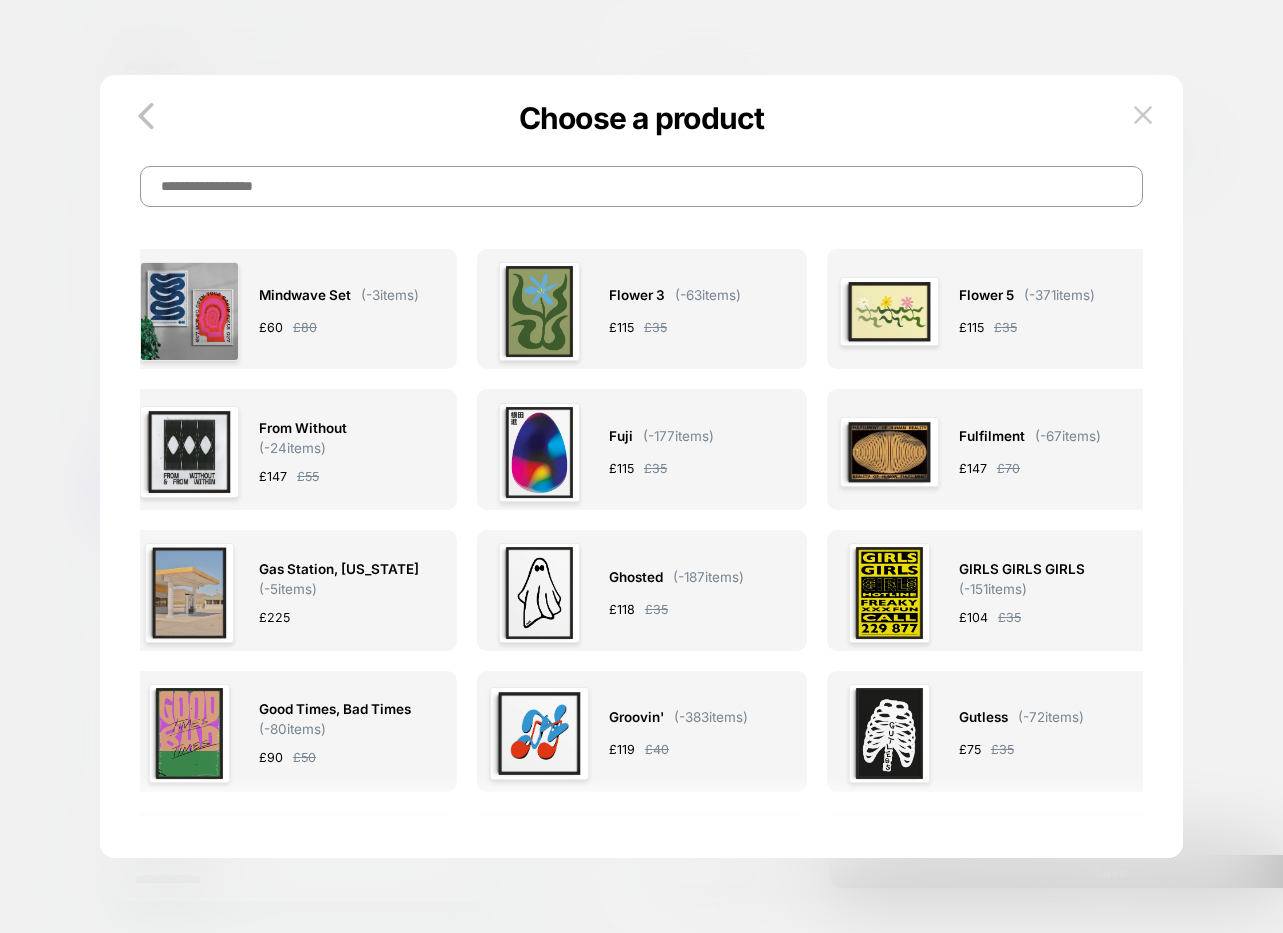 click at bounding box center [641, 186] 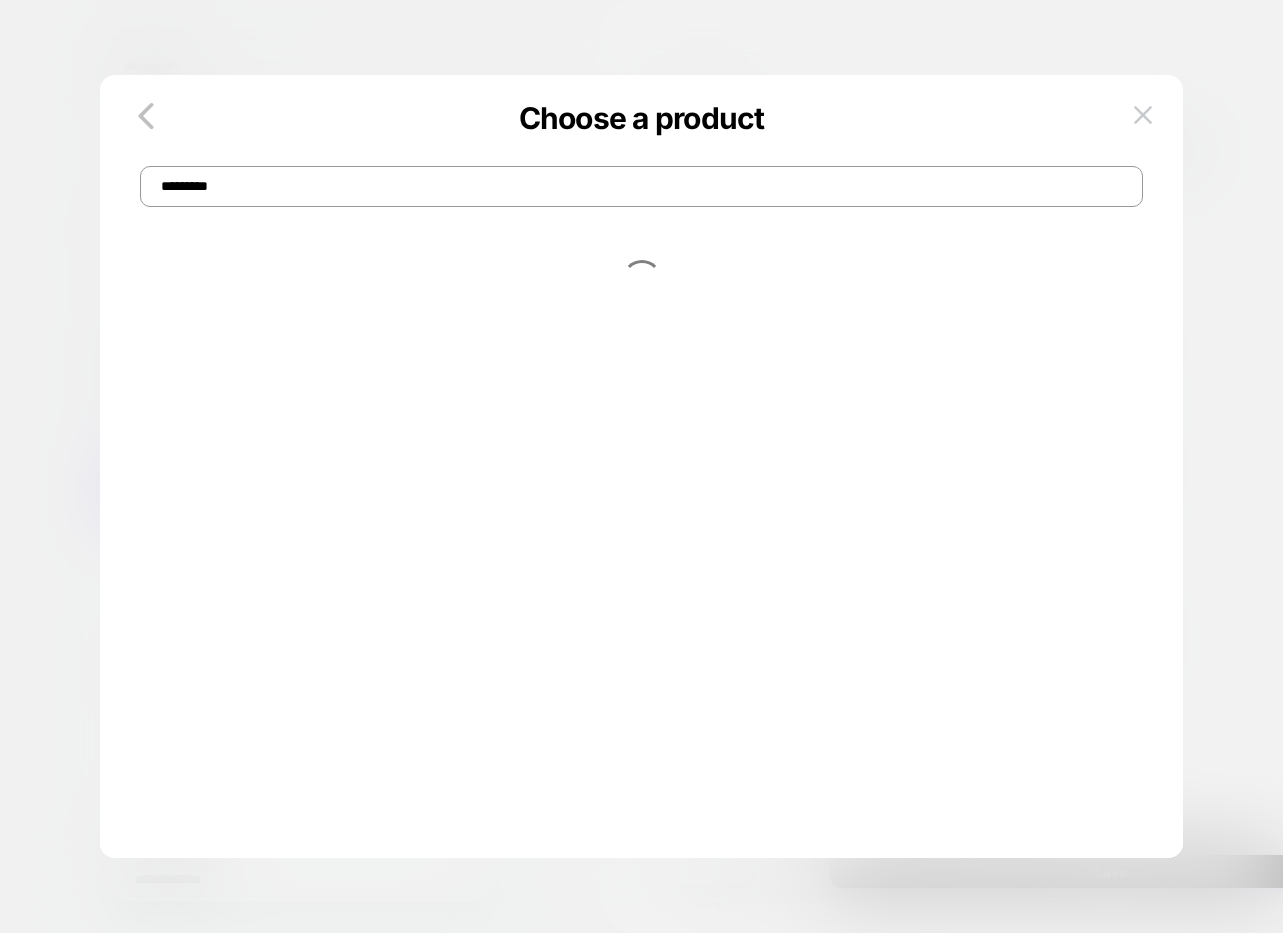 click on "*********" at bounding box center (641, 186) 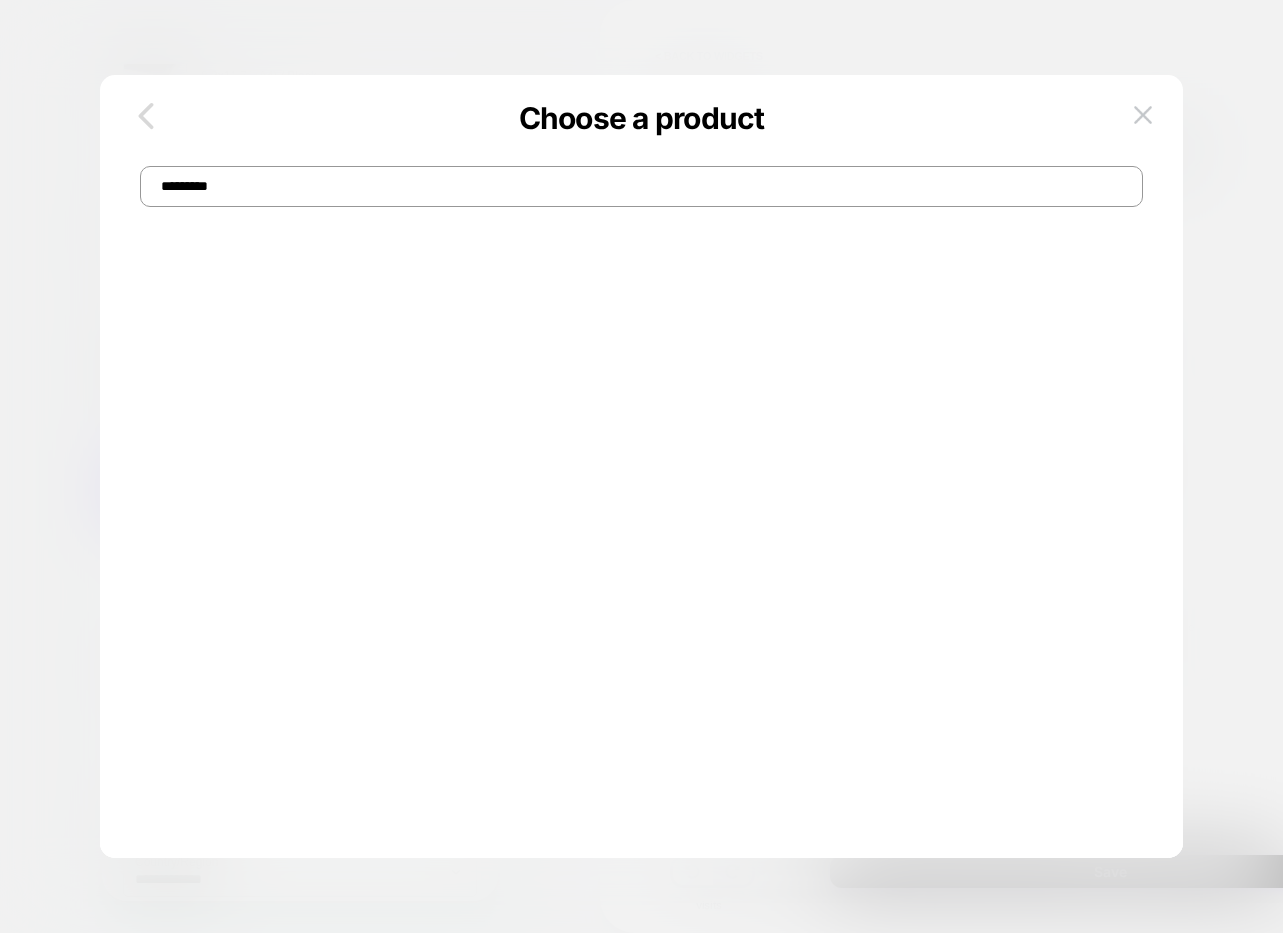 type on "*********" 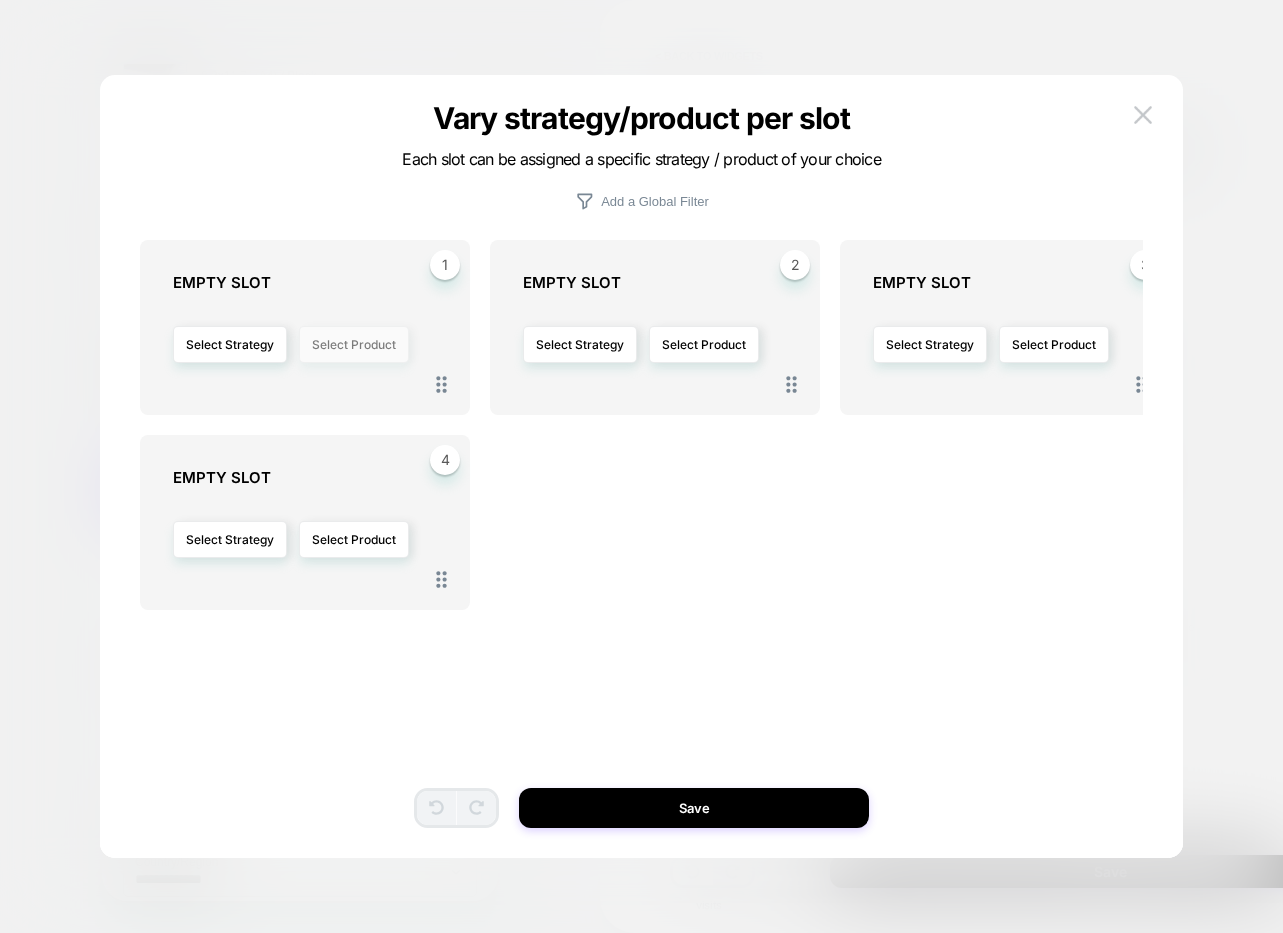 click on "Select Product" at bounding box center [354, 344] 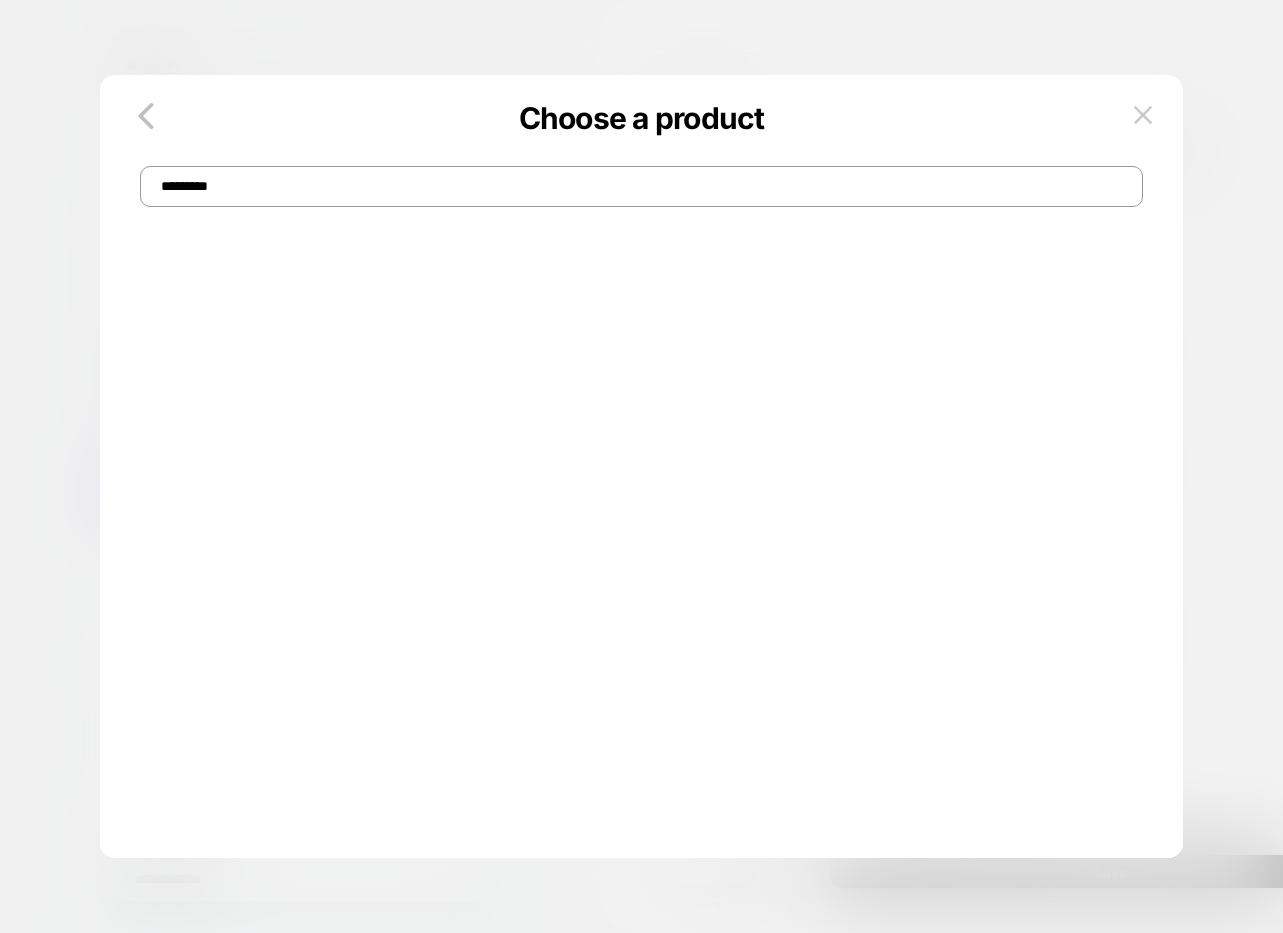 click on "*********" at bounding box center (641, 186) 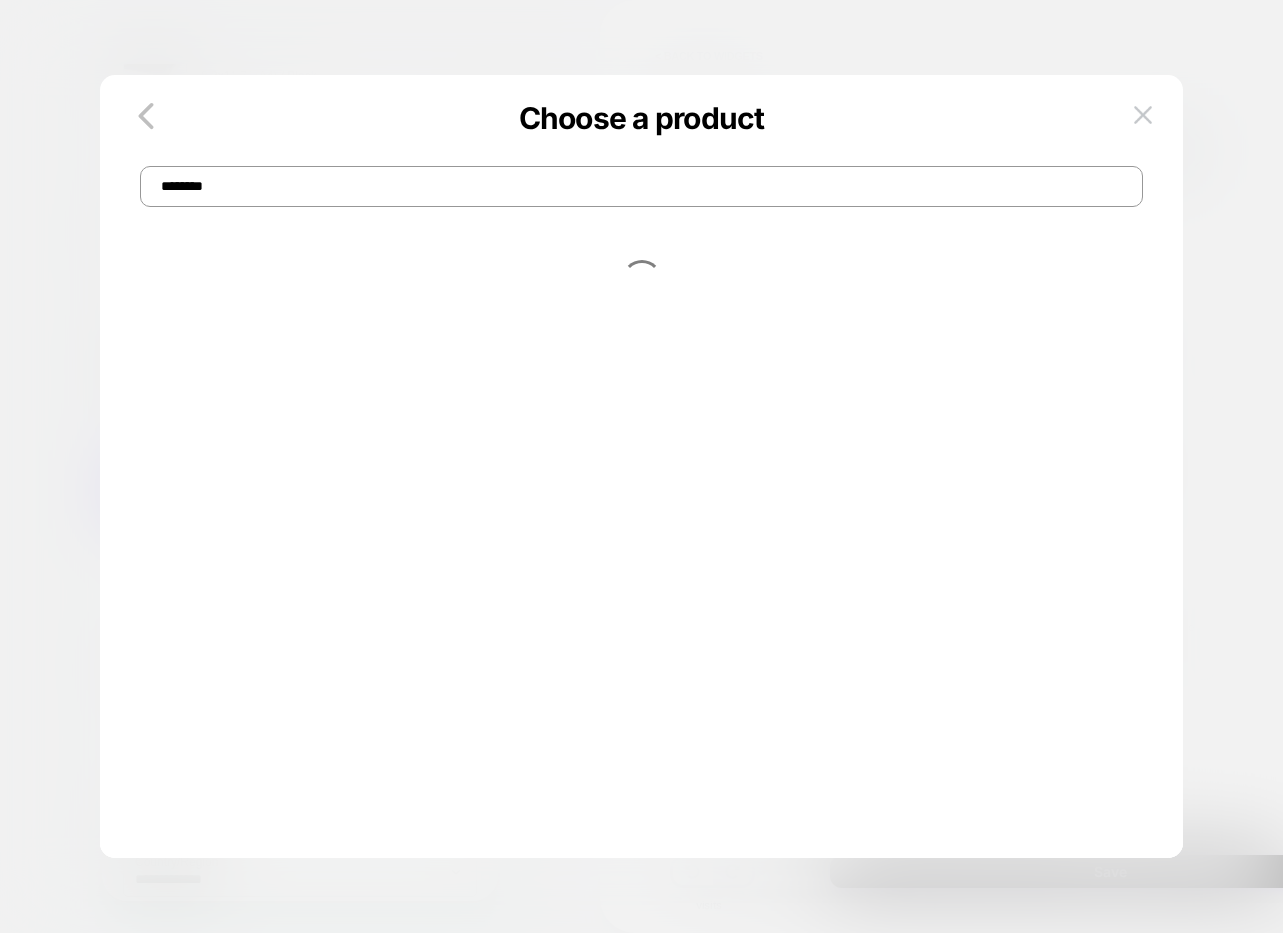type on "*********" 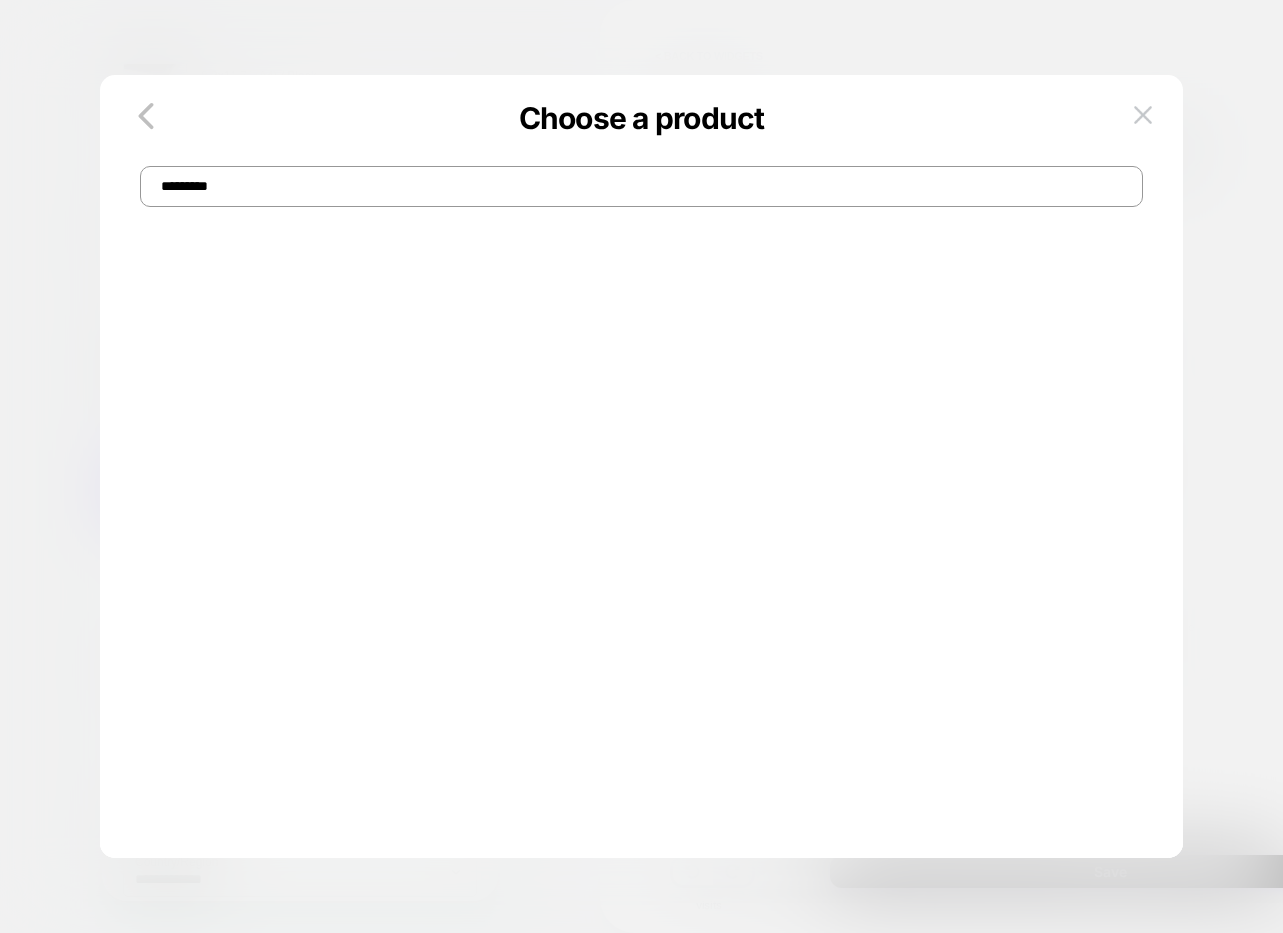 click on "Choose a product *********" at bounding box center (641, 466) 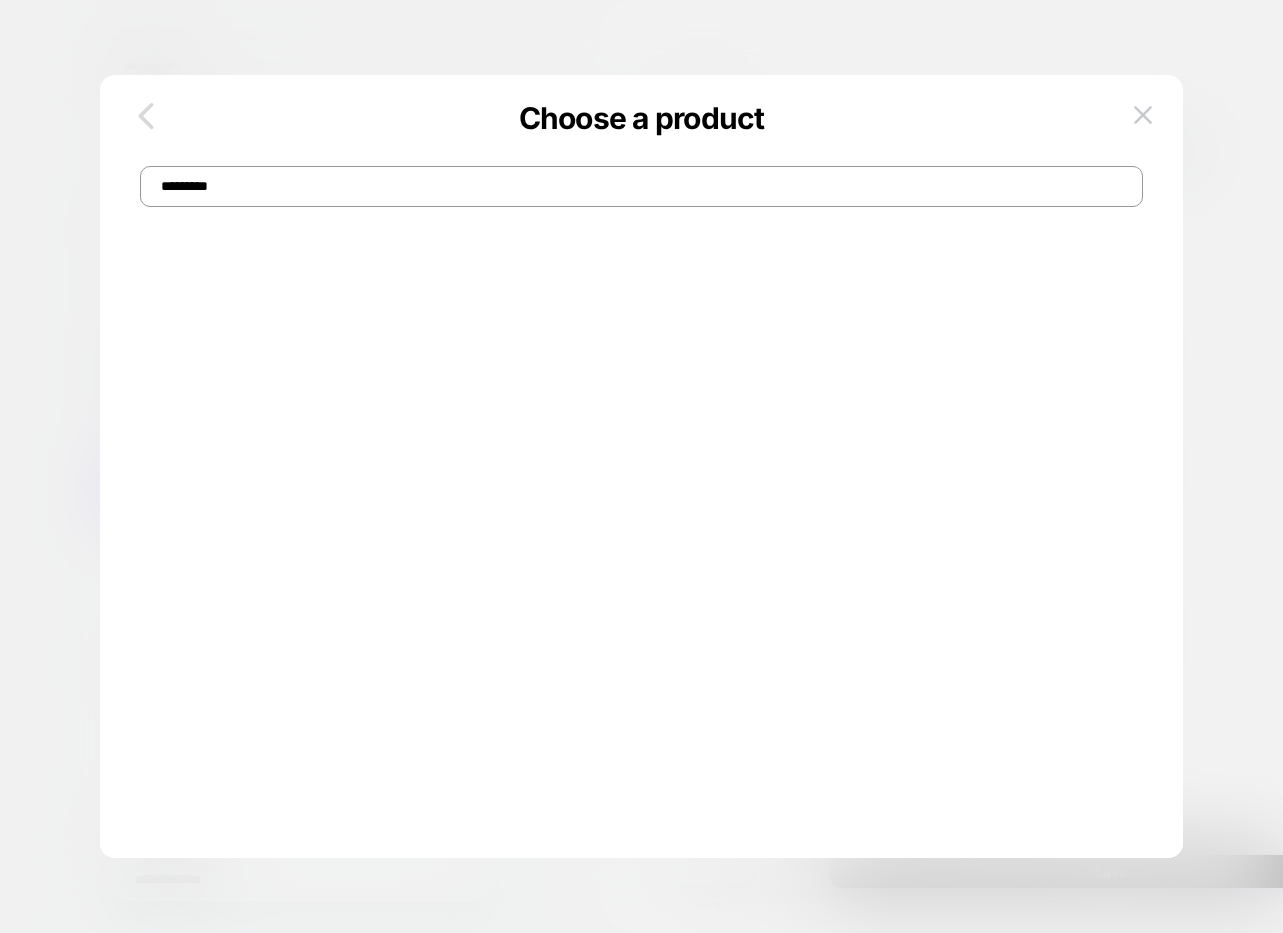 click 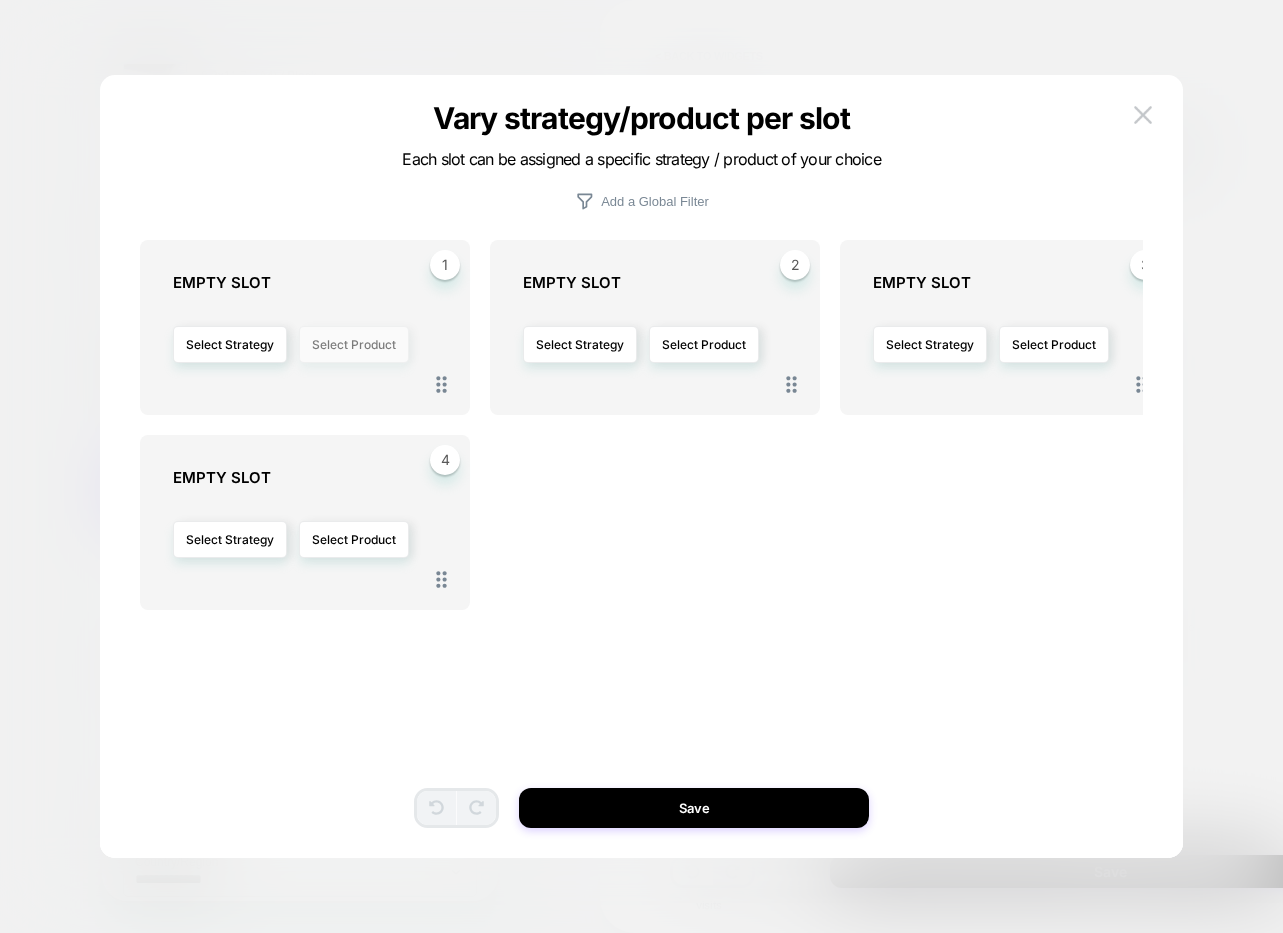 click on "Select Product" at bounding box center [354, 344] 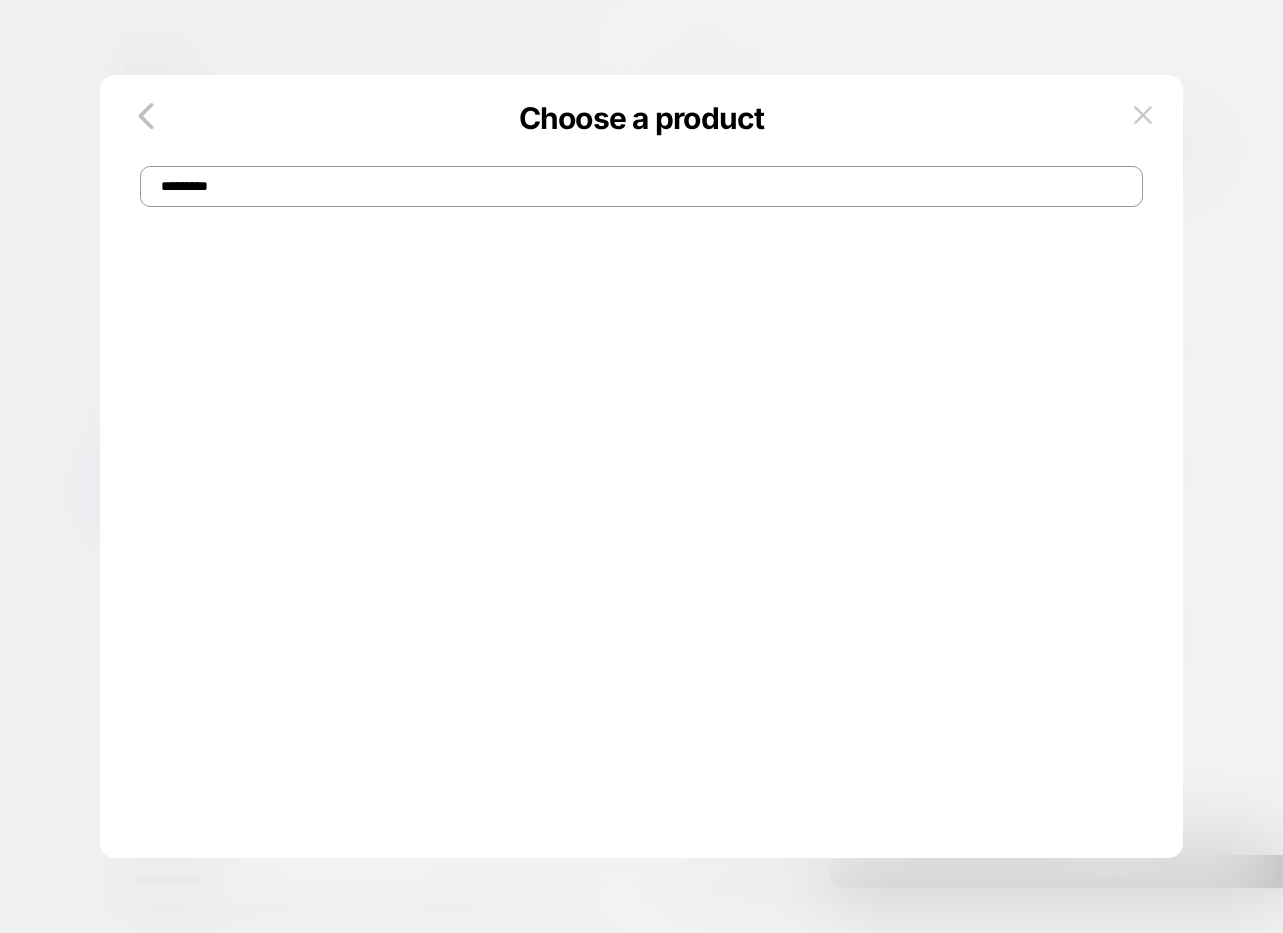 click on "*********" at bounding box center [641, 186] 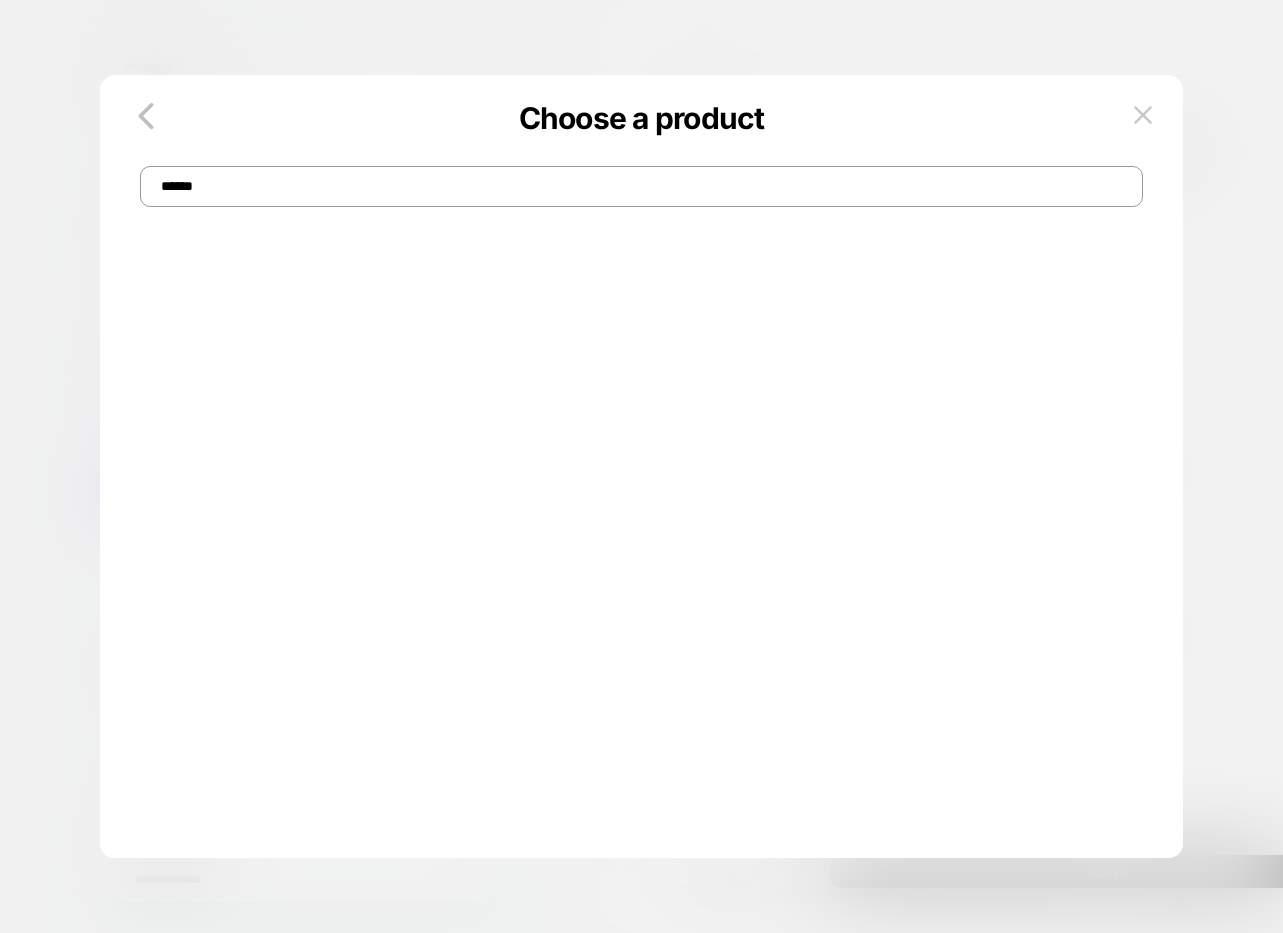 type on "*******" 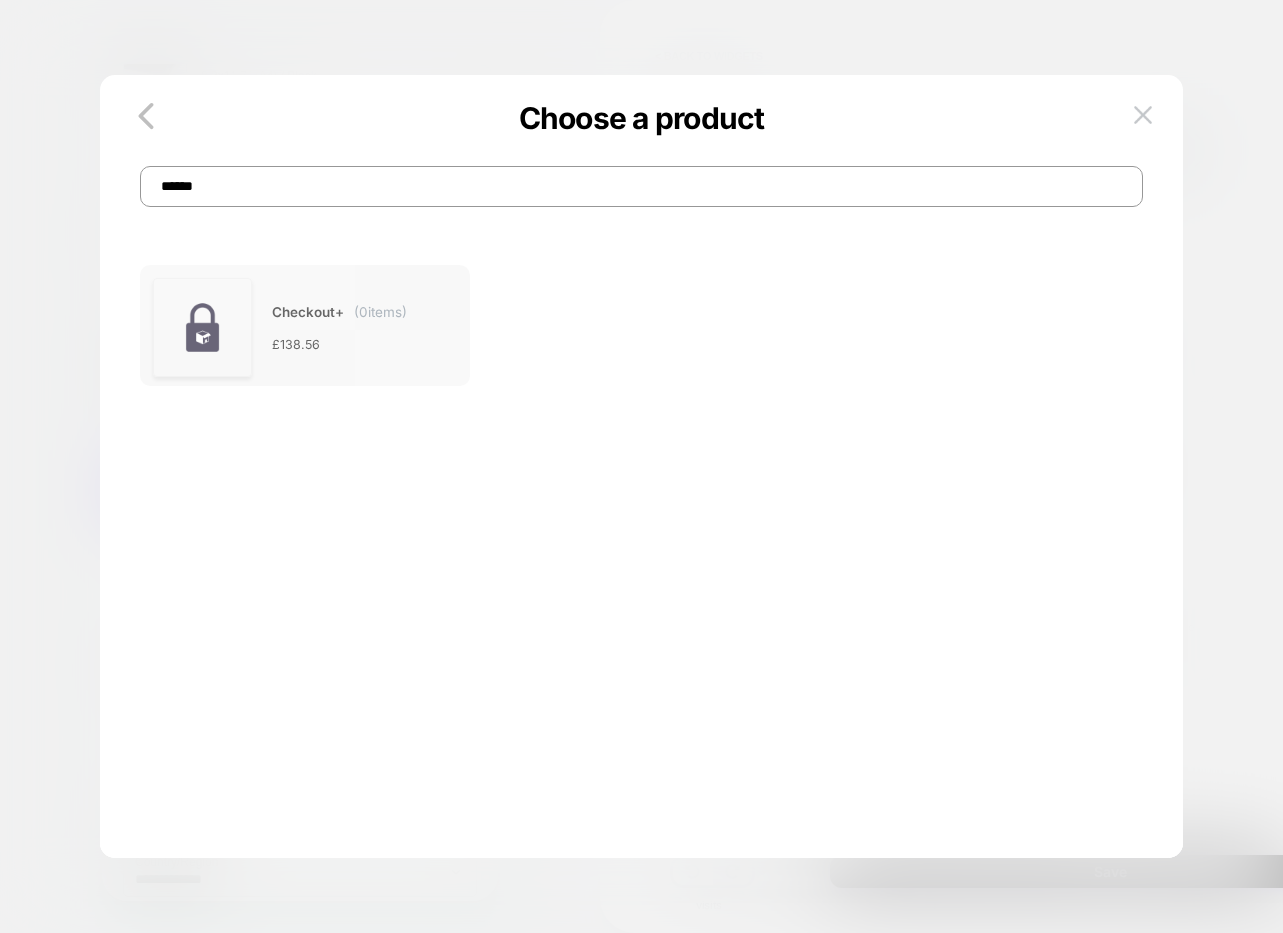 type on "******" 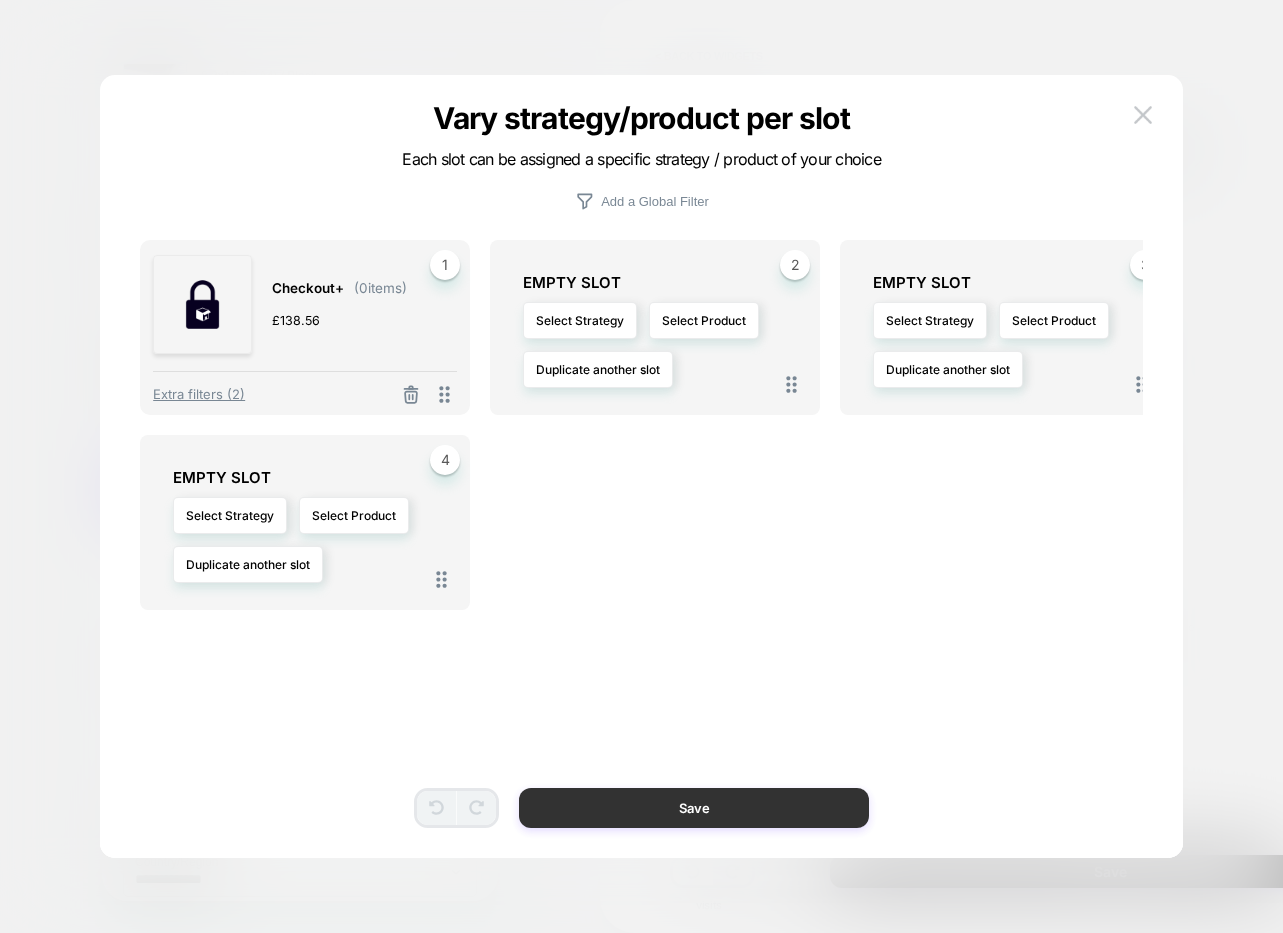 click on "Save" at bounding box center [694, 808] 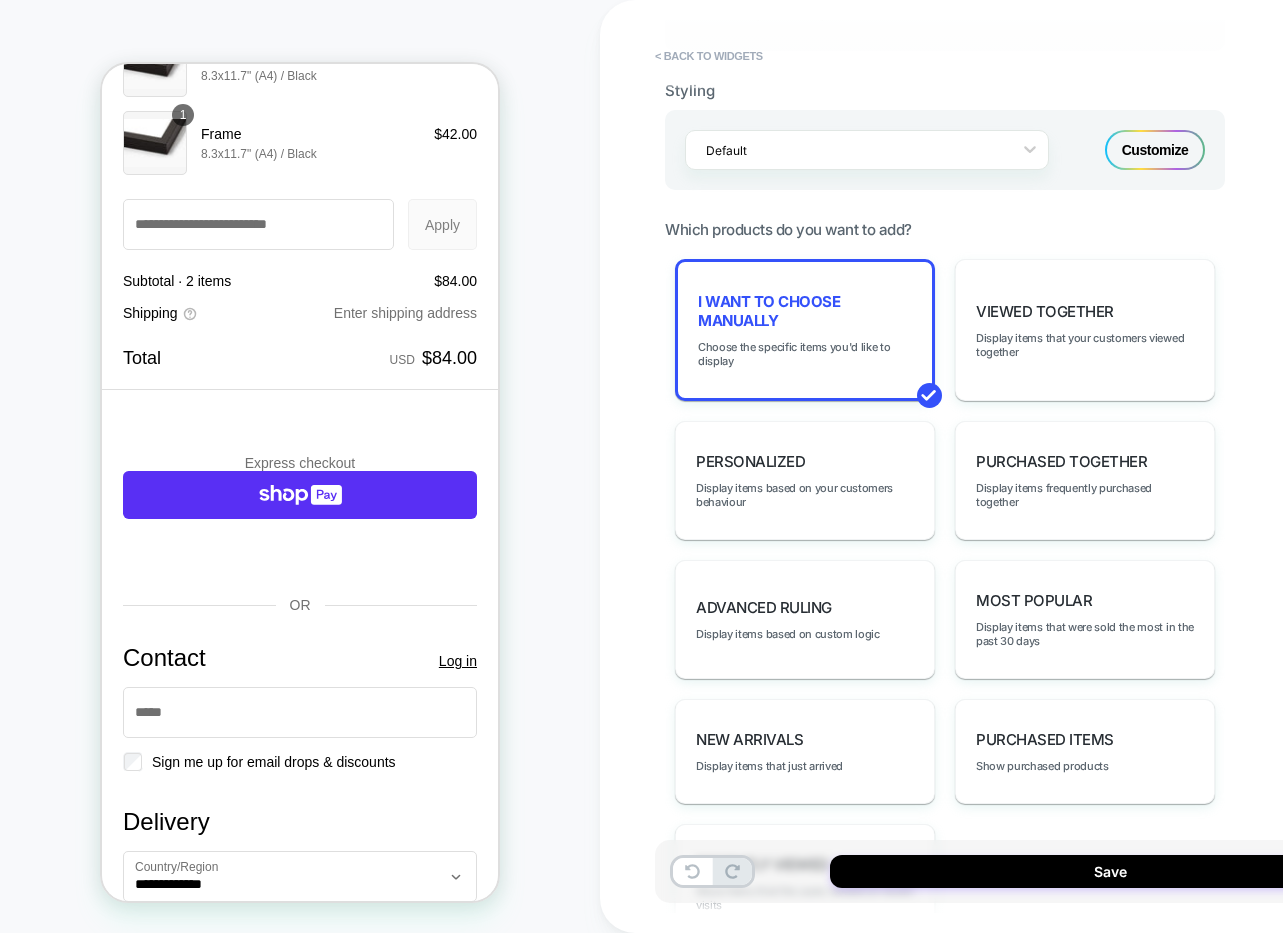 scroll, scrollTop: 192, scrollLeft: 0, axis: vertical 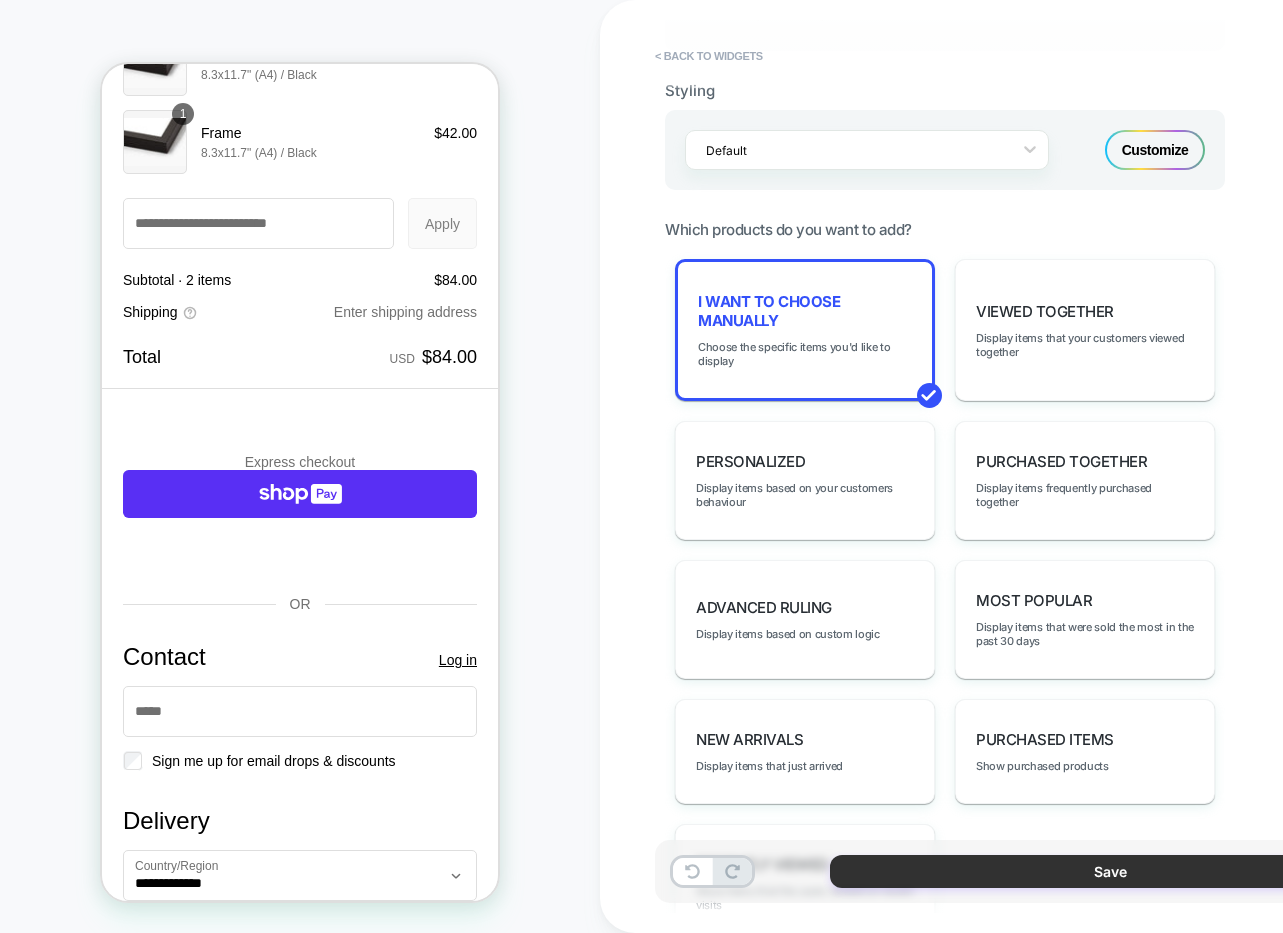 click on "Save" at bounding box center [1110, 871] 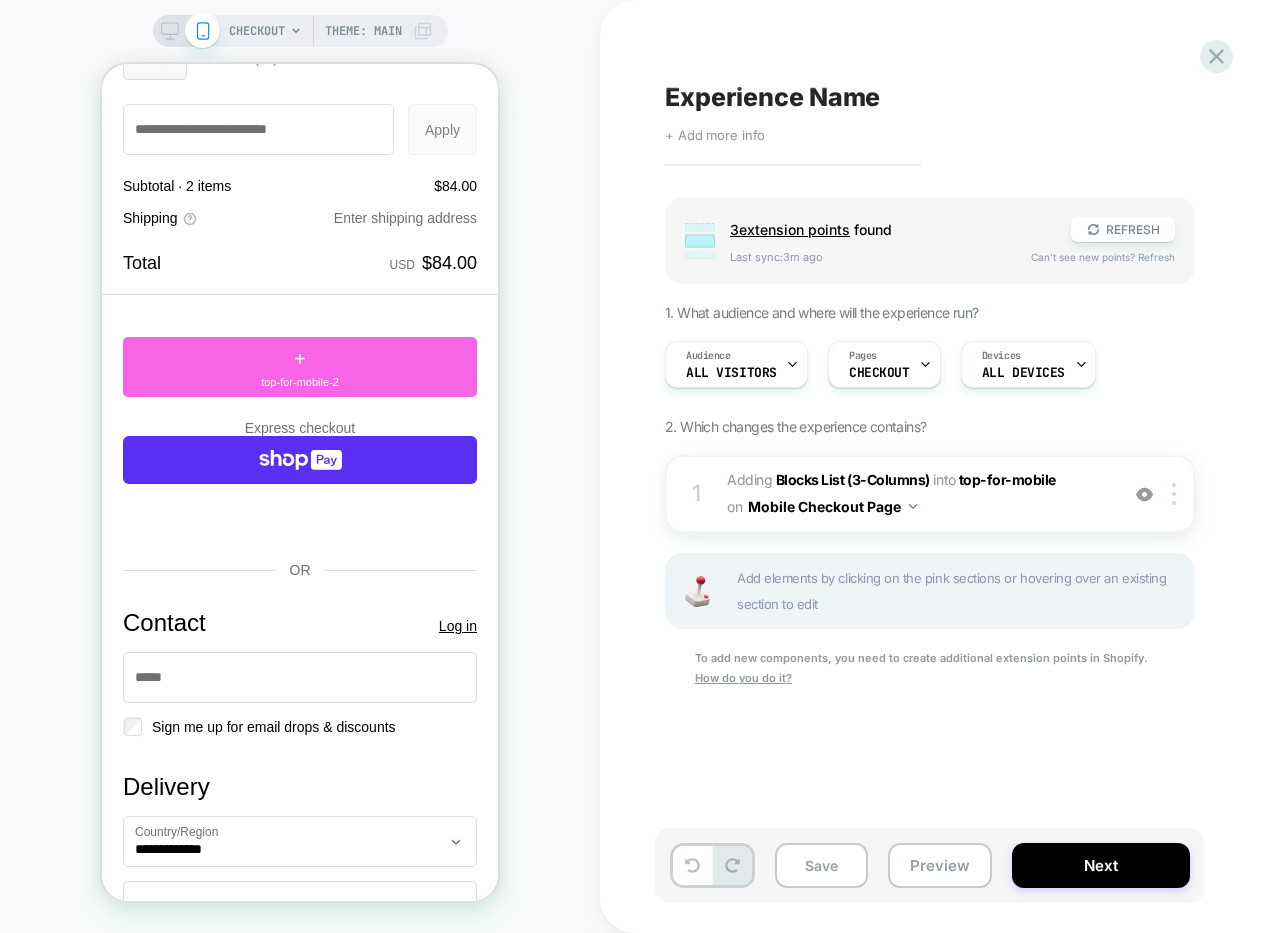 scroll, scrollTop: 270, scrollLeft: 0, axis: vertical 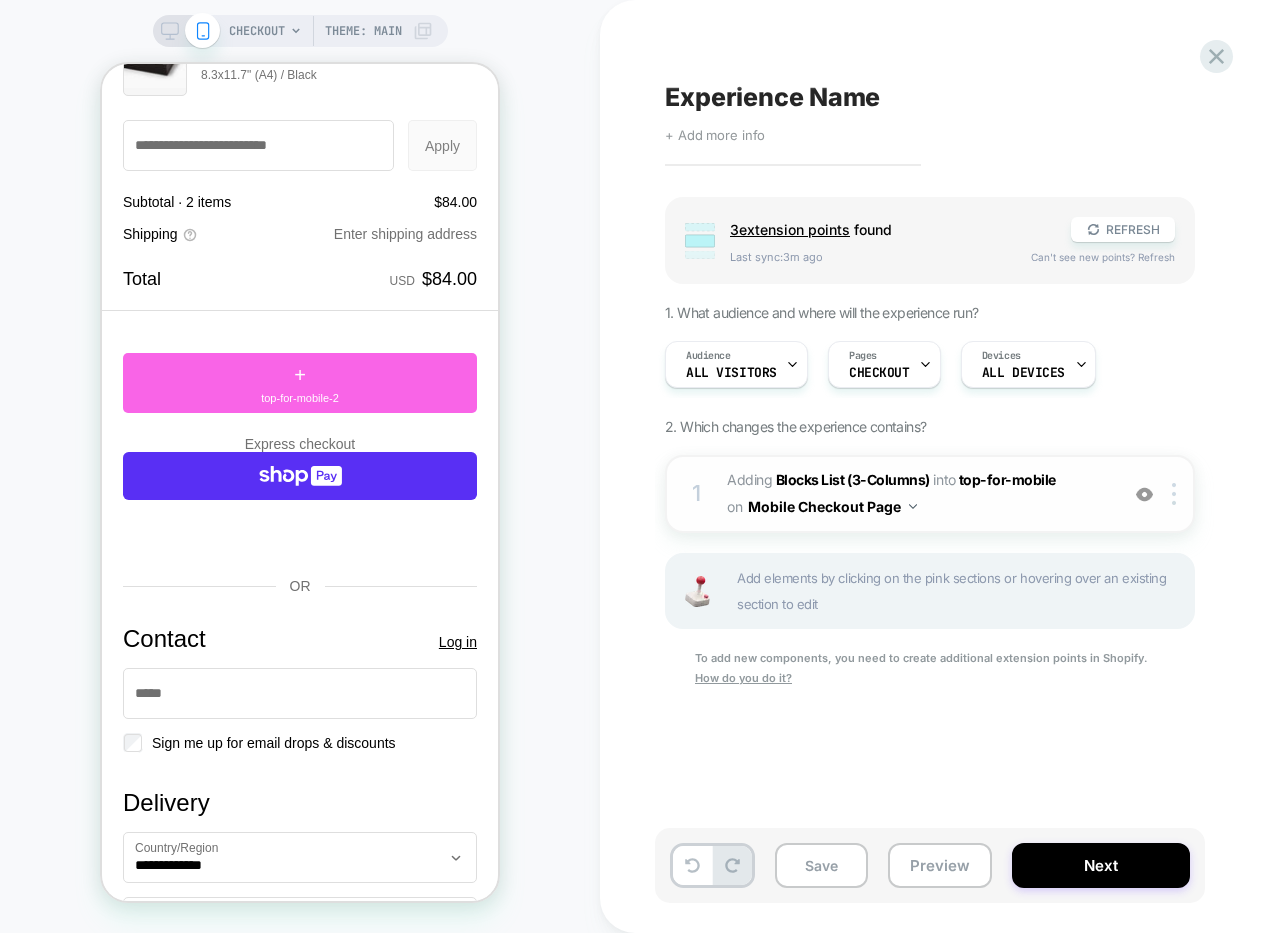click on "#_loomi_addon_1751989146448 Adding   Blocks List (3-Columns)   INTO top-for-mobile top-for-mobile   on Mobile Checkout Page" at bounding box center [917, 494] 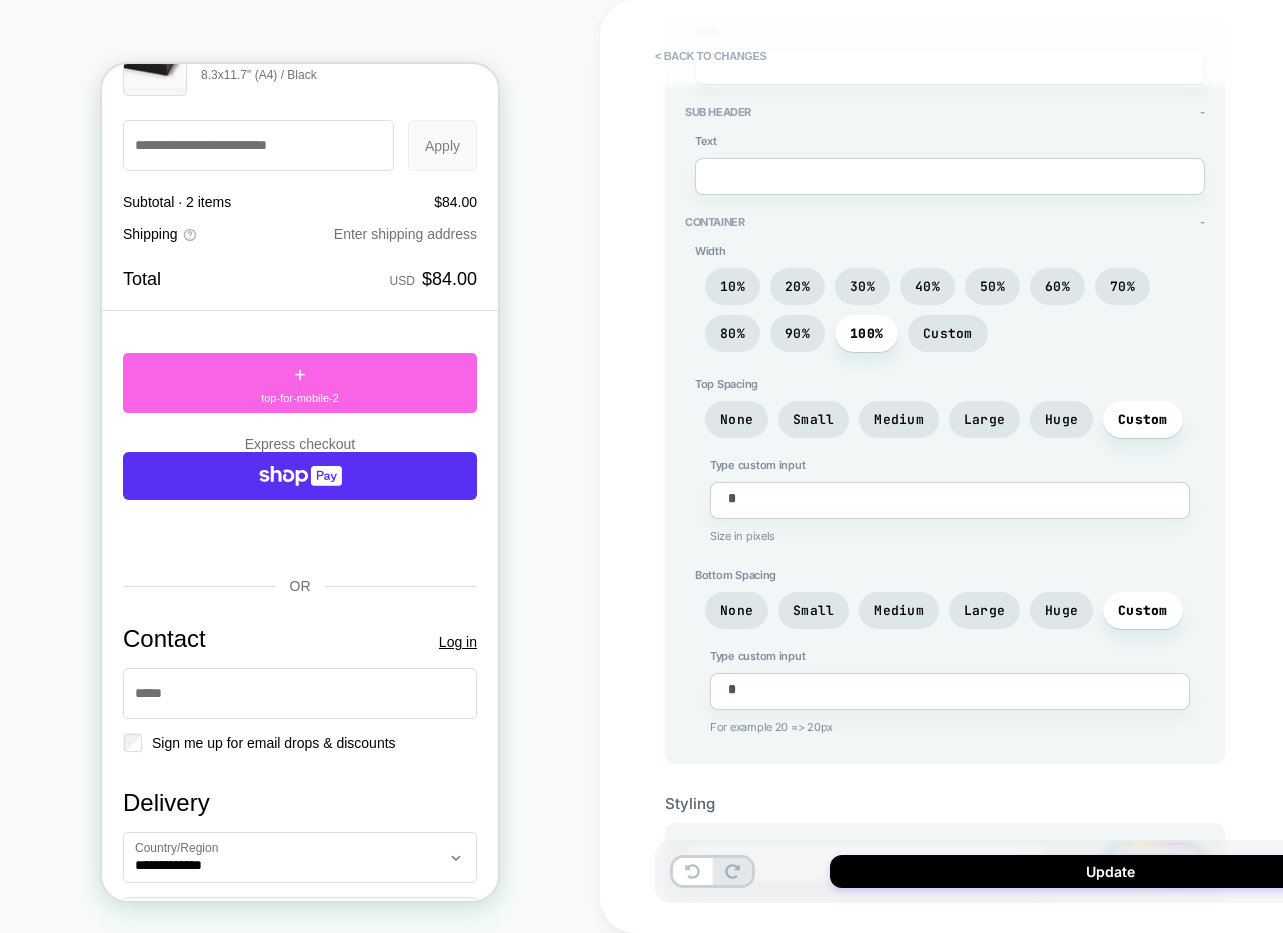 scroll, scrollTop: 524, scrollLeft: 0, axis: vertical 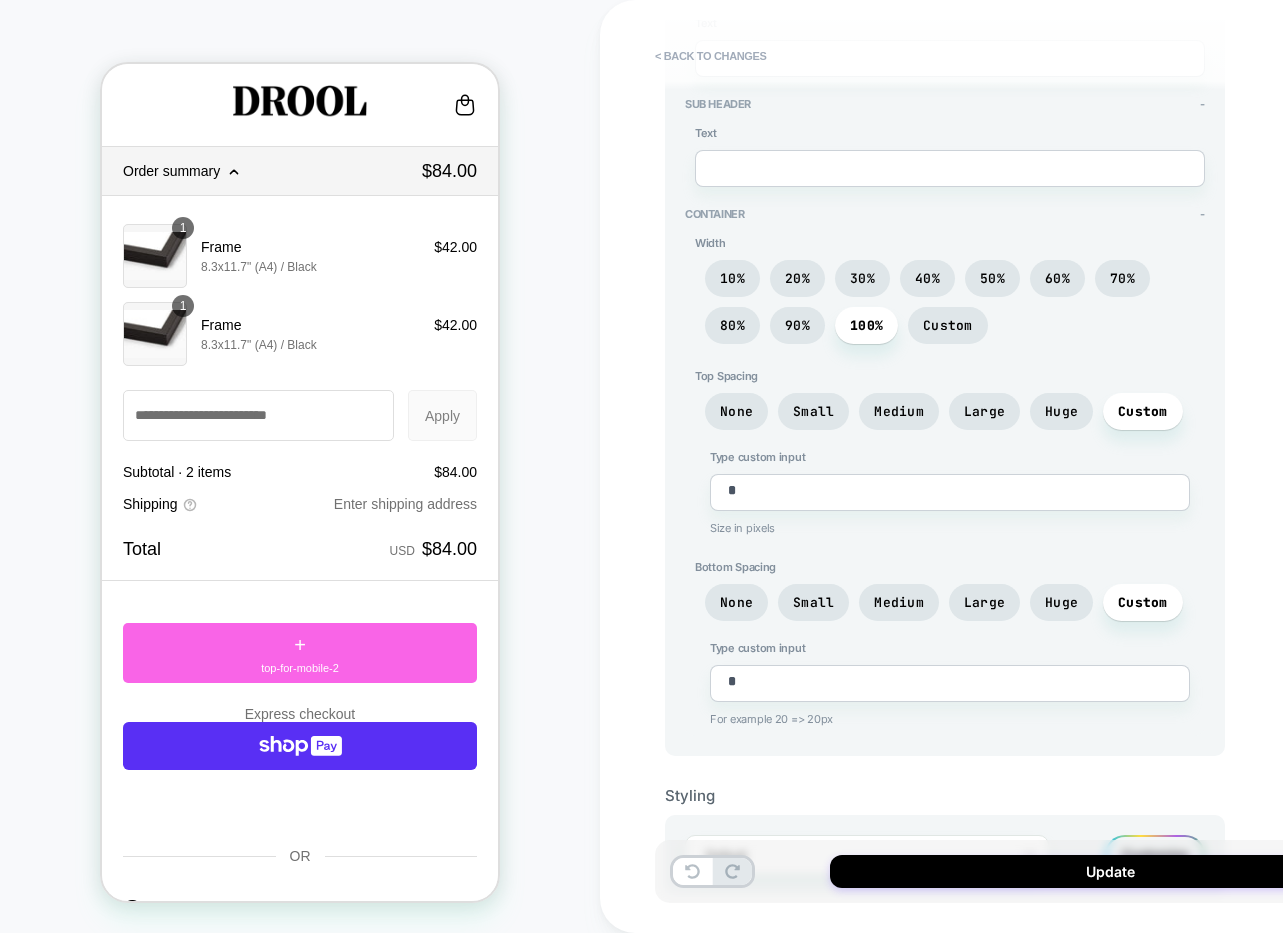 click on "Order summary" at bounding box center [171, 171] 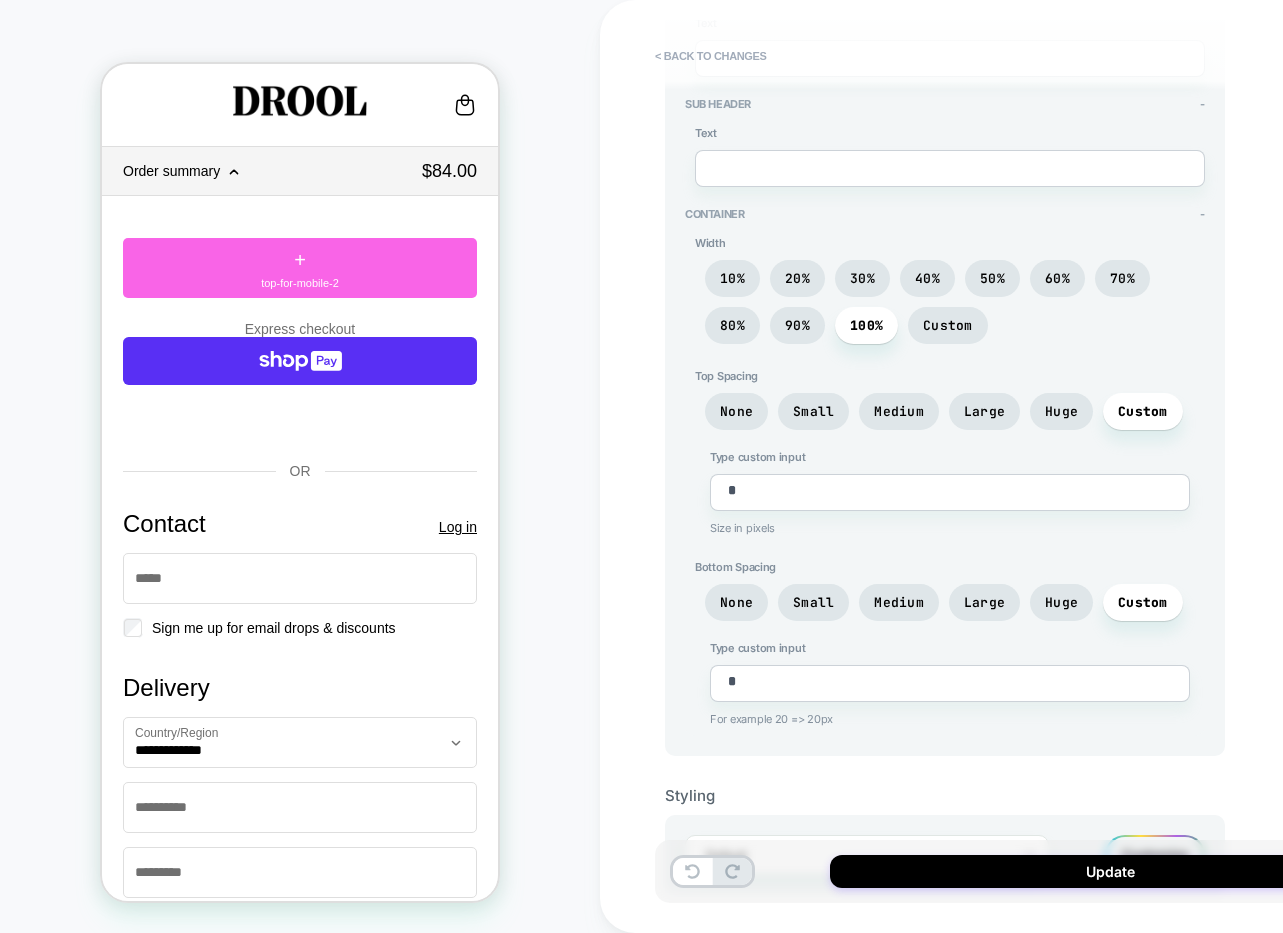 click on "Order summary" at bounding box center (171, 171) 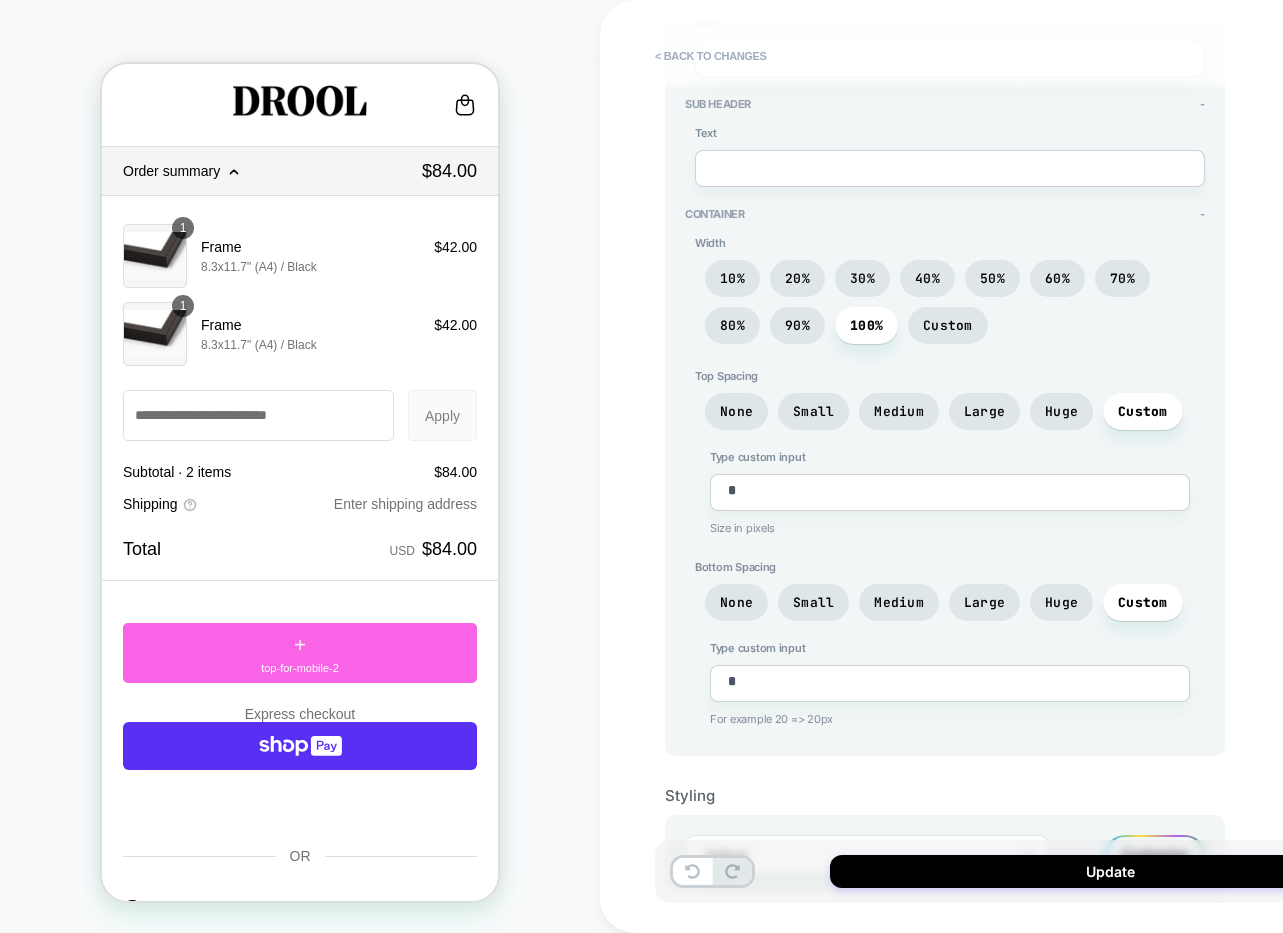 click on "Order summary" at bounding box center [171, 171] 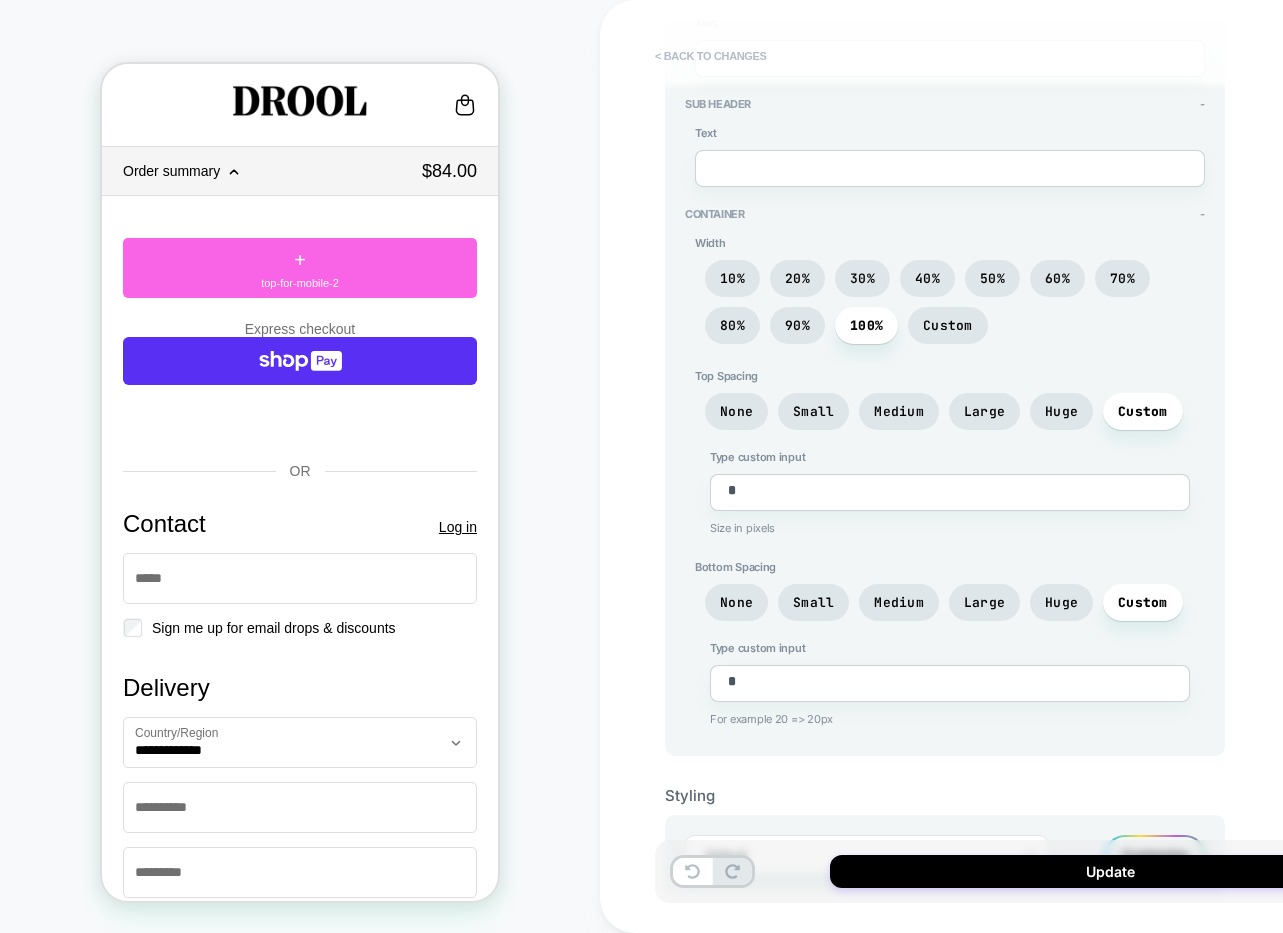 click on "< Back to changes" at bounding box center (711, 56) 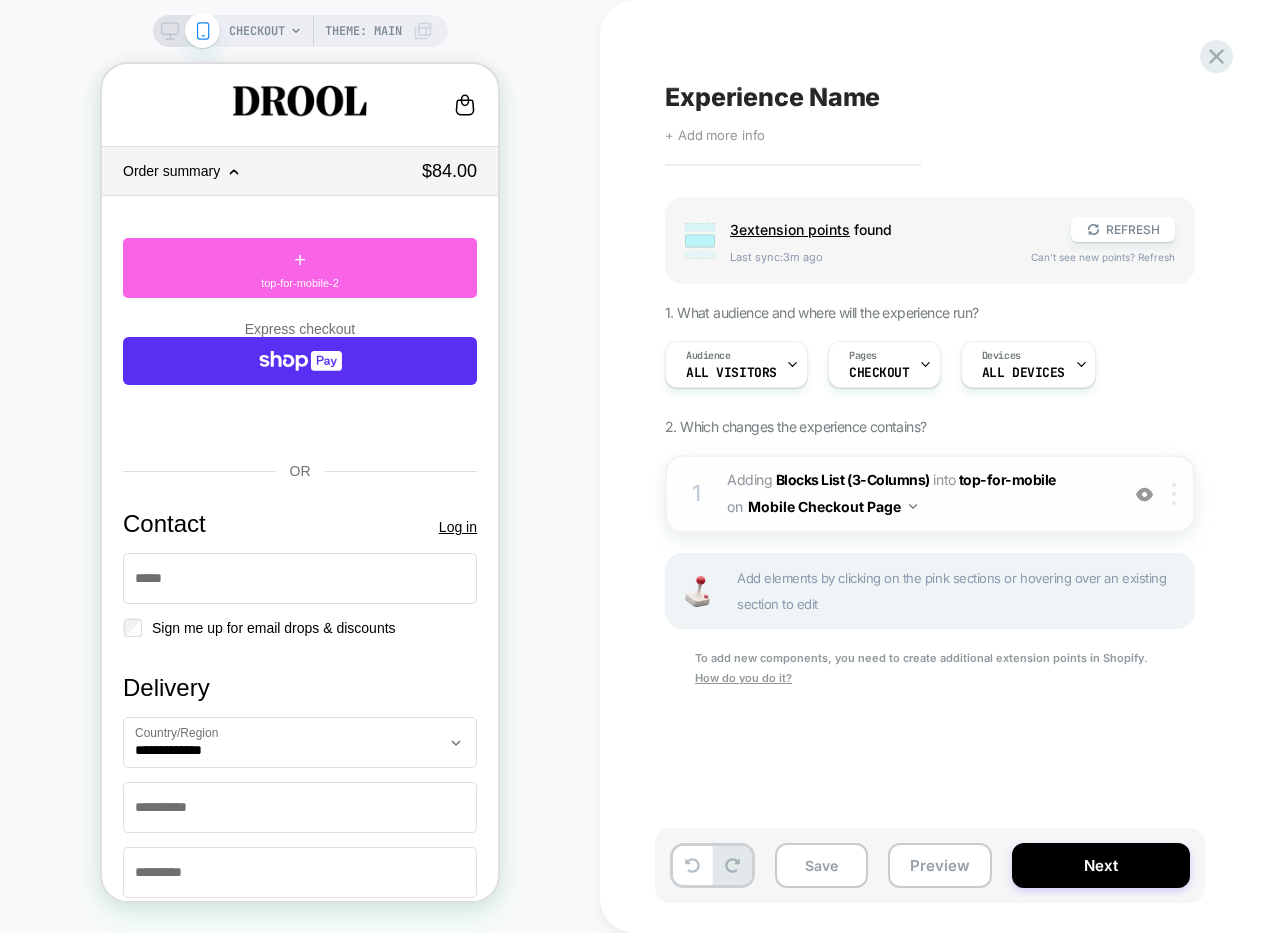 click at bounding box center [1177, 494] 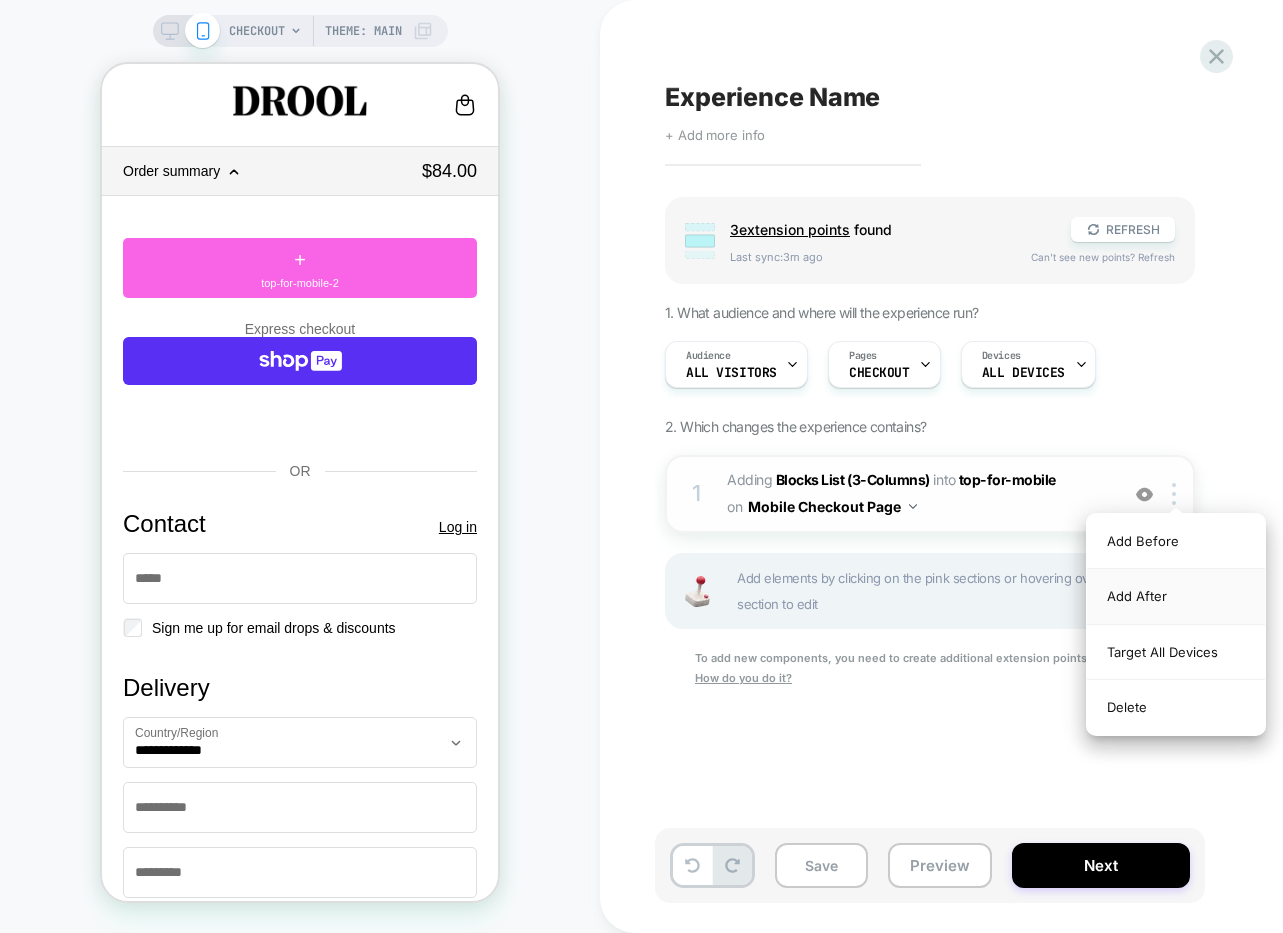 click on "Add After" at bounding box center [1176, 596] 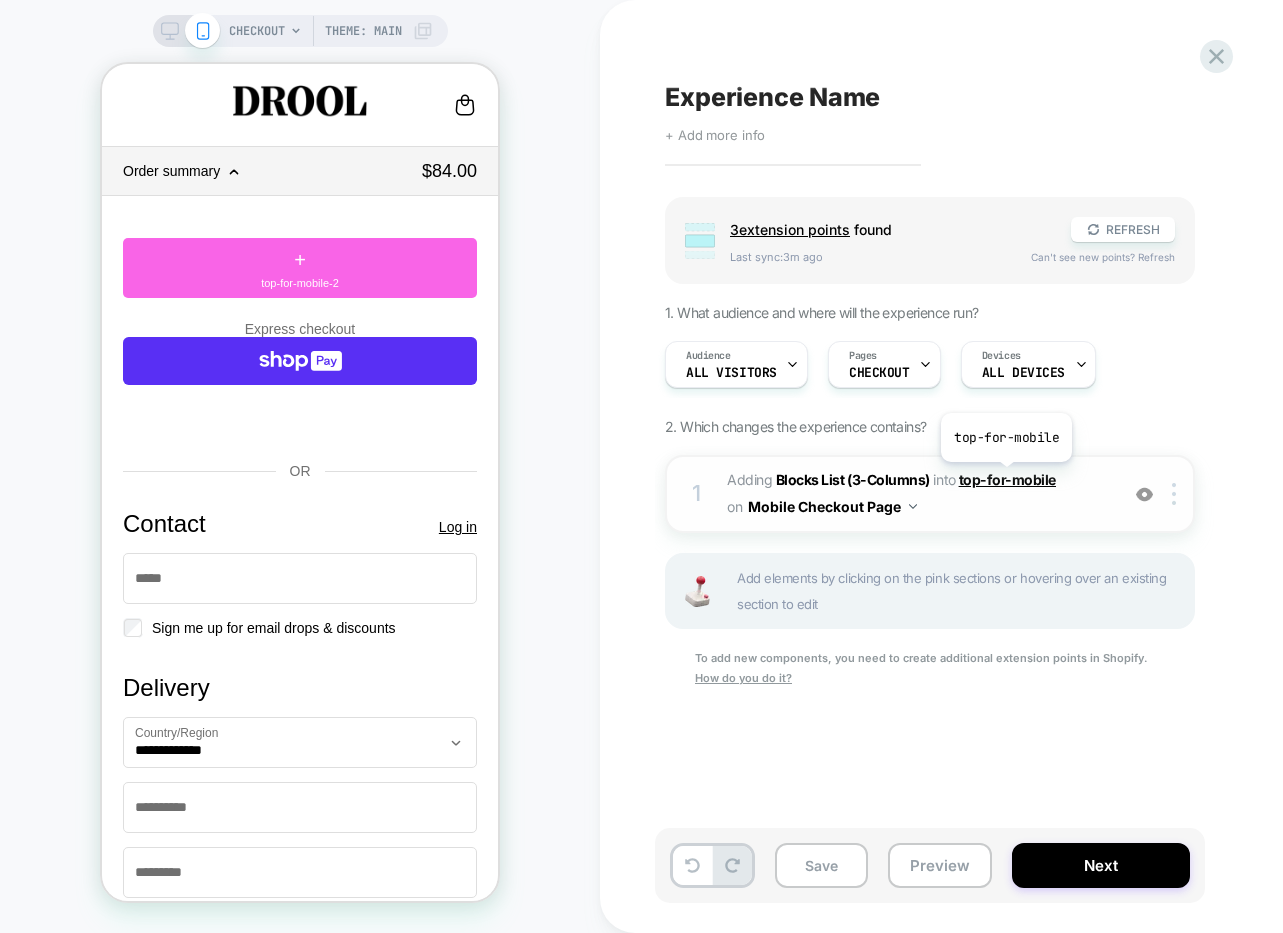 click on "top-for-mobile" at bounding box center [1007, 479] 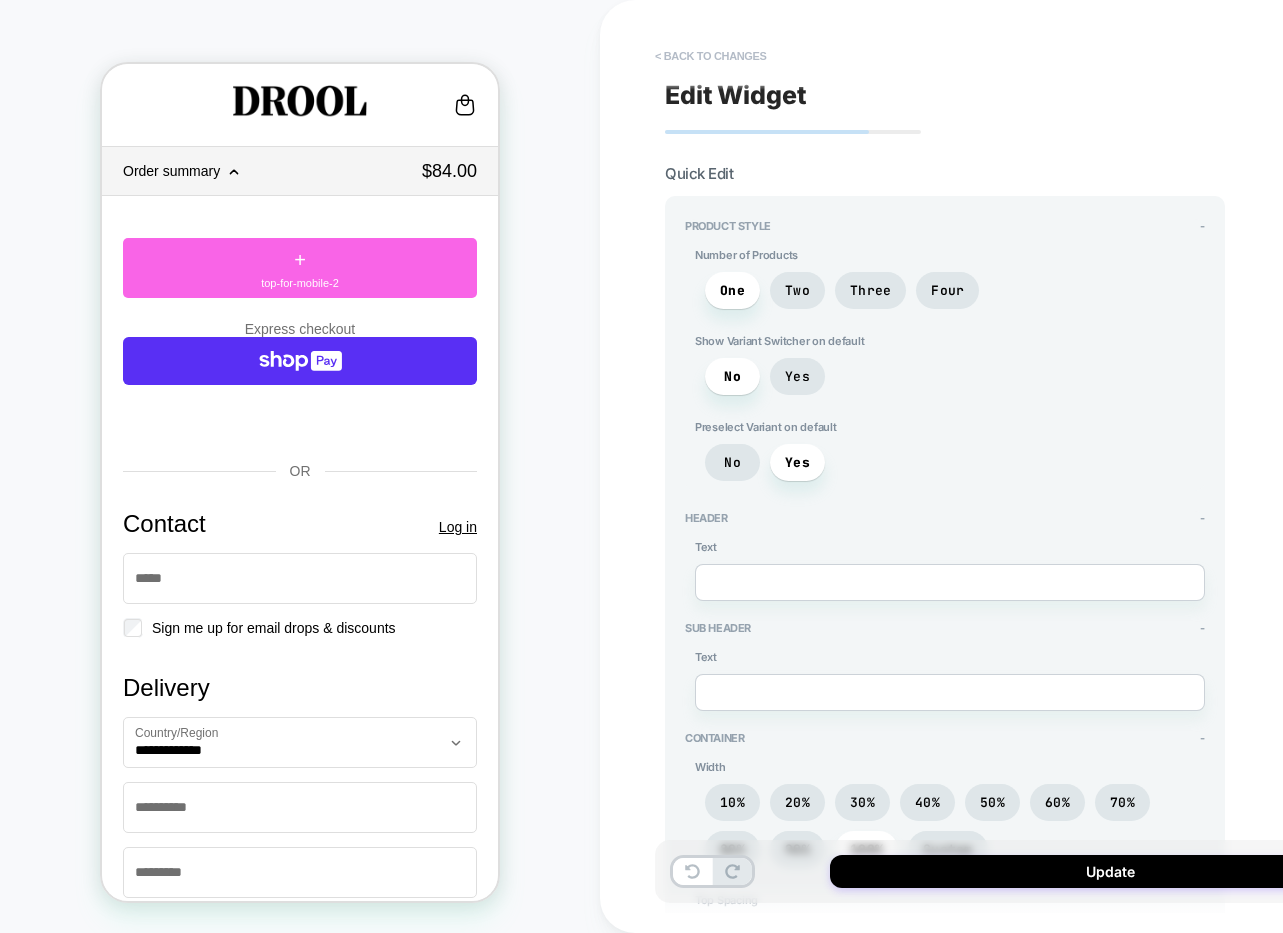 click on "< Back to changes" at bounding box center (711, 56) 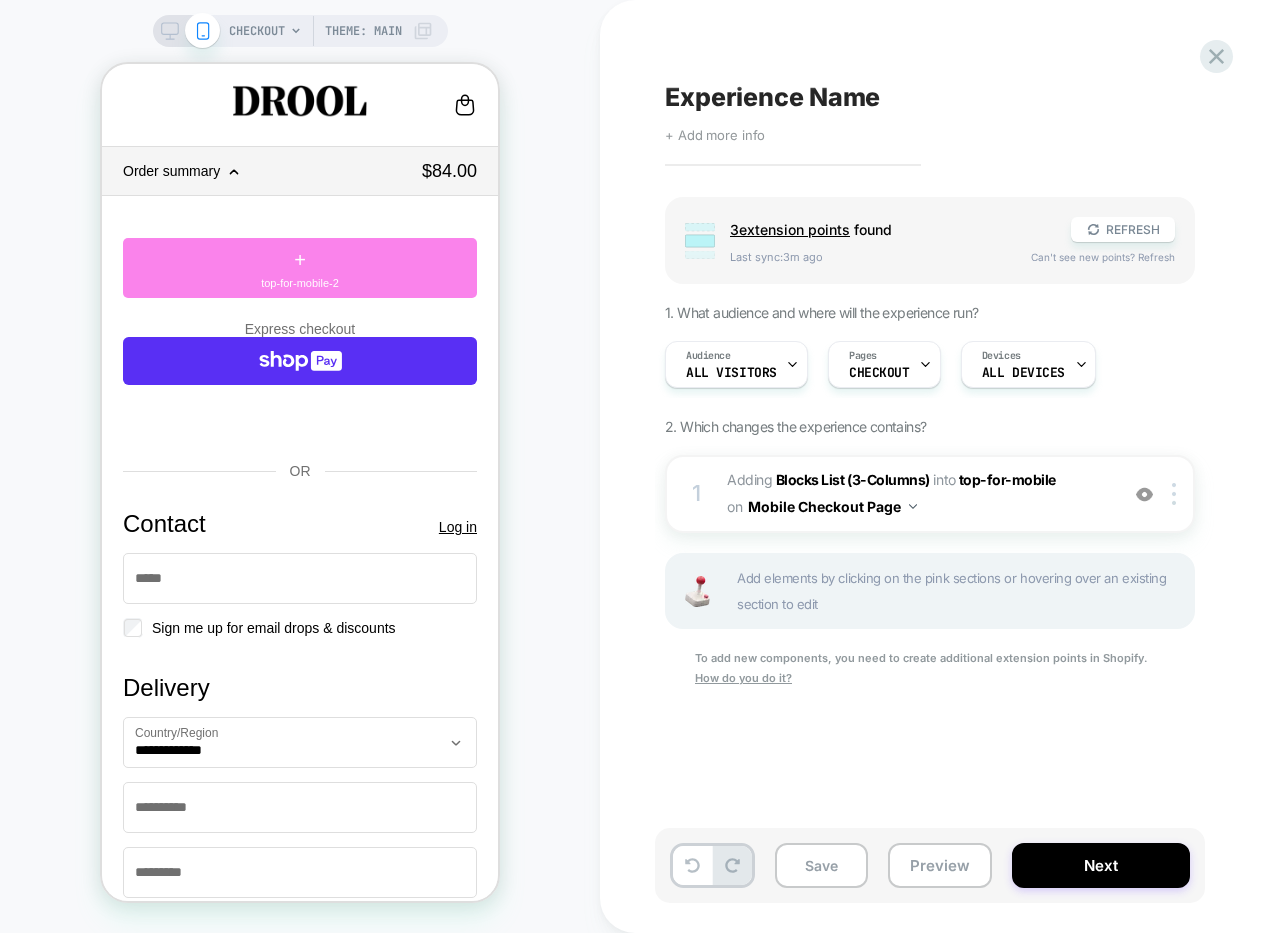 click on "+ top-for-mobile-2" at bounding box center [300, 268] 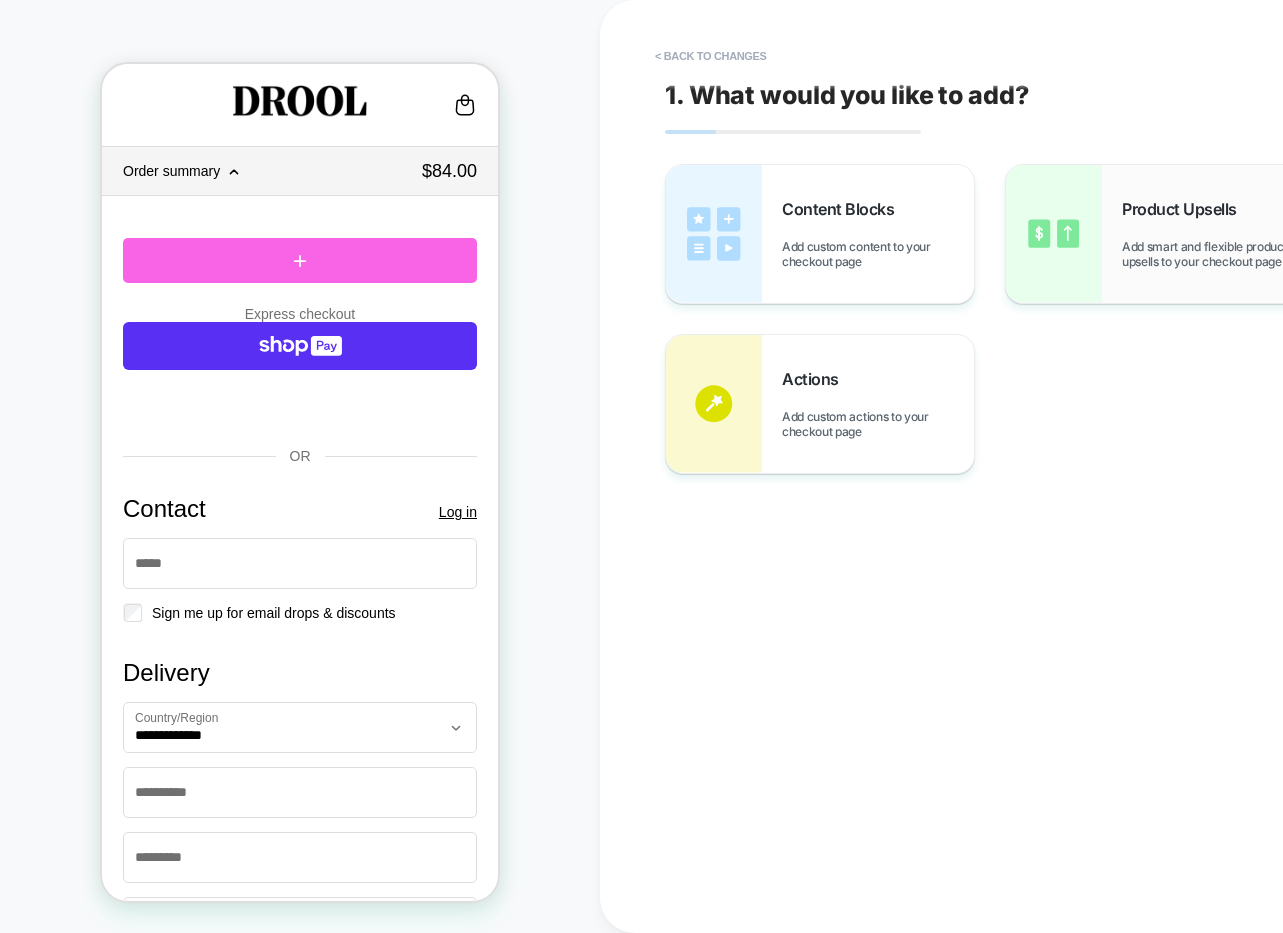 click on "Product Upsells Add smart and flexible product upsells to your checkout page" at bounding box center (1160, 234) 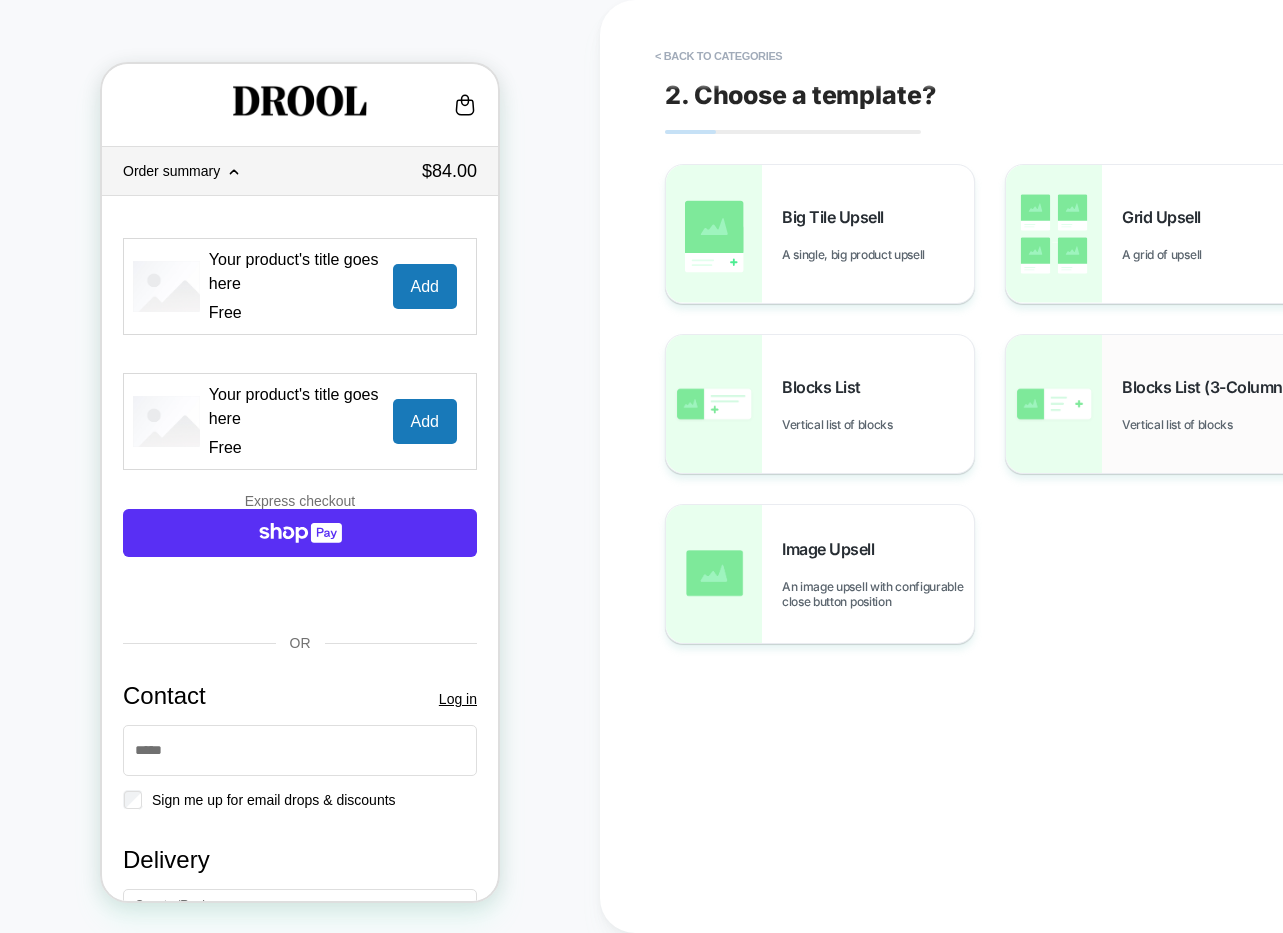 click on "Blocks List (3-Columns) Vertical list of blocks" at bounding box center [1160, 404] 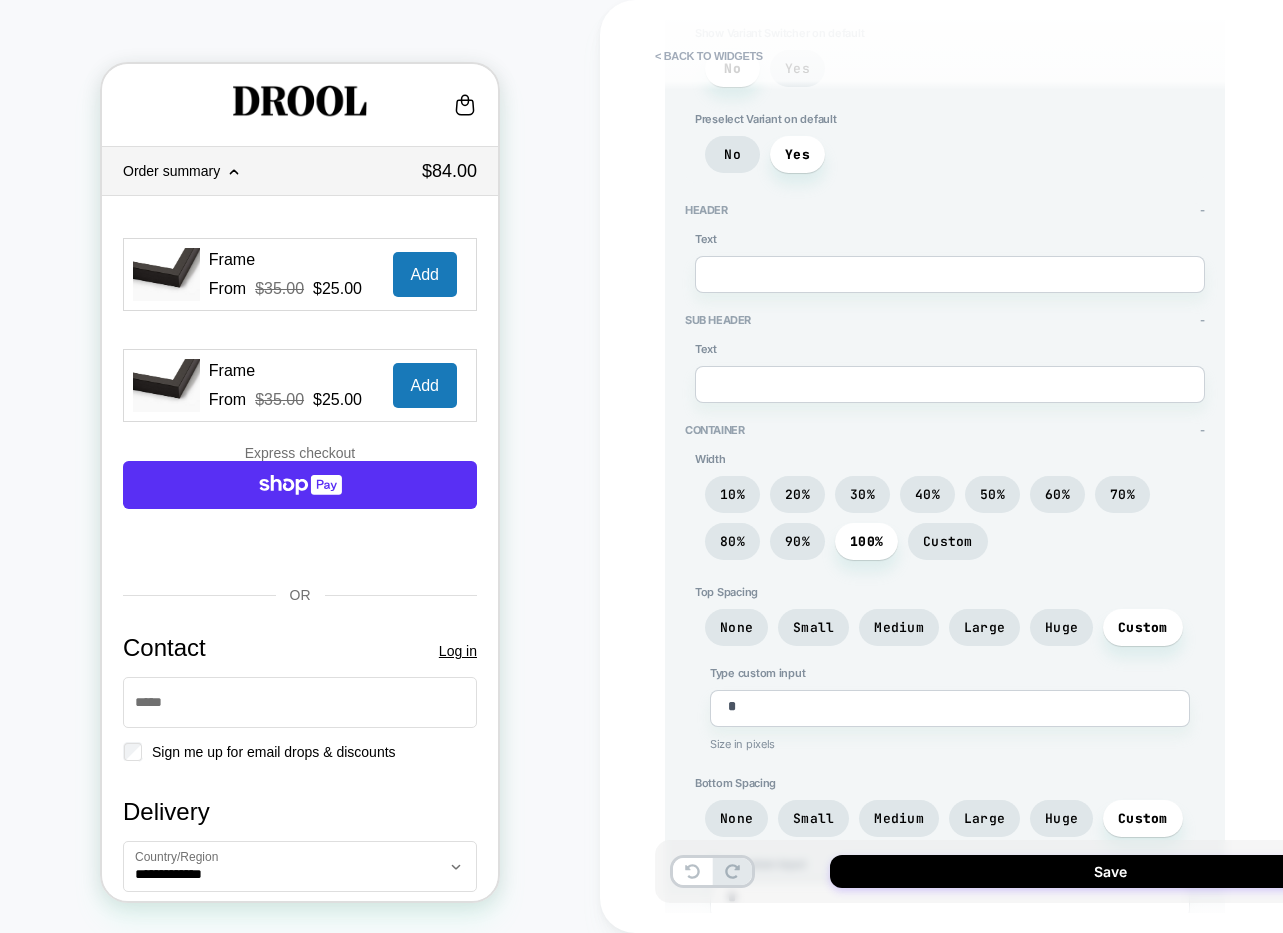 scroll, scrollTop: 1164, scrollLeft: 0, axis: vertical 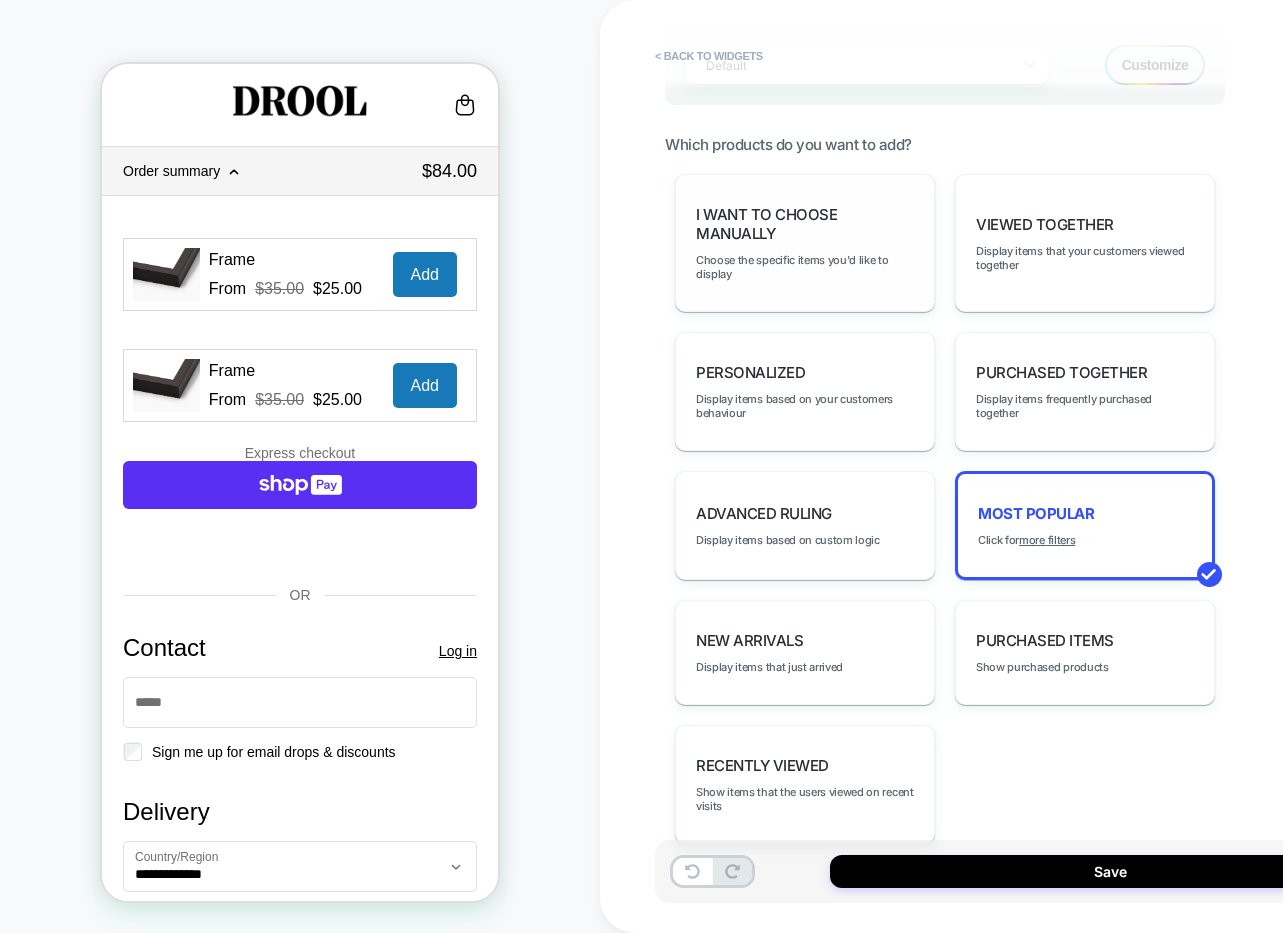 click on "I want to choose manually Choose the specific items you'd like to display" at bounding box center [805, 243] 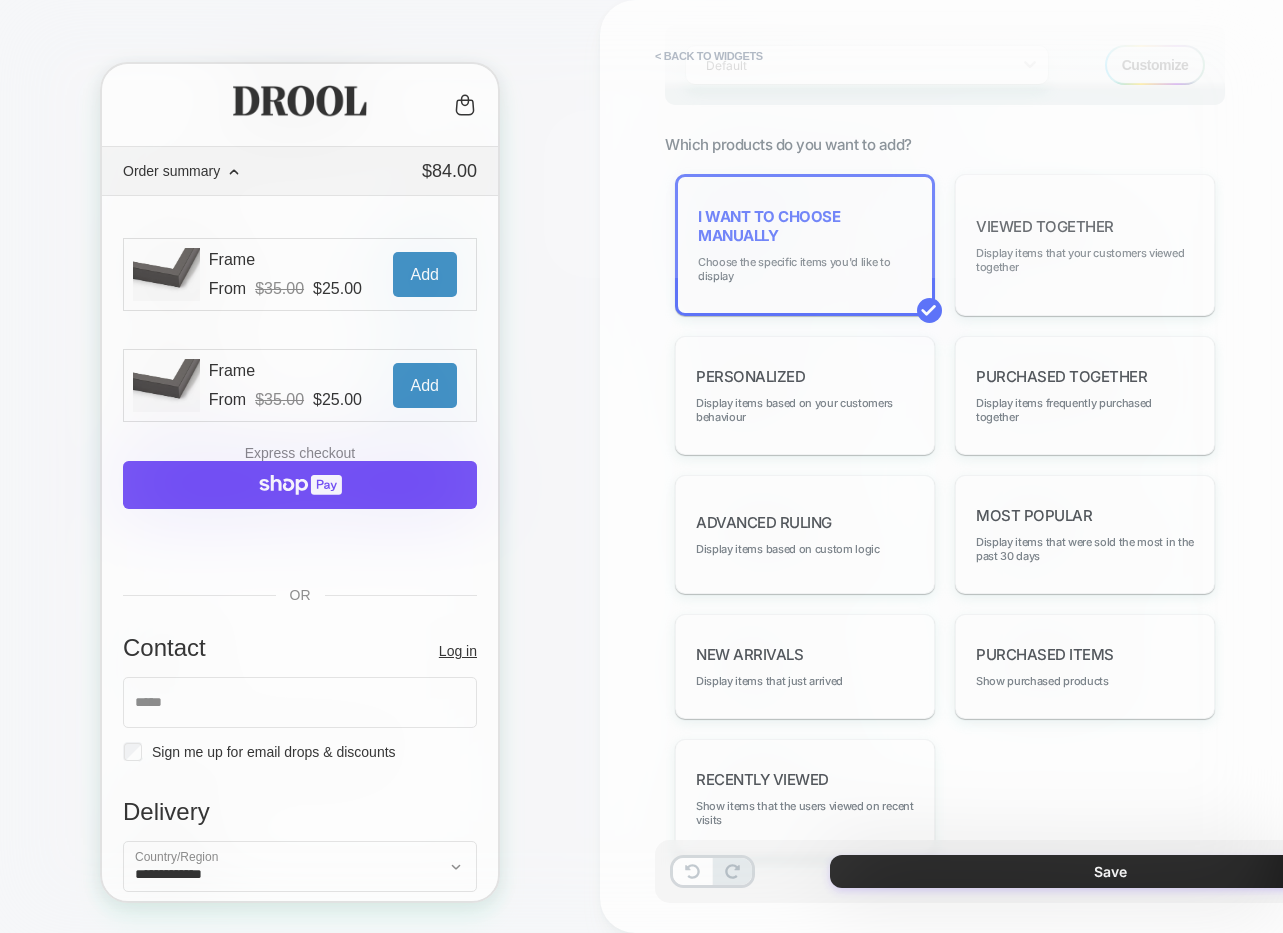 type on "*" 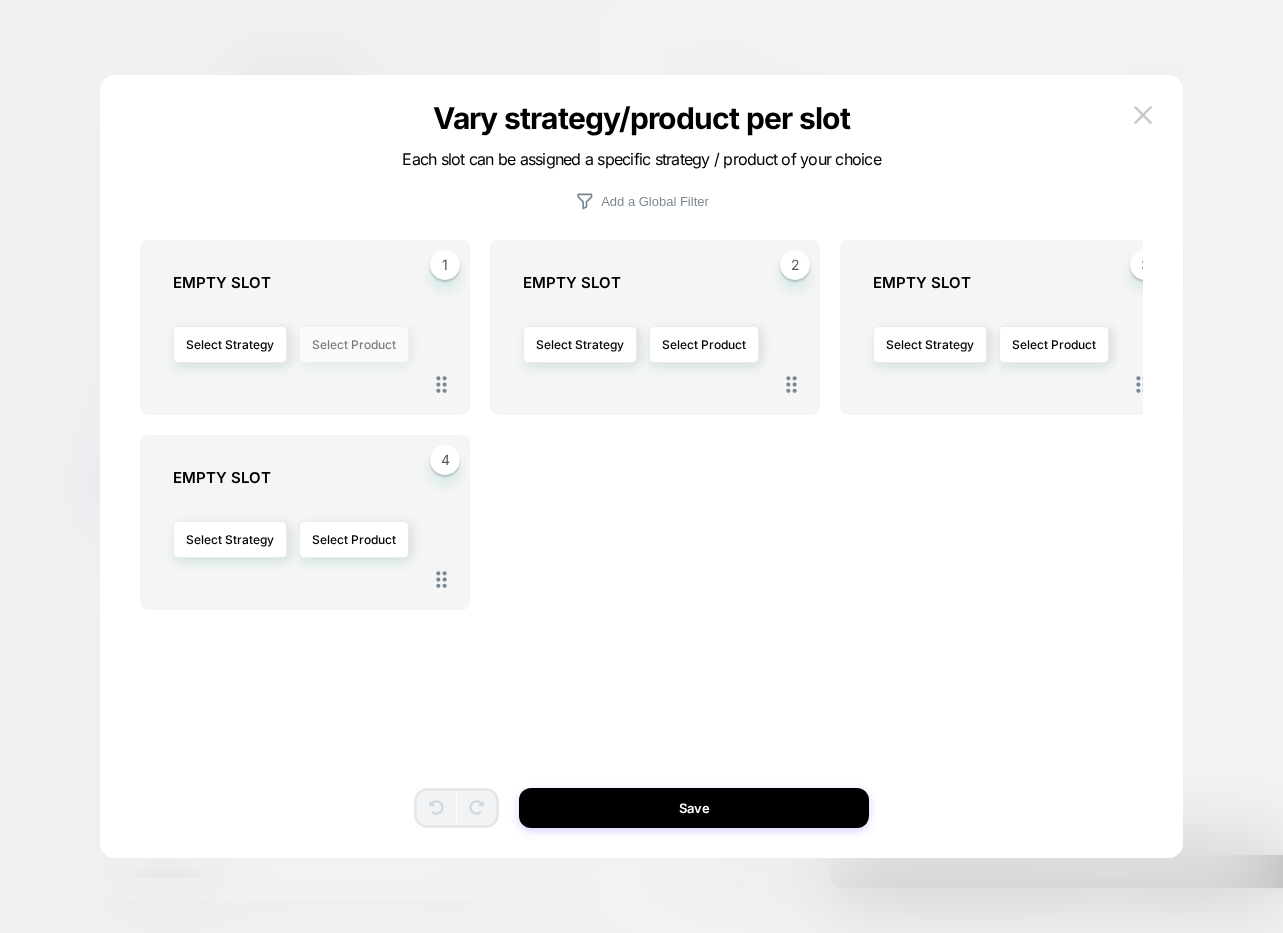 click on "Select Product" at bounding box center [354, 344] 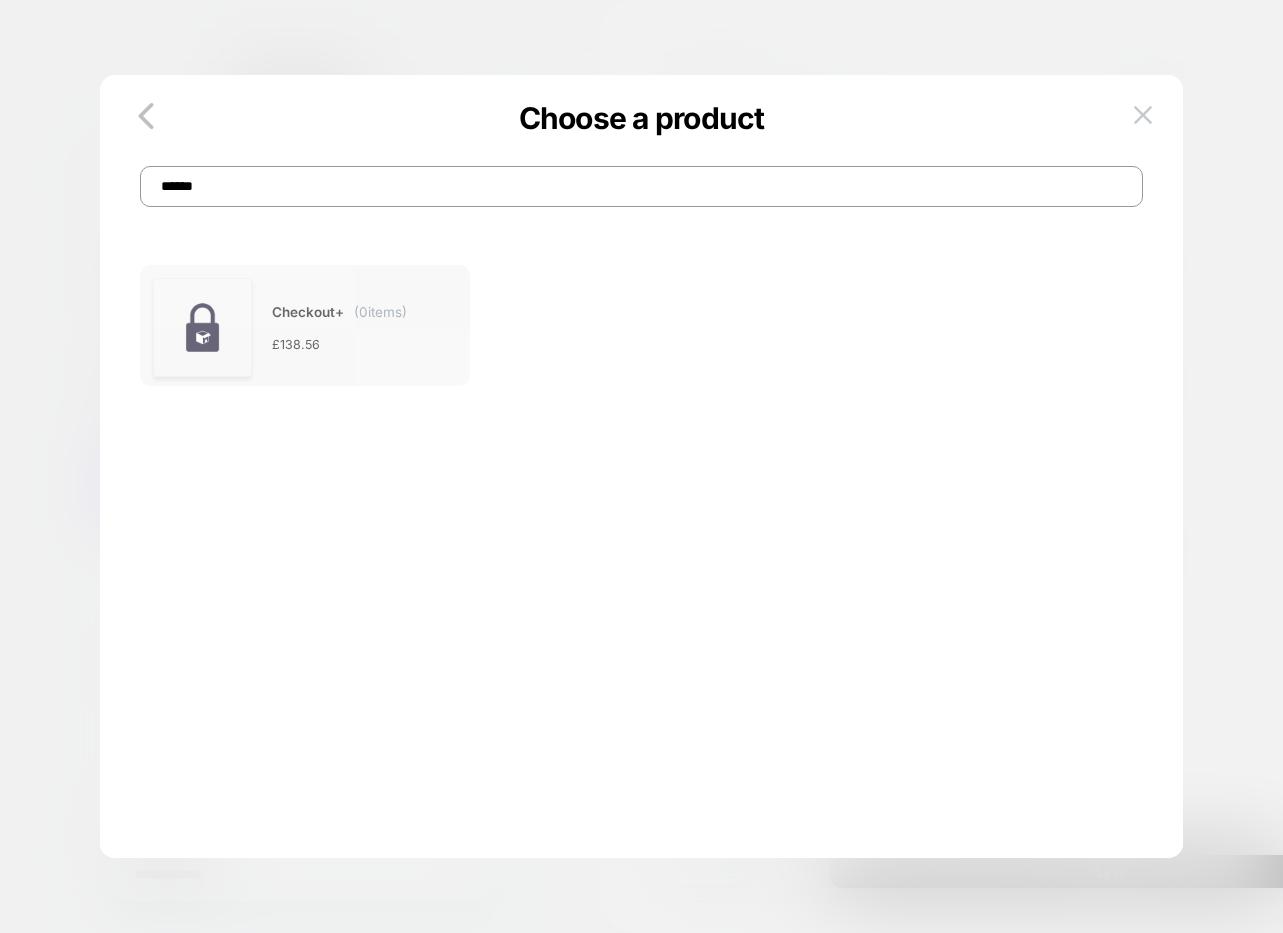 type on "******" 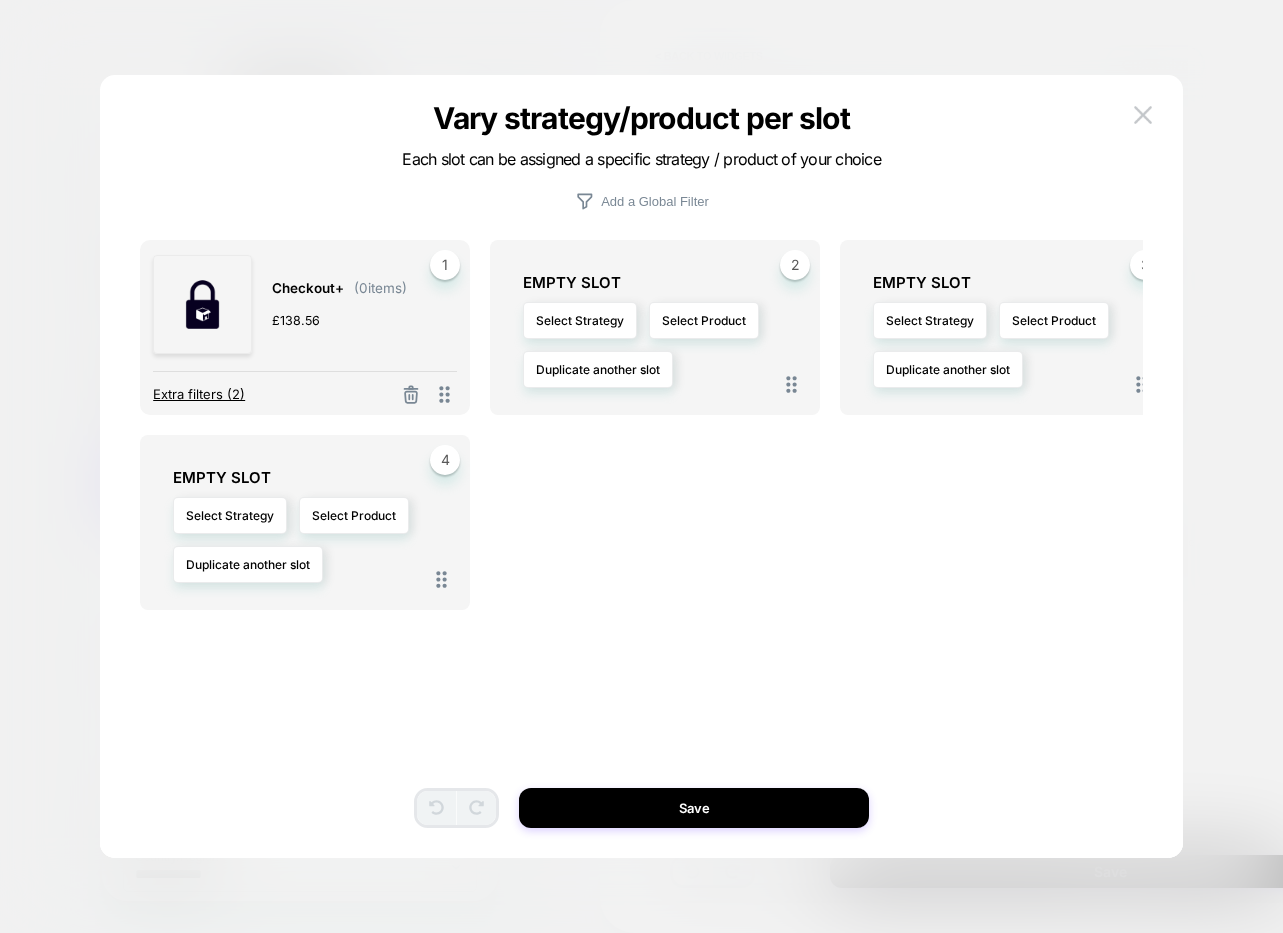click on "Extra filters (2)" at bounding box center (199, 394) 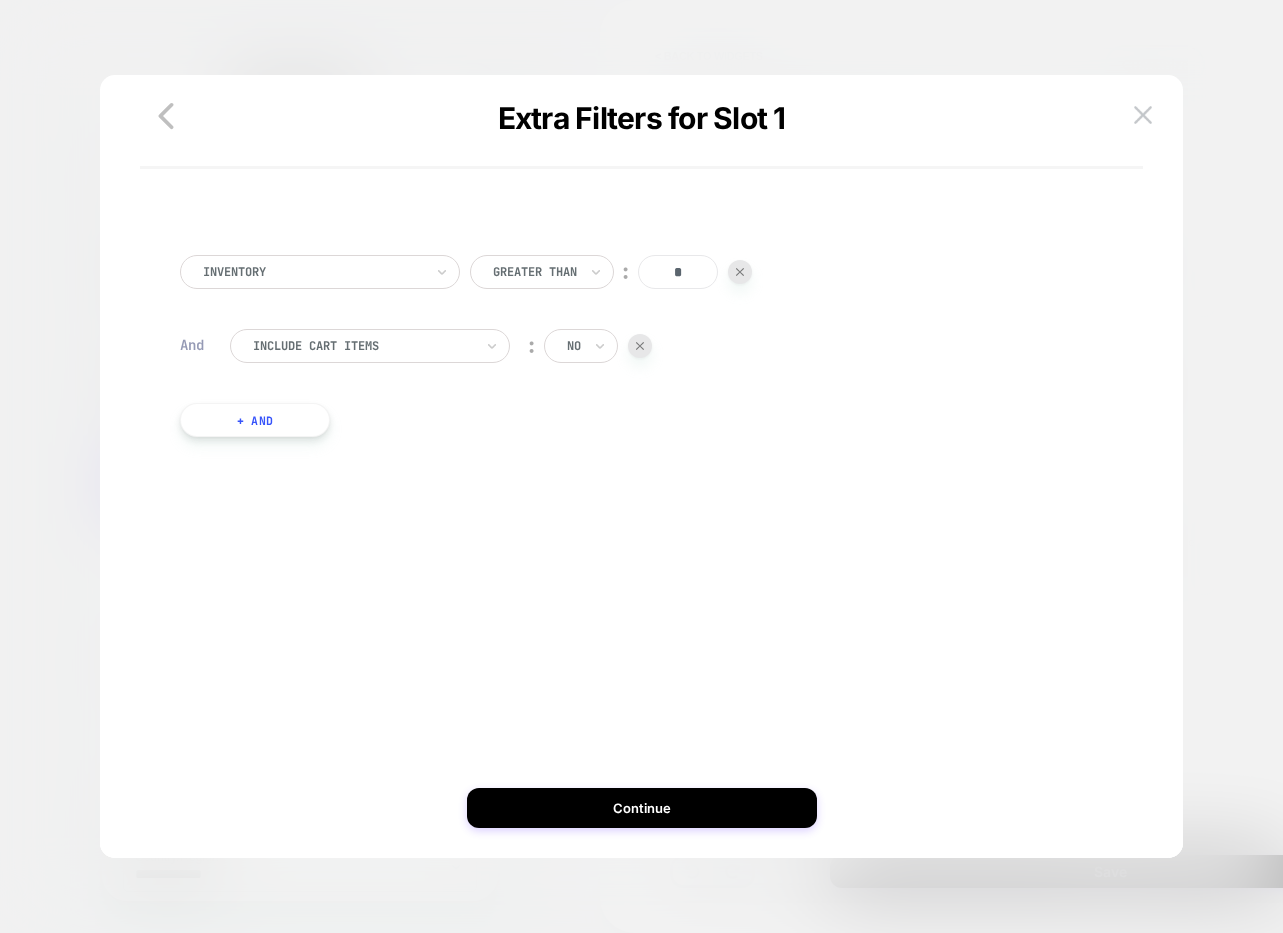 click at bounding box center (740, 272) 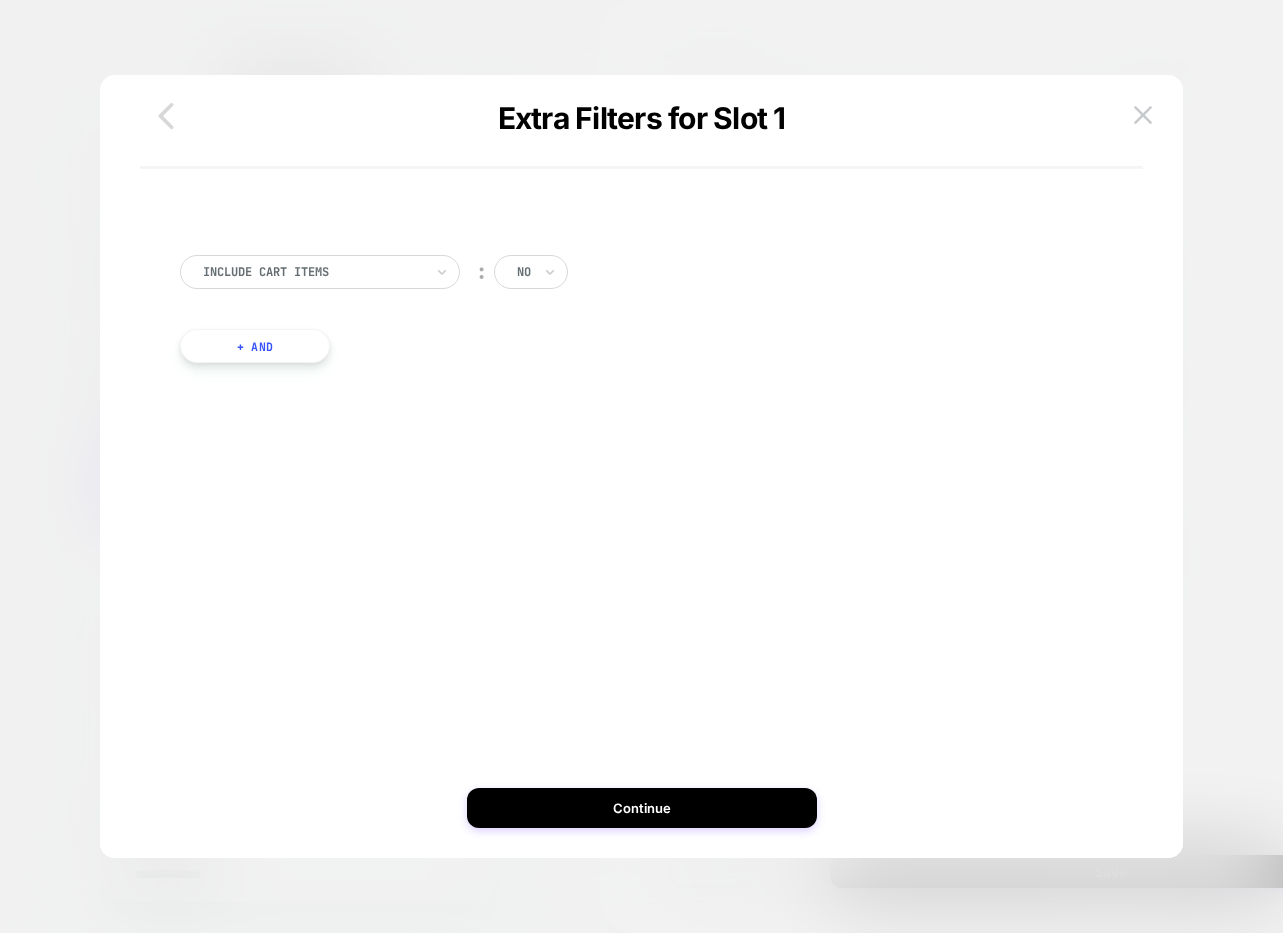click 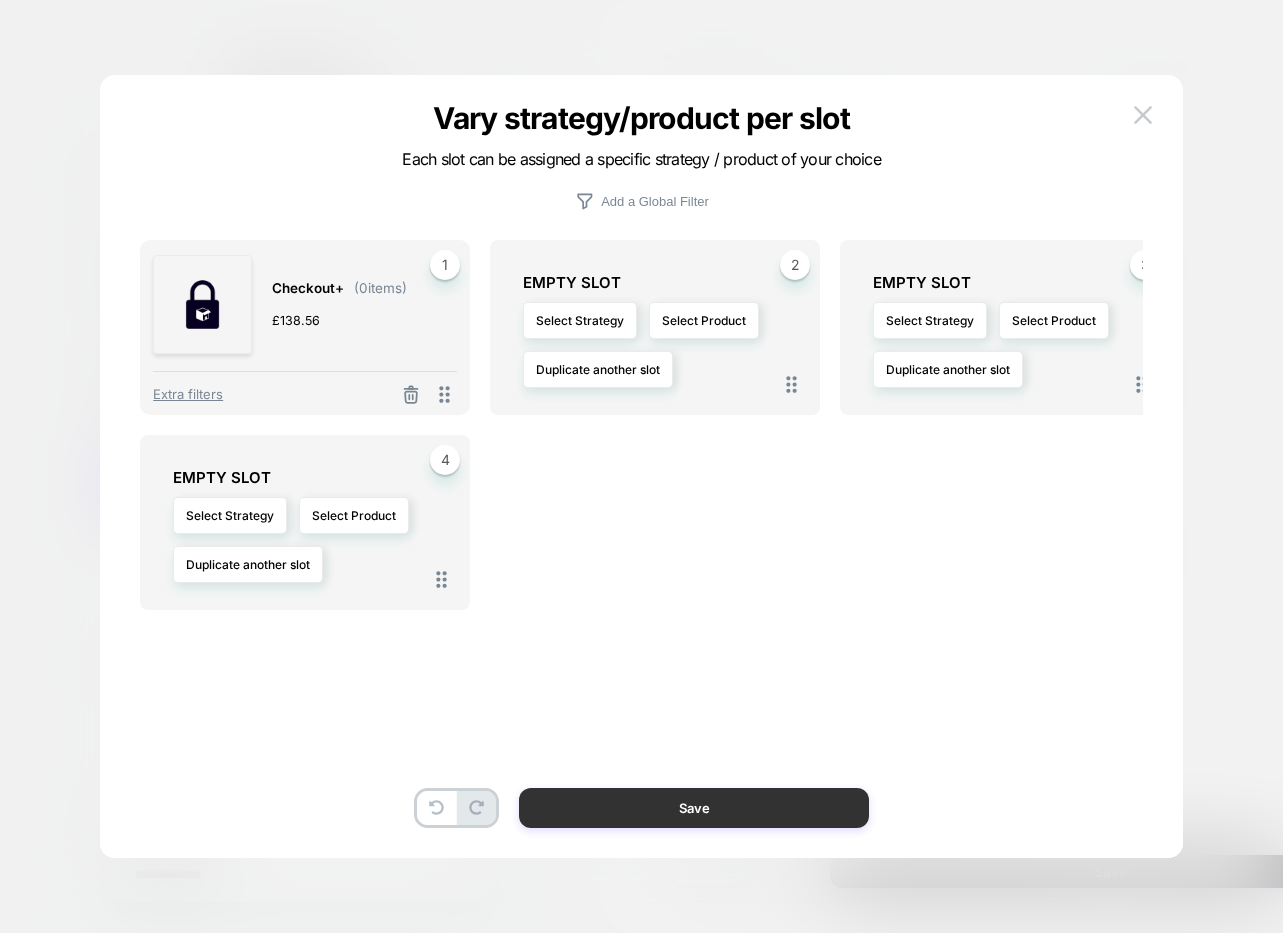 click on "Save" at bounding box center [694, 808] 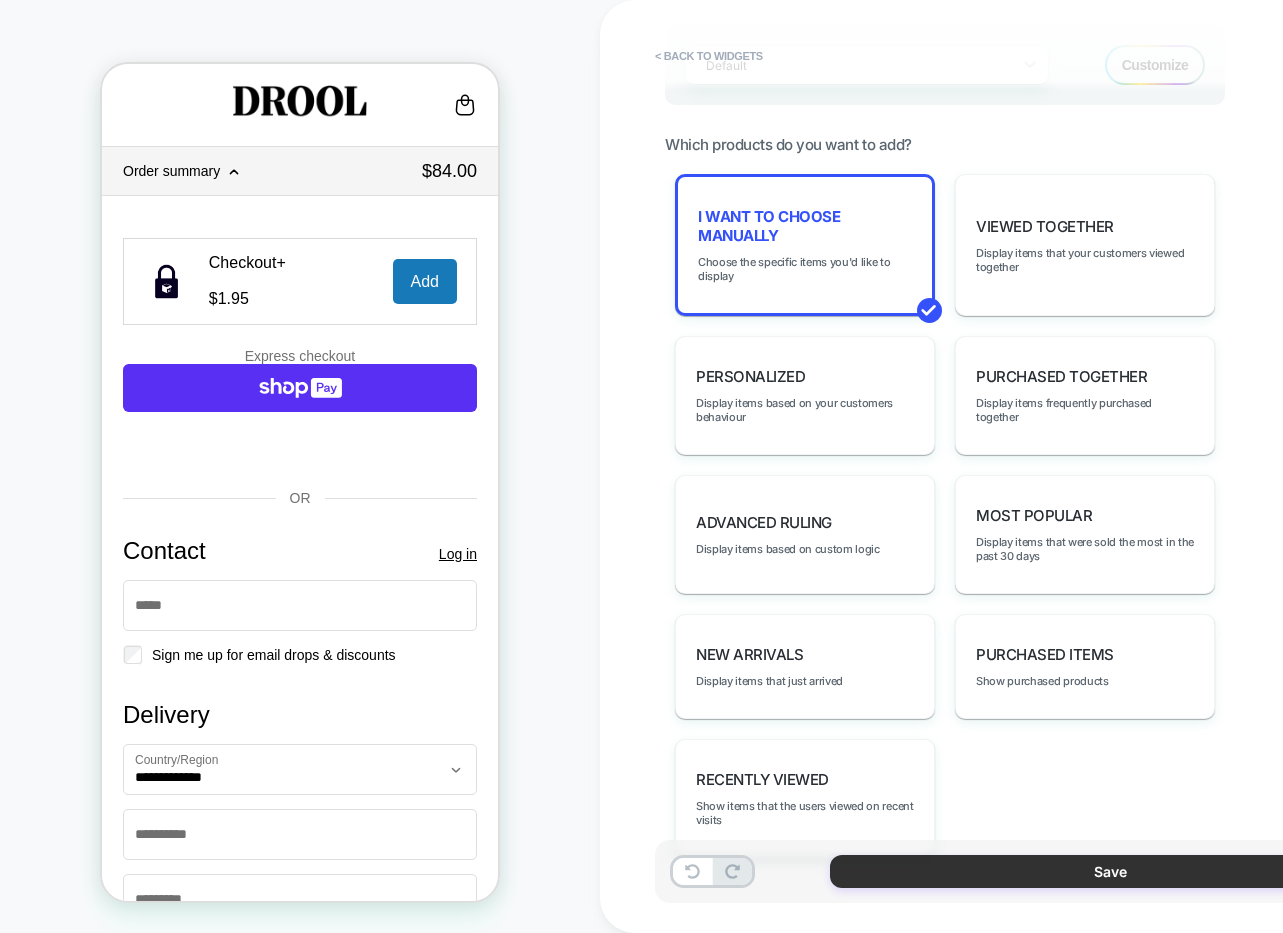 click on "Save" at bounding box center [1110, 871] 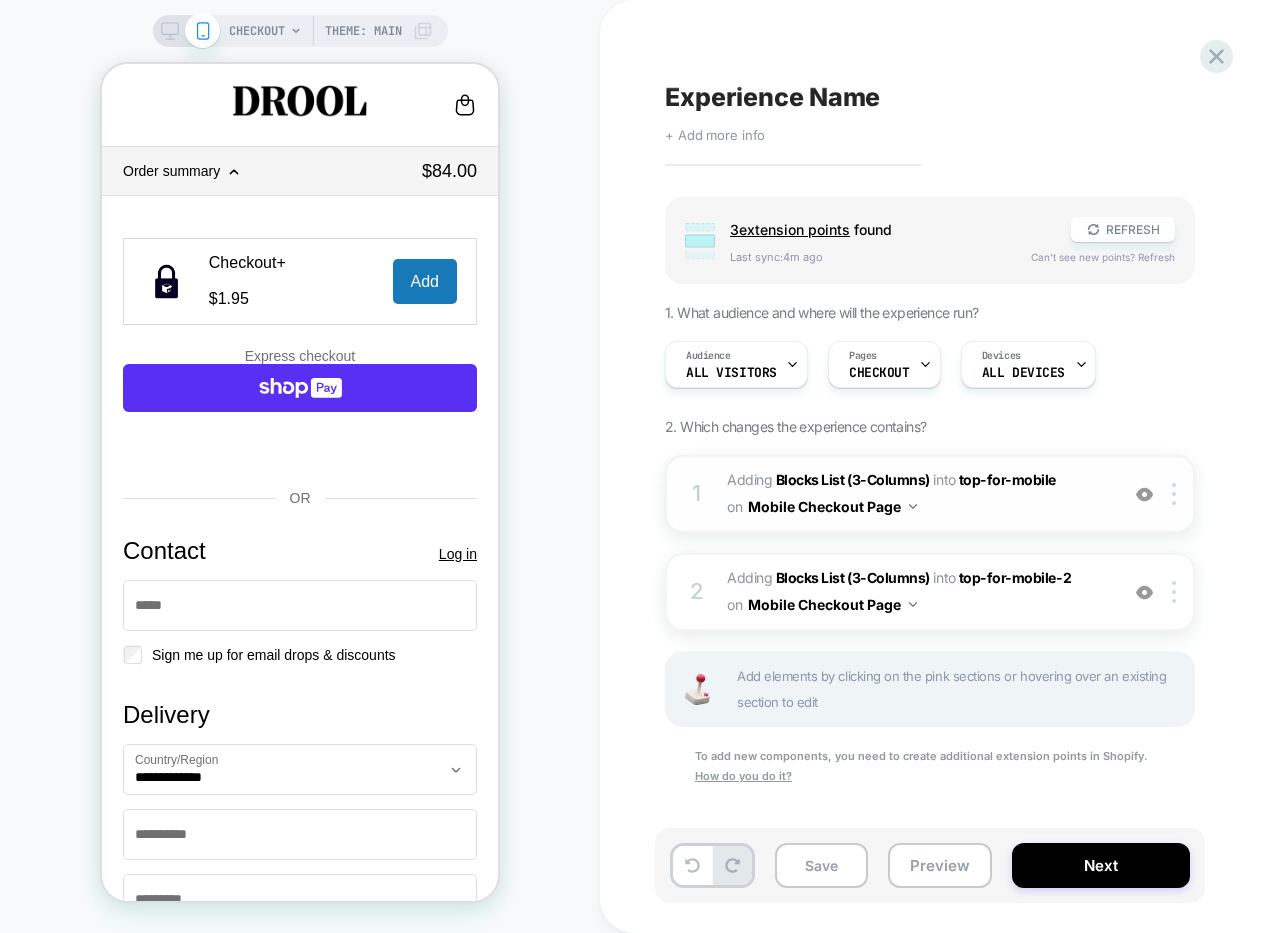click at bounding box center [1144, 494] 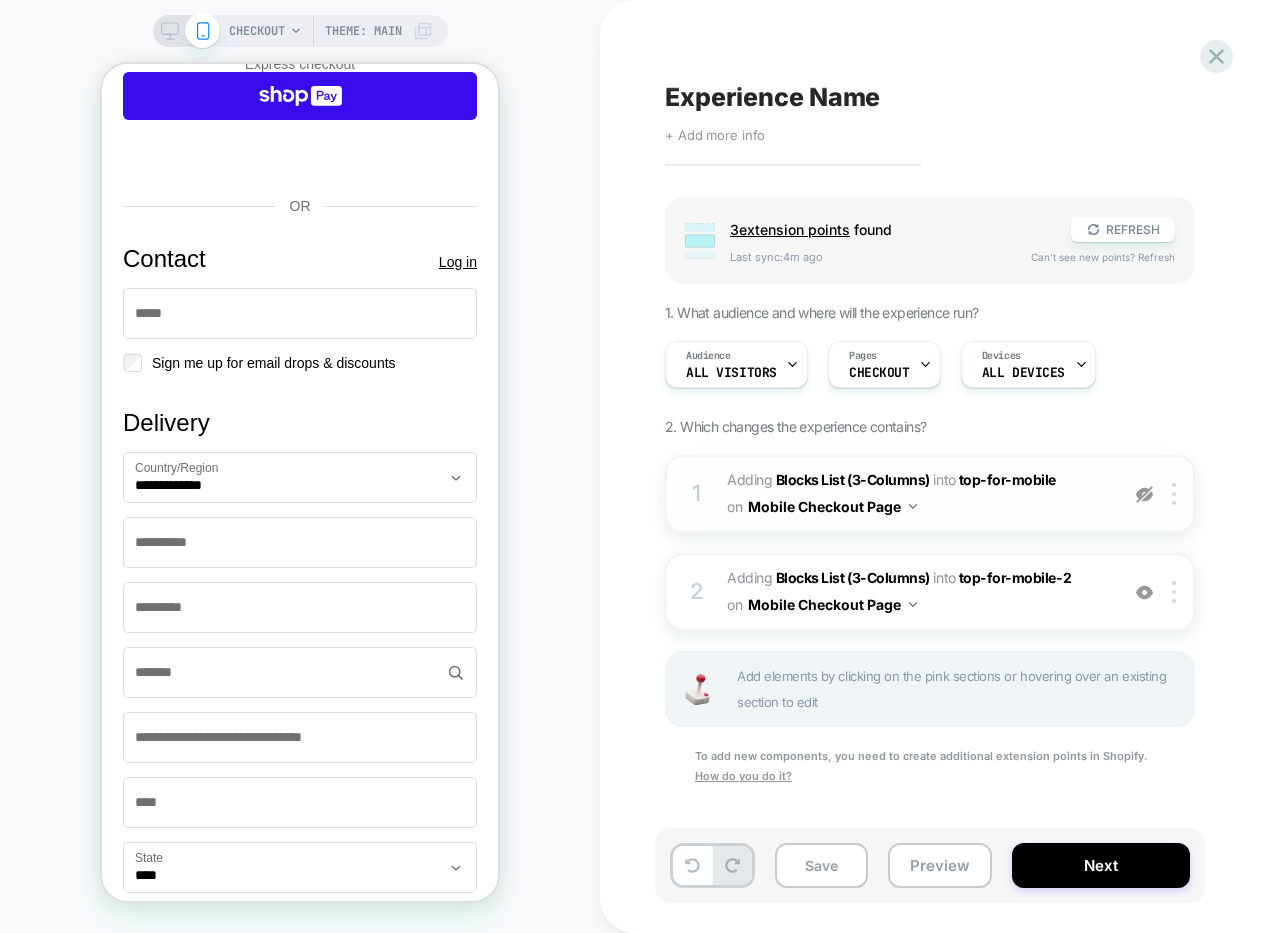 scroll, scrollTop: 0, scrollLeft: 0, axis: both 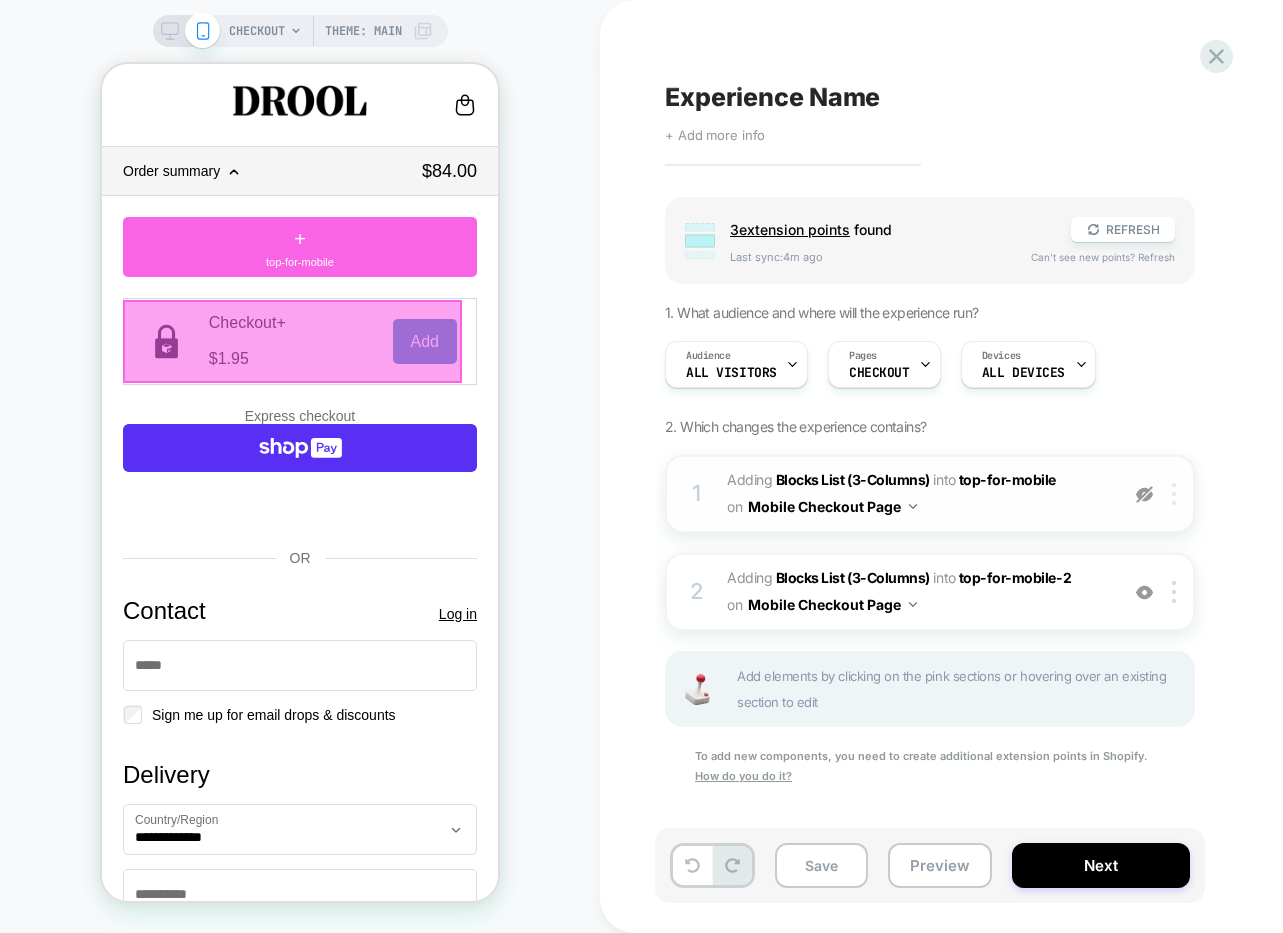 click at bounding box center (1174, 494) 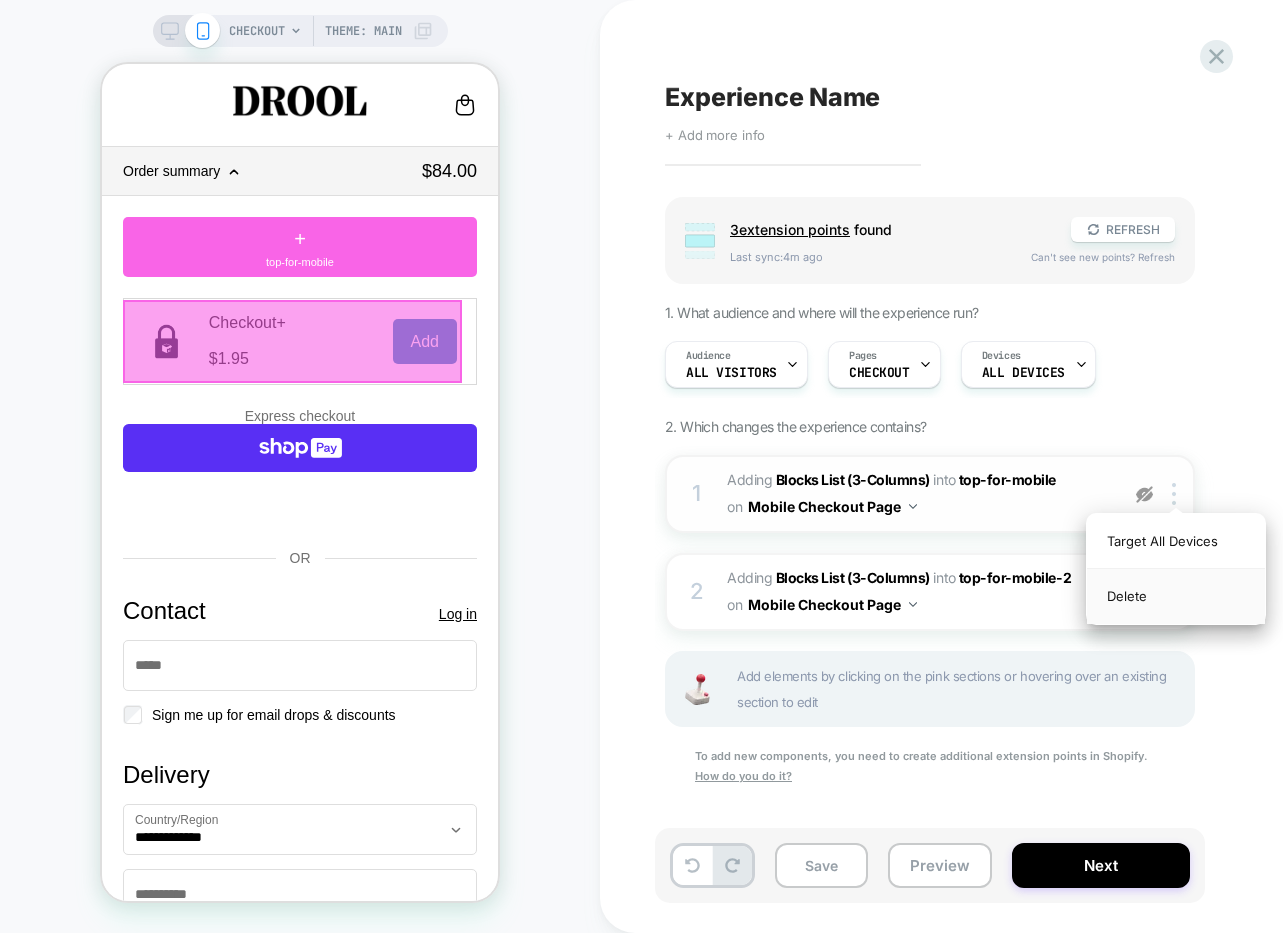 click on "Delete" at bounding box center (1176, 596) 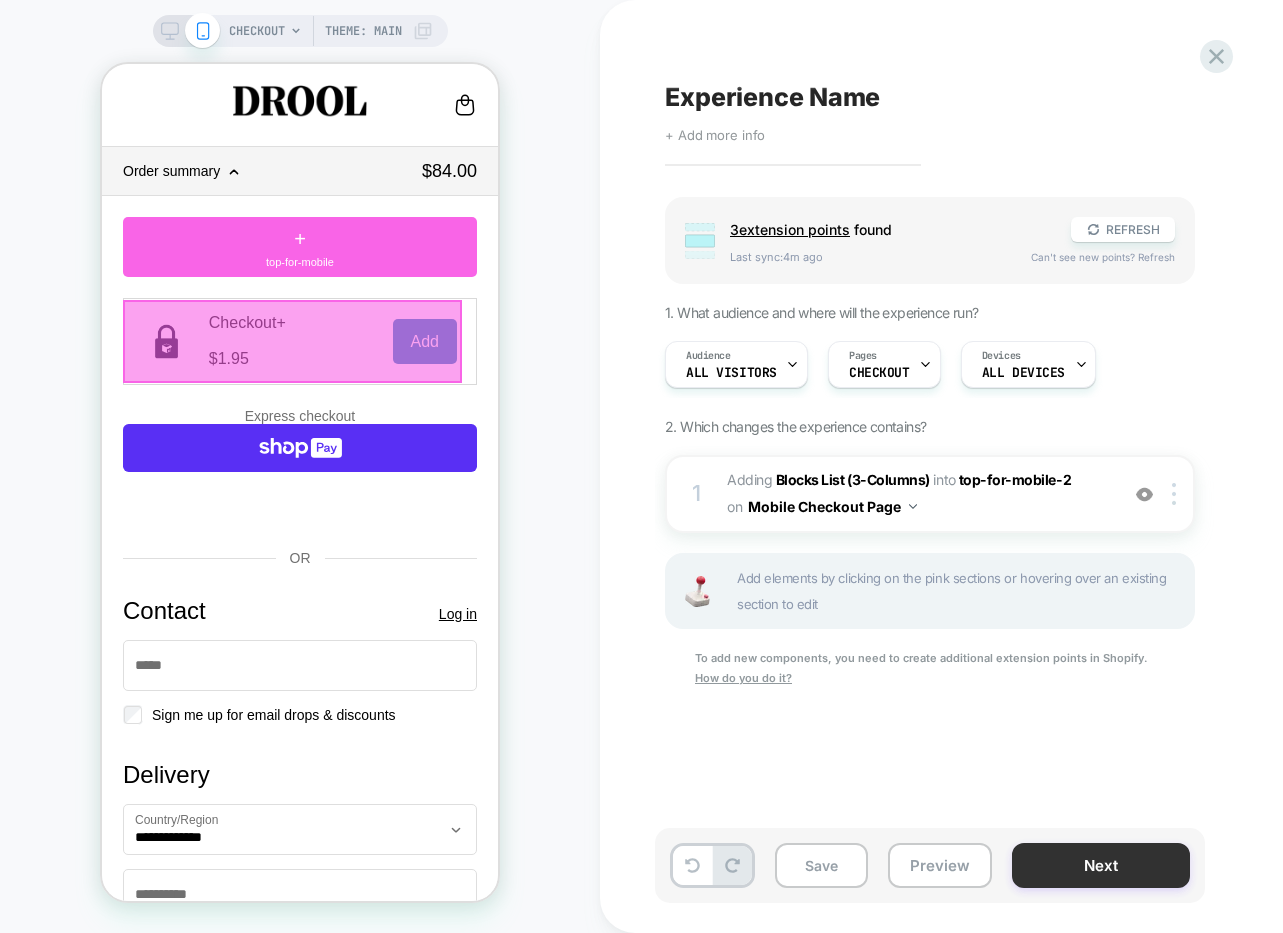 click on "Next" at bounding box center [1101, 865] 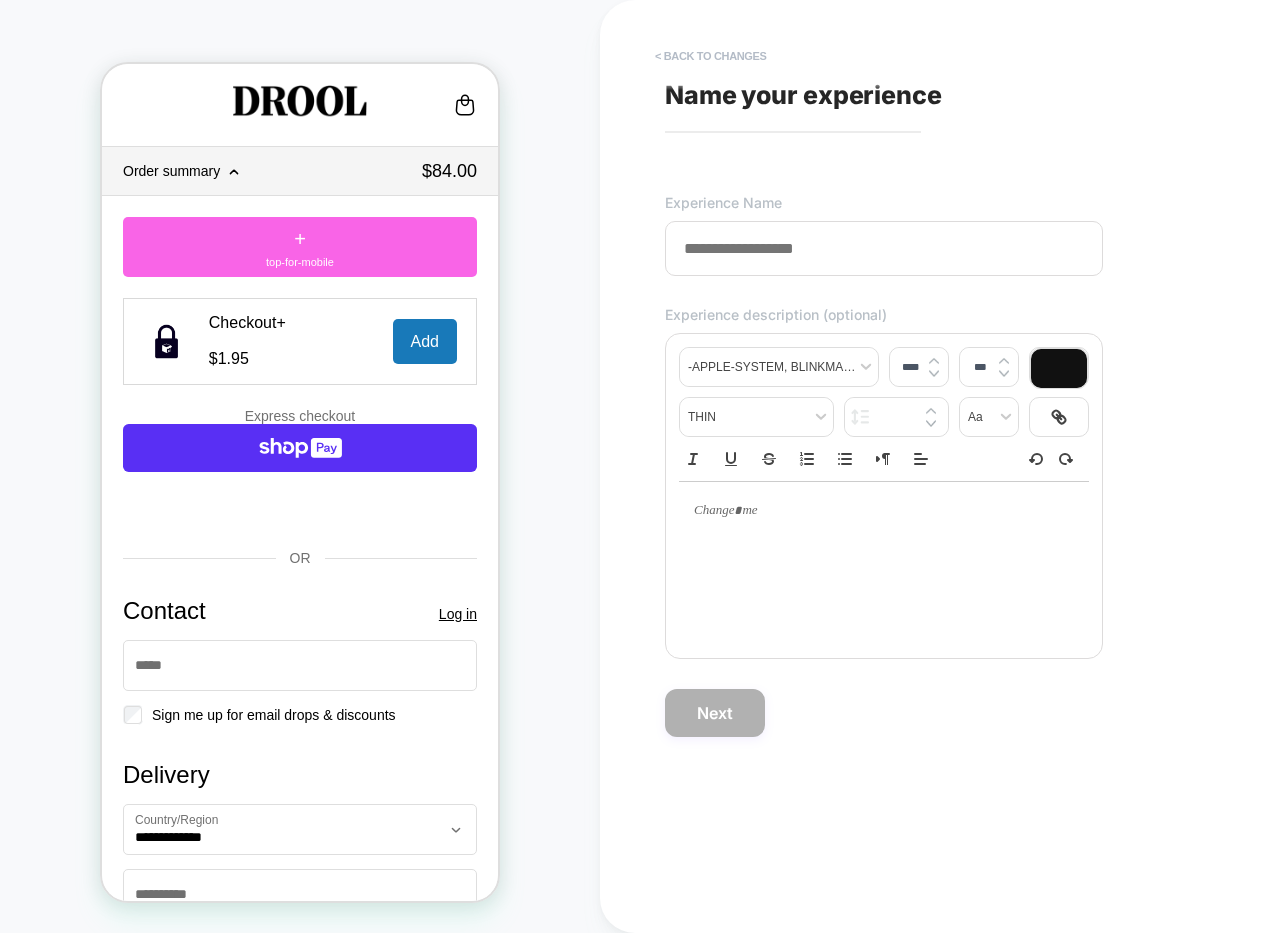 click on "< Back to changes" at bounding box center (711, 56) 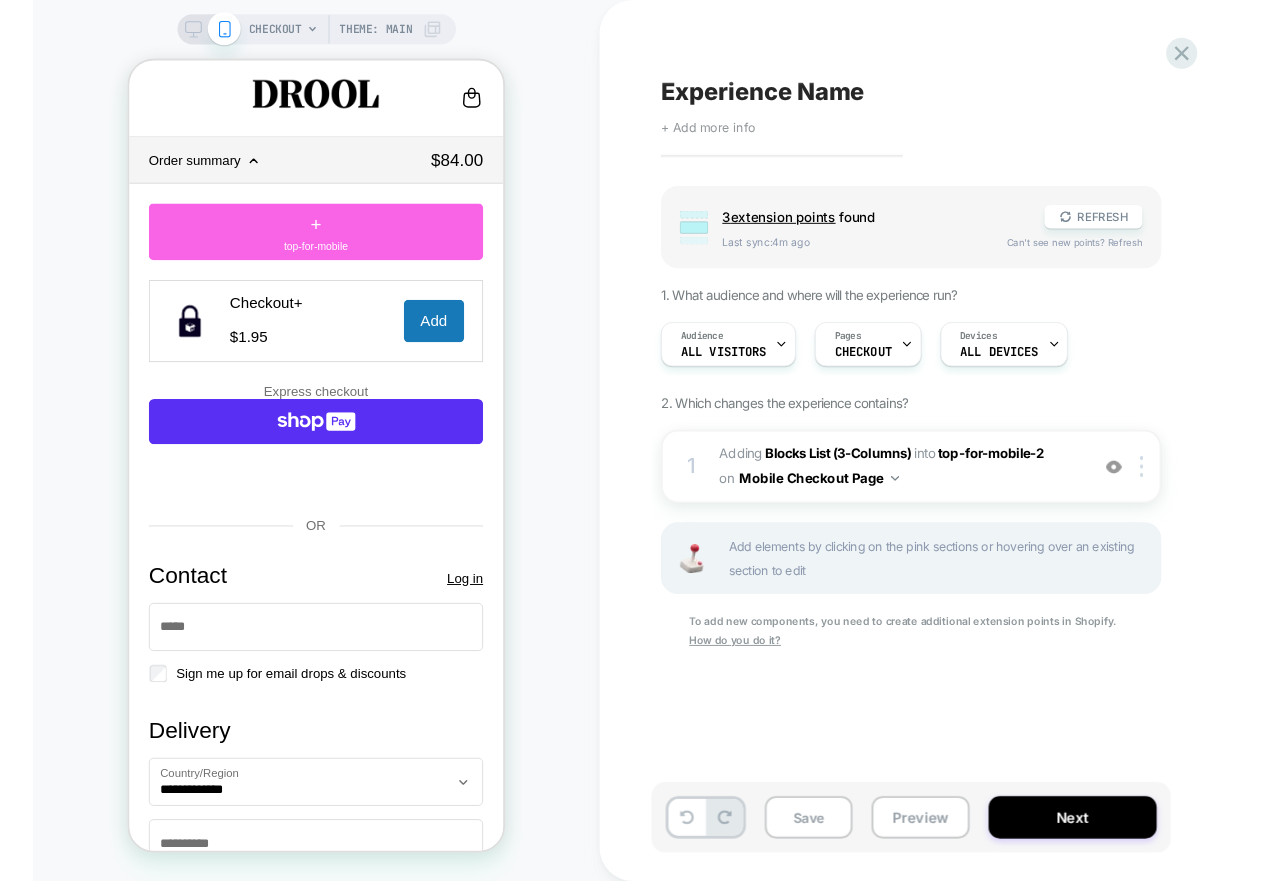 scroll, scrollTop: 0, scrollLeft: 0, axis: both 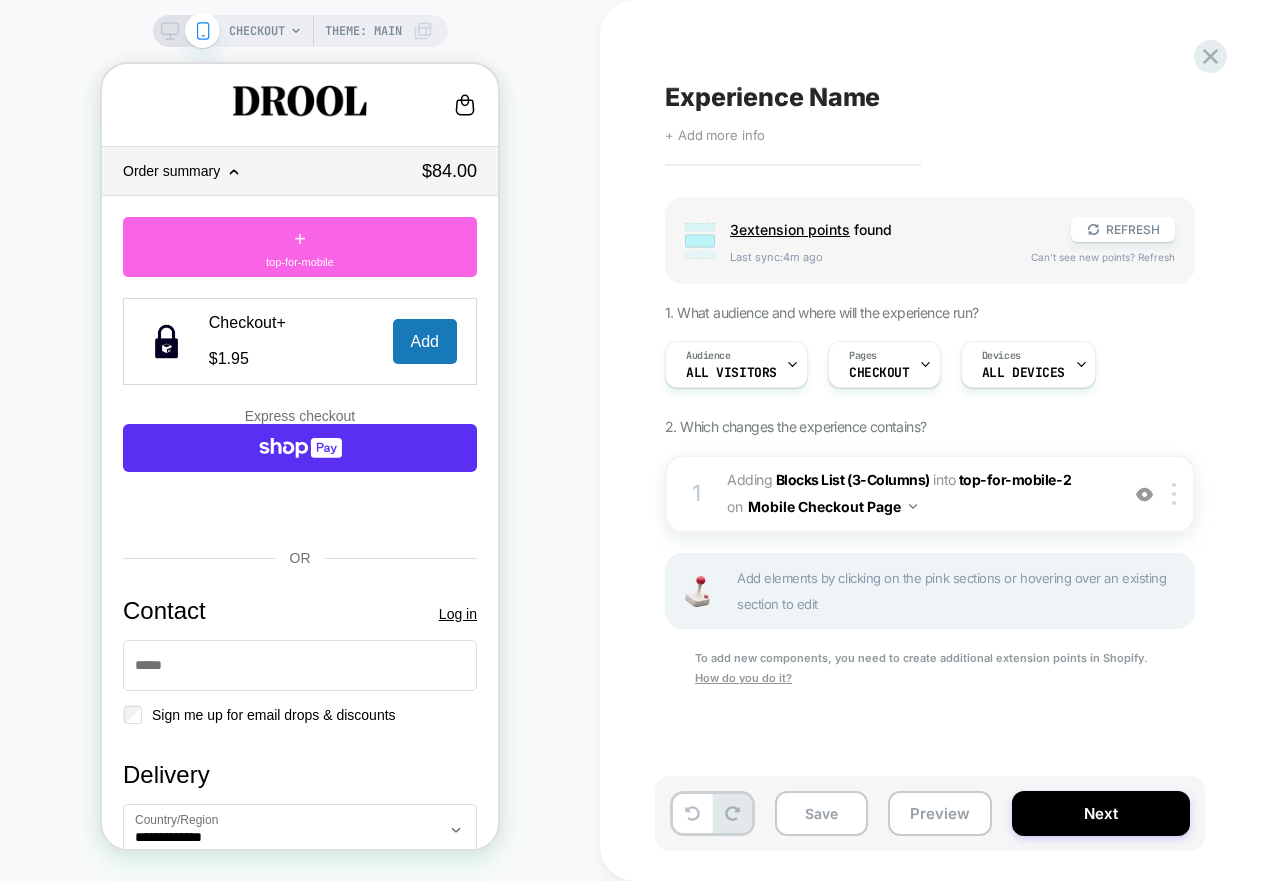 click on "Order summary" at bounding box center [268, 171] 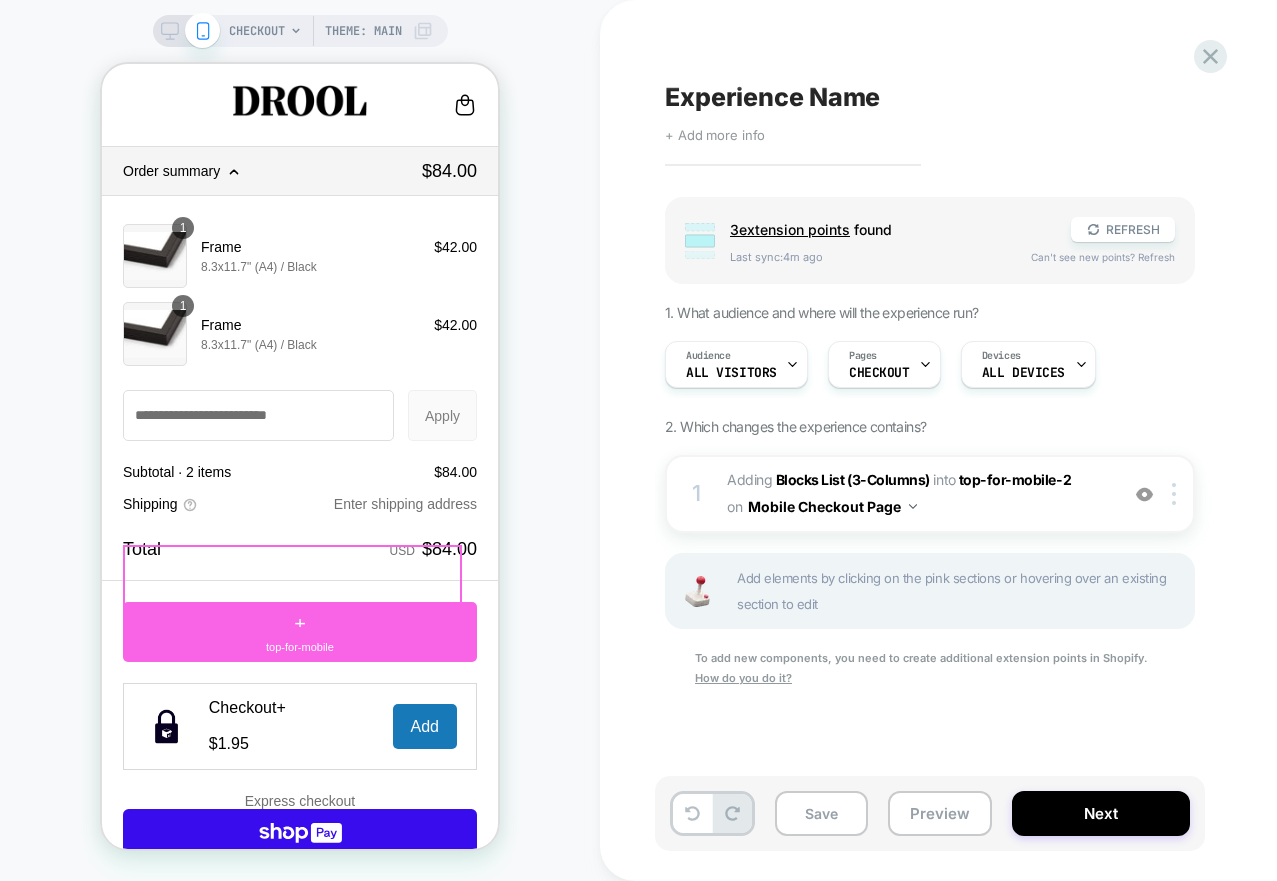 scroll, scrollTop: 210, scrollLeft: 0, axis: vertical 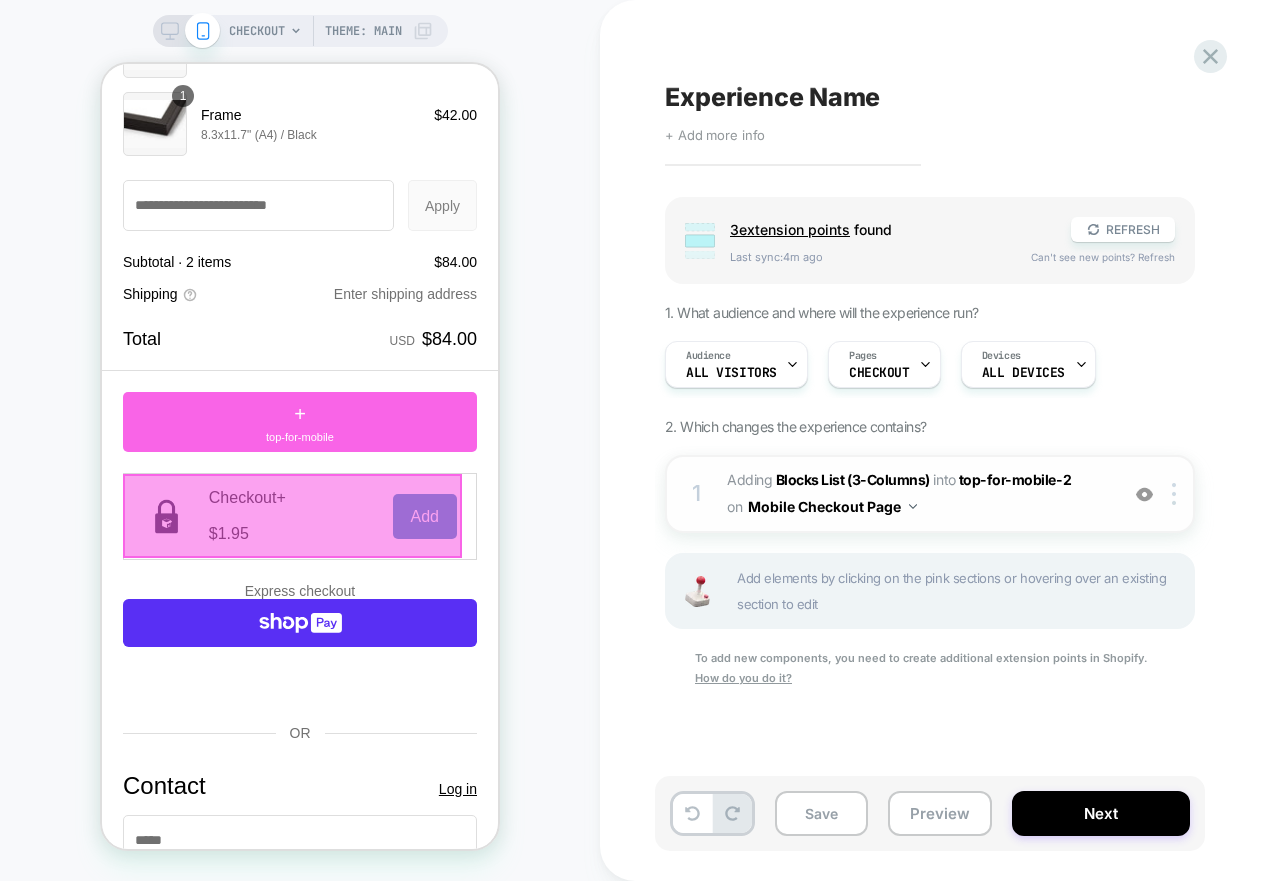 click on "#_loomi_addon_1751989374922 Adding   Blocks List (3-Columns)   INTO top-for-mobile-2 top-for-mobile-2   on Mobile Checkout Page" at bounding box center [917, 494] 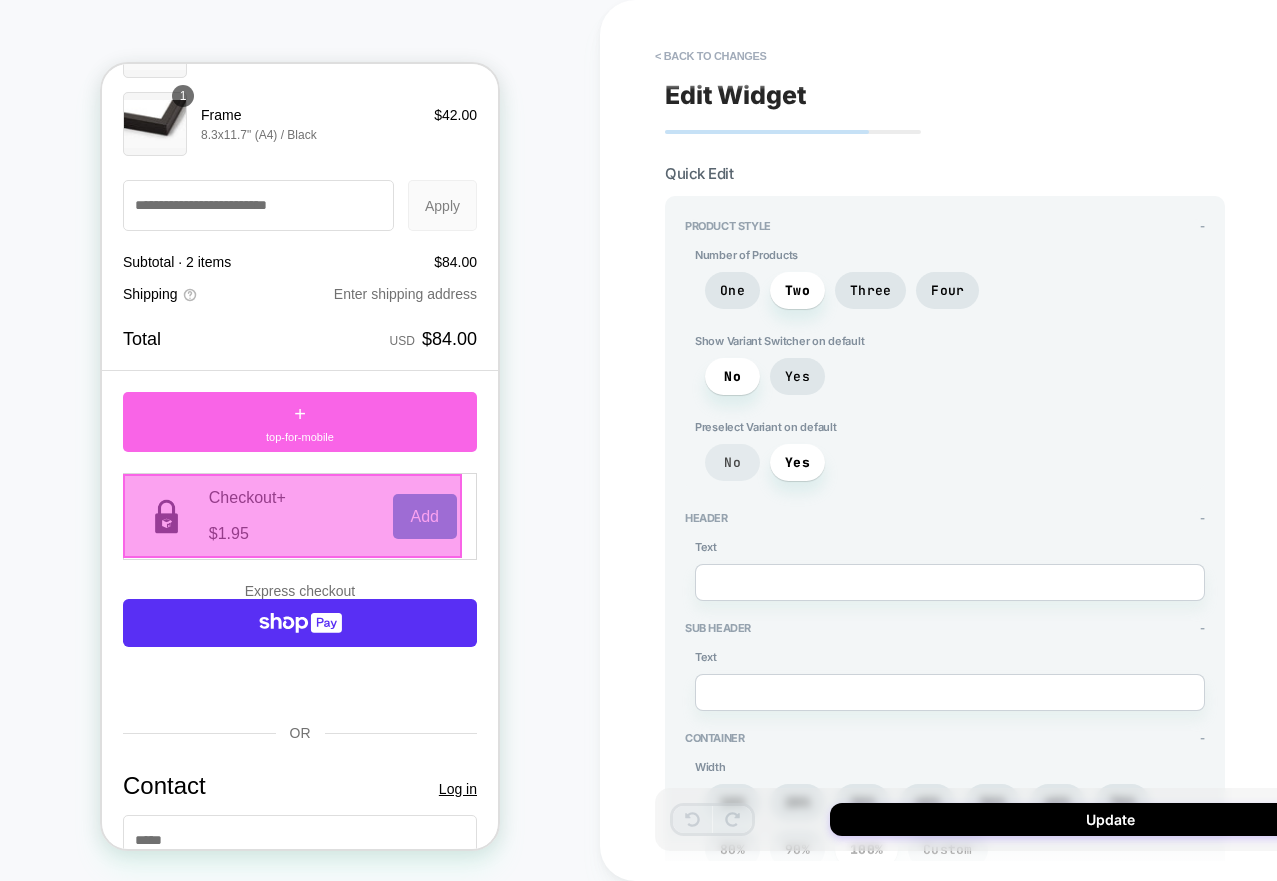 click on "No" at bounding box center (732, 462) 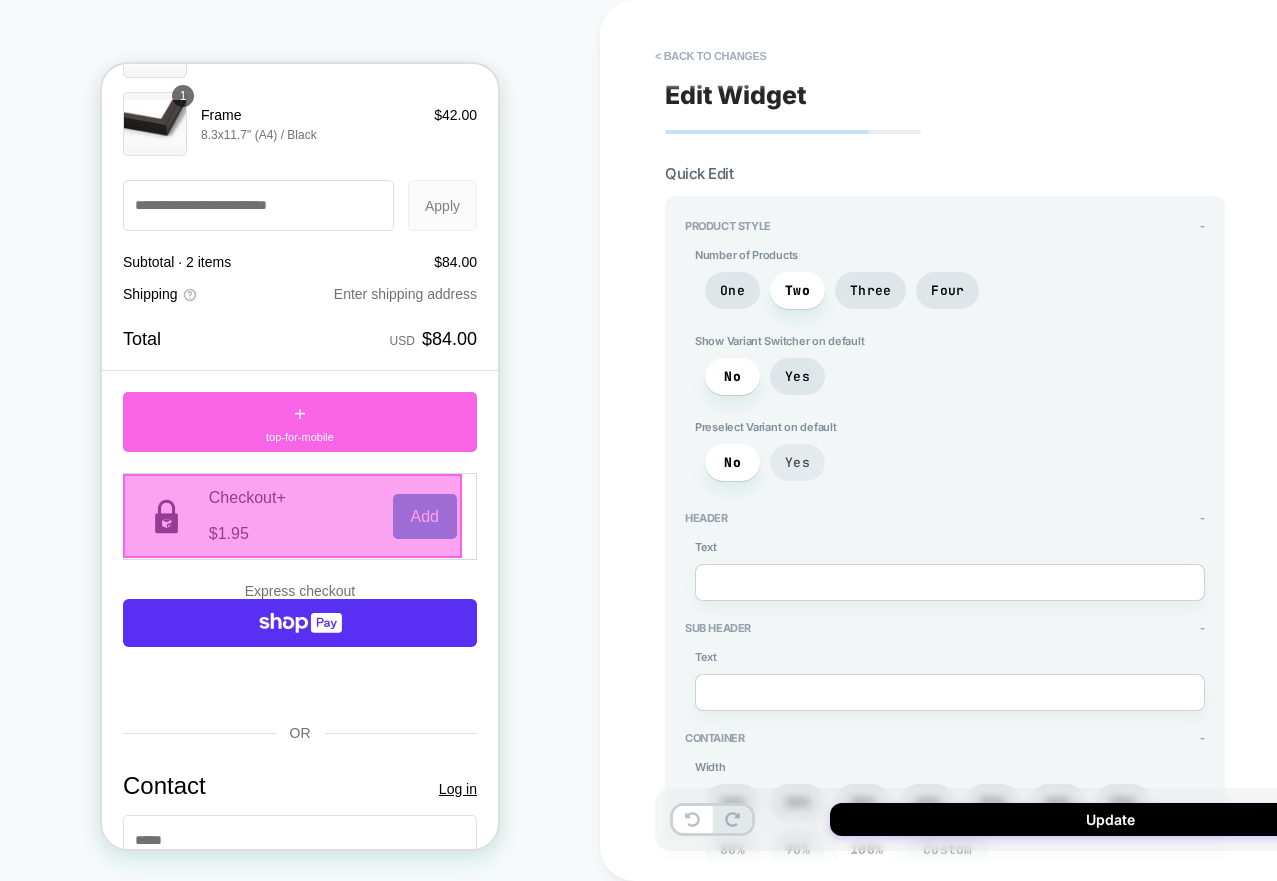 click on "Yes" at bounding box center [797, 462] 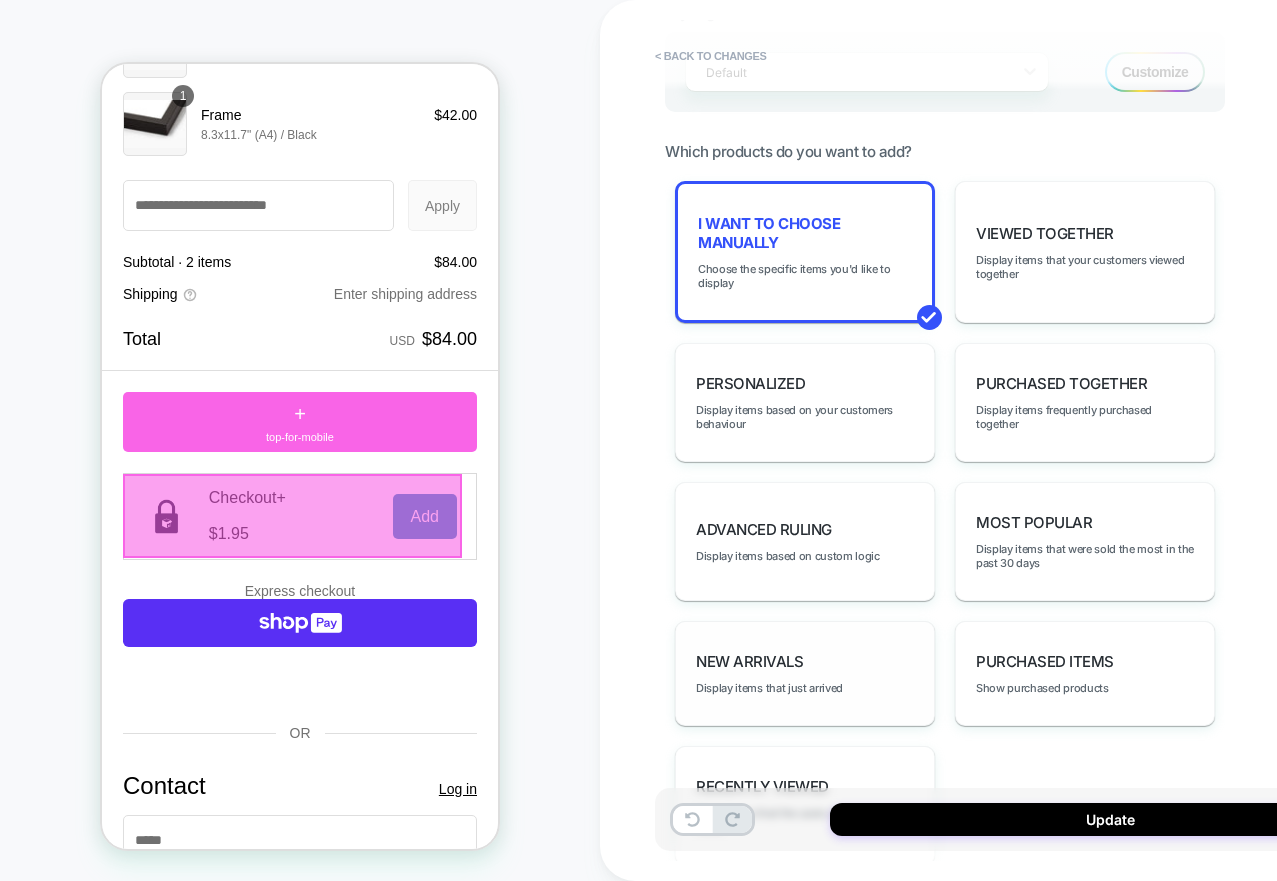 scroll, scrollTop: 1396, scrollLeft: 0, axis: vertical 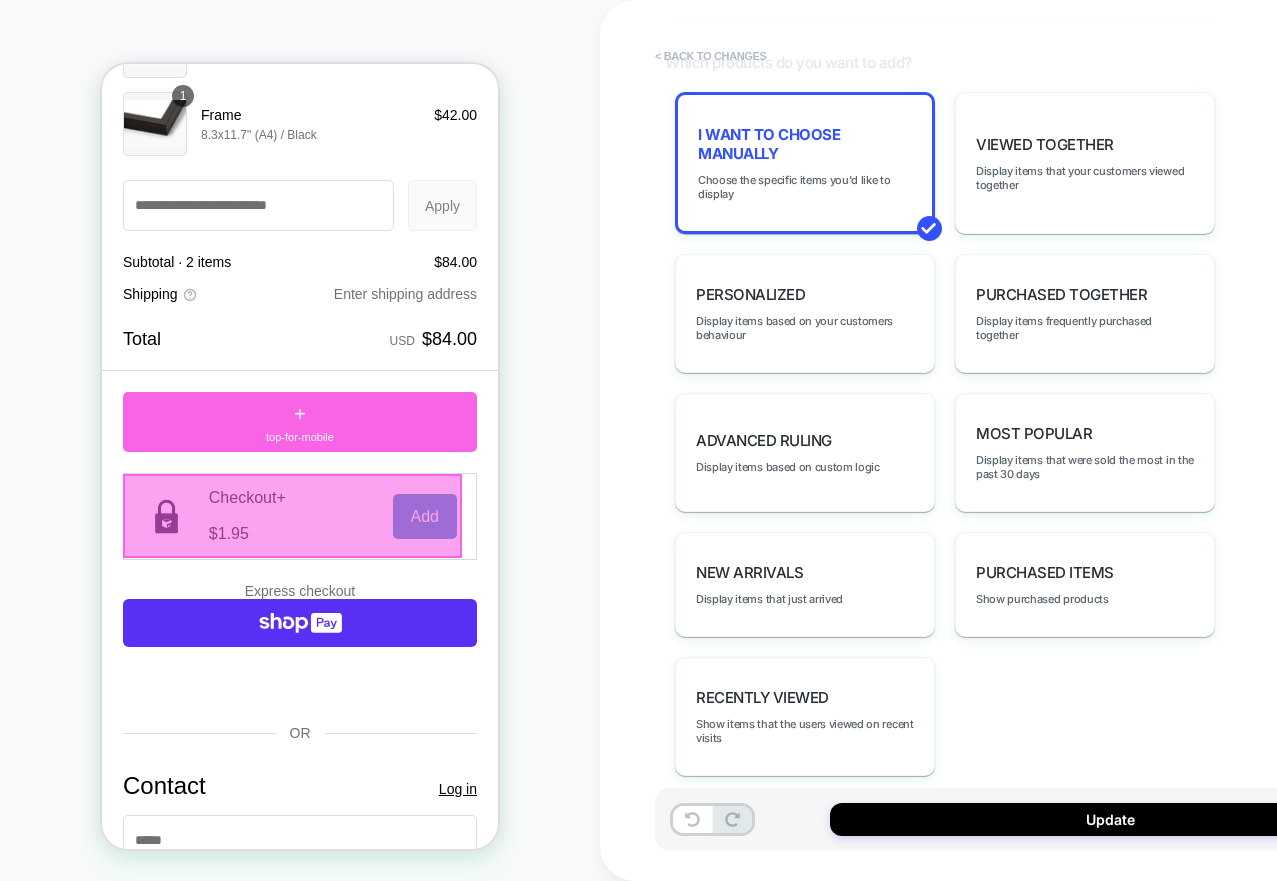 click on "< Back to changes" at bounding box center [711, 56] 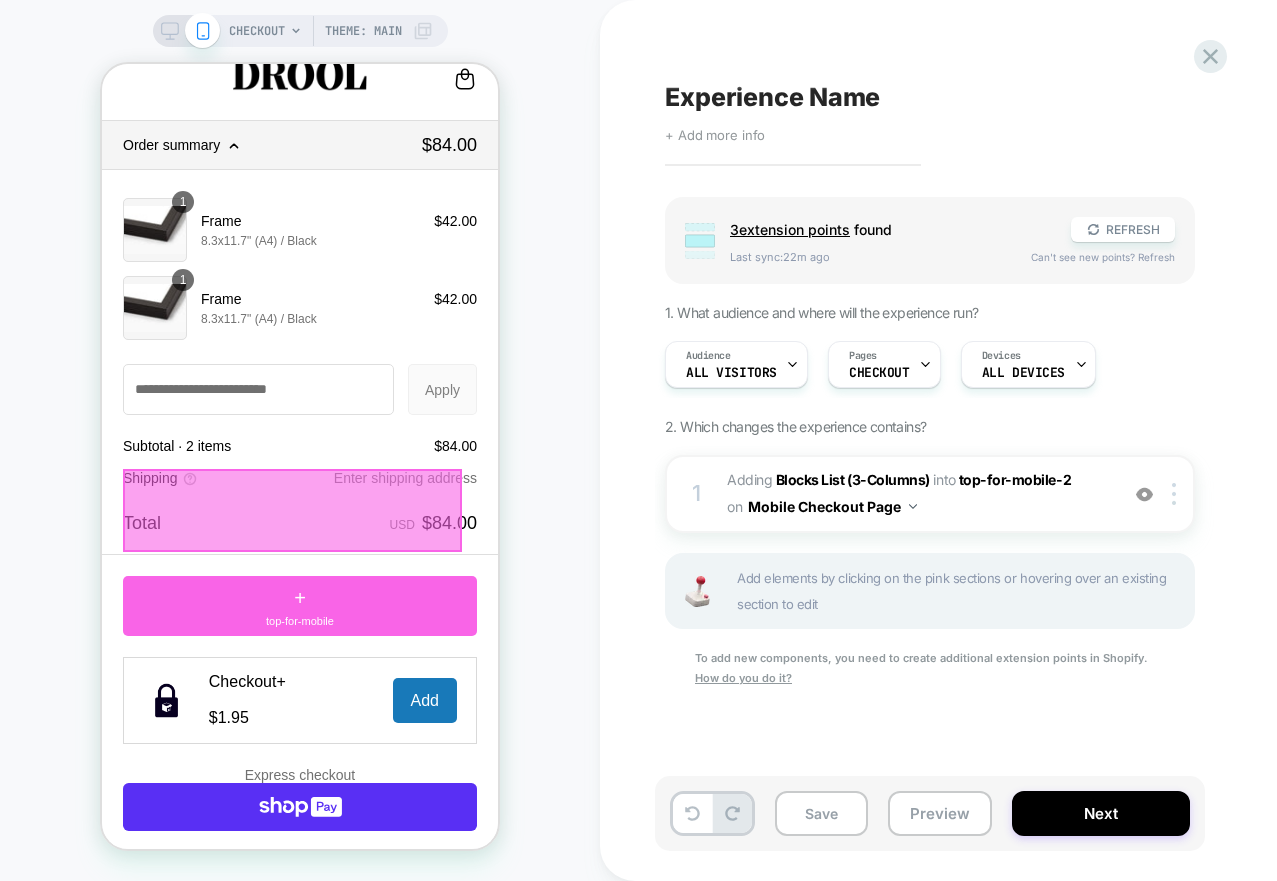 scroll, scrollTop: 365, scrollLeft: 0, axis: vertical 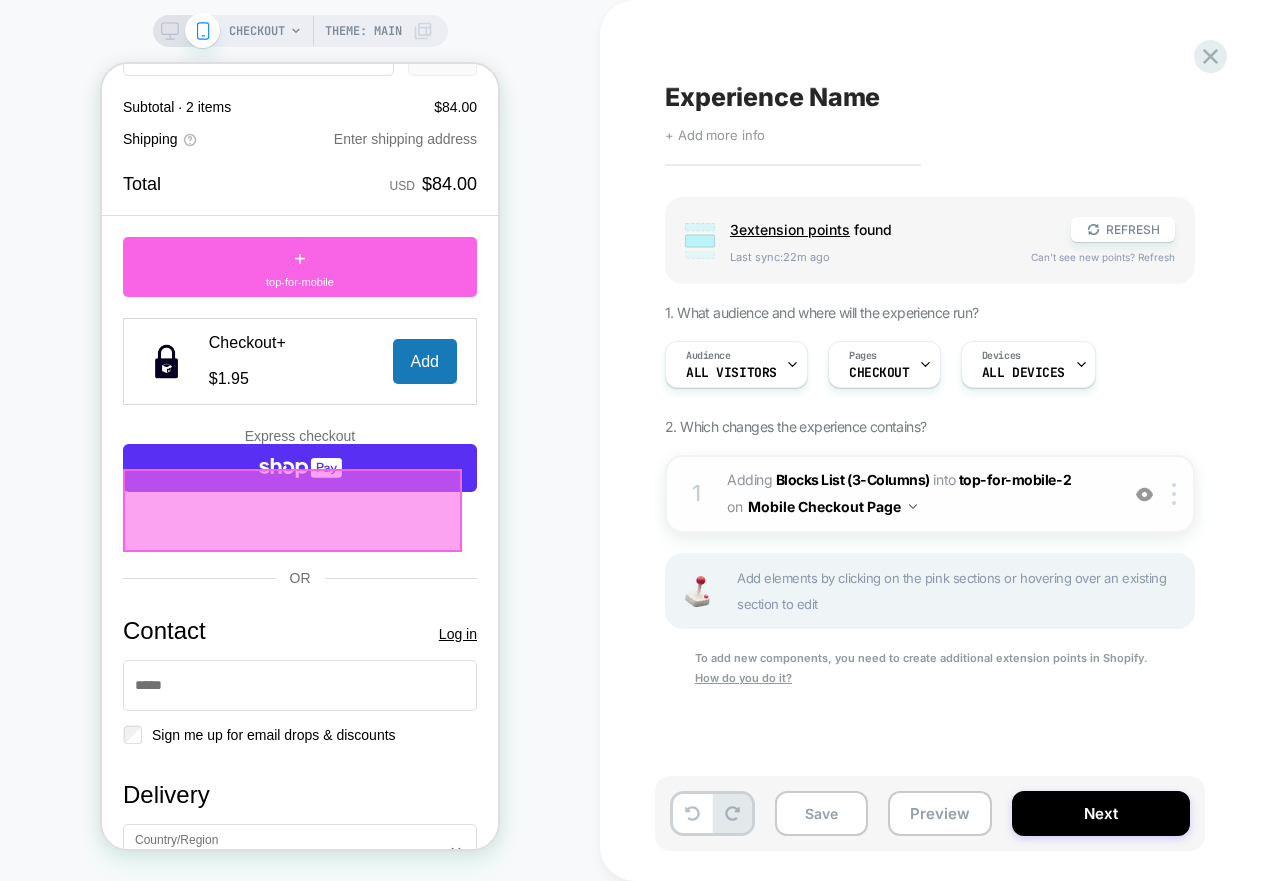 click on "#_loomi_addon_1751989374922 Adding   Blocks List (3-Columns)   INTO top-for-mobile-2 top-for-mobile-2   on Mobile Checkout Page" at bounding box center (917, 494) 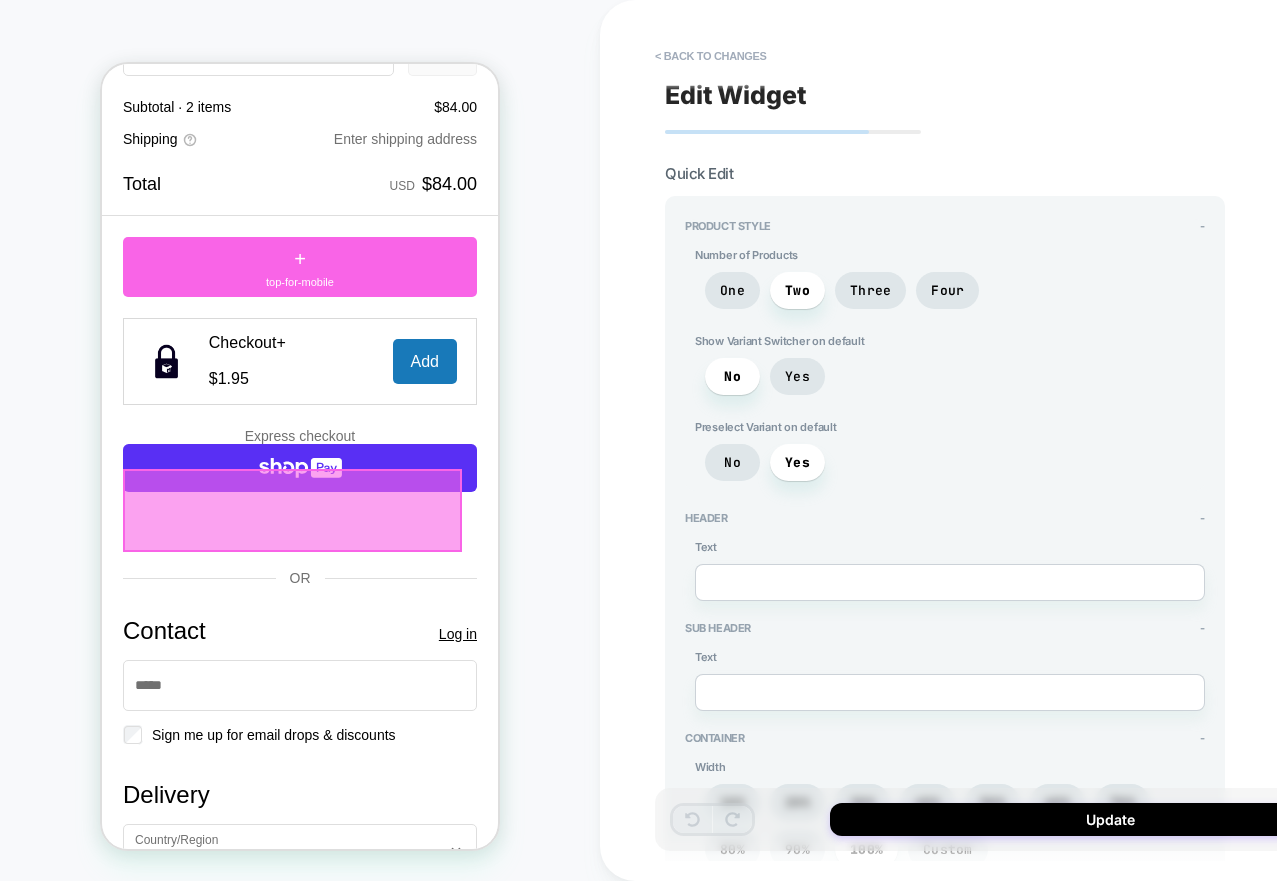 type on "*" 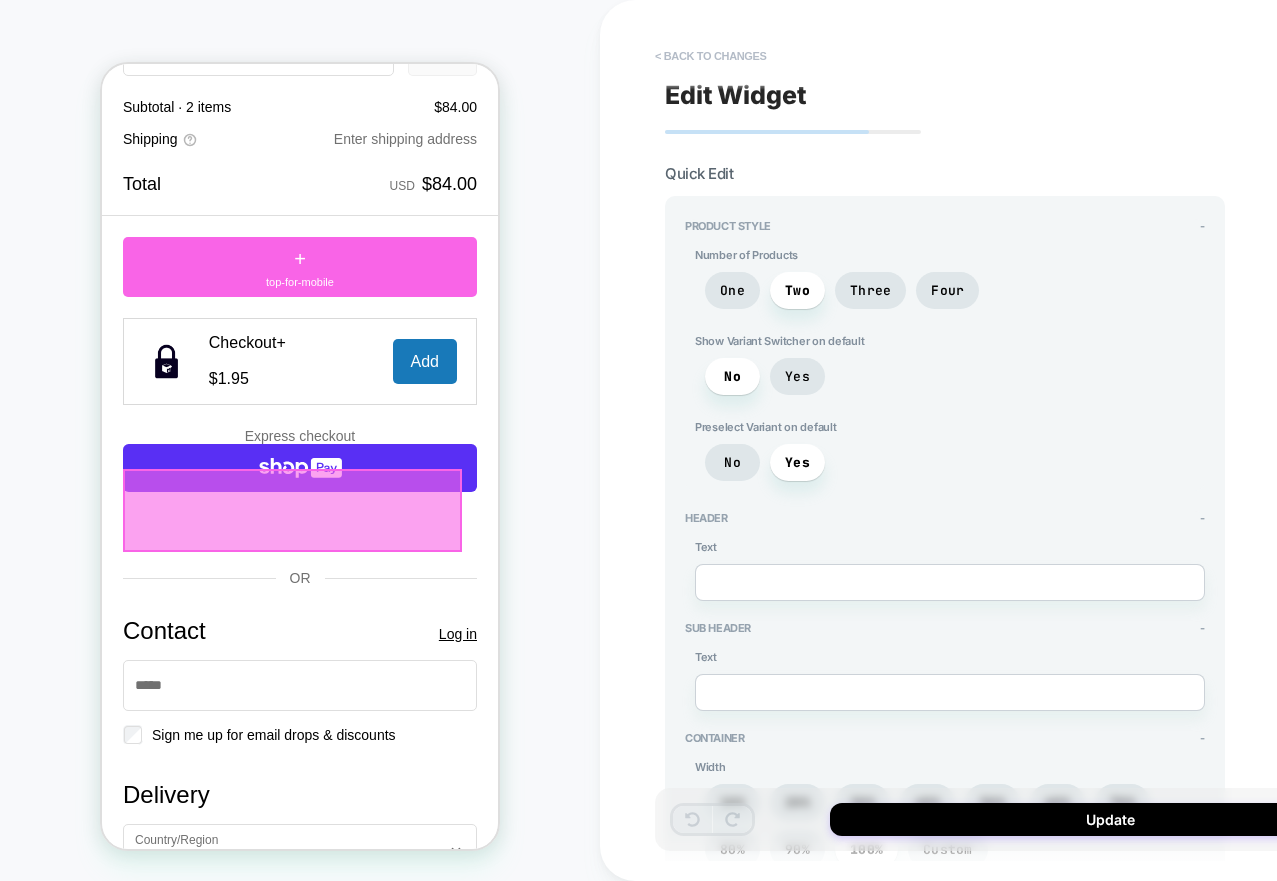 click on "< Back to changes" at bounding box center [711, 56] 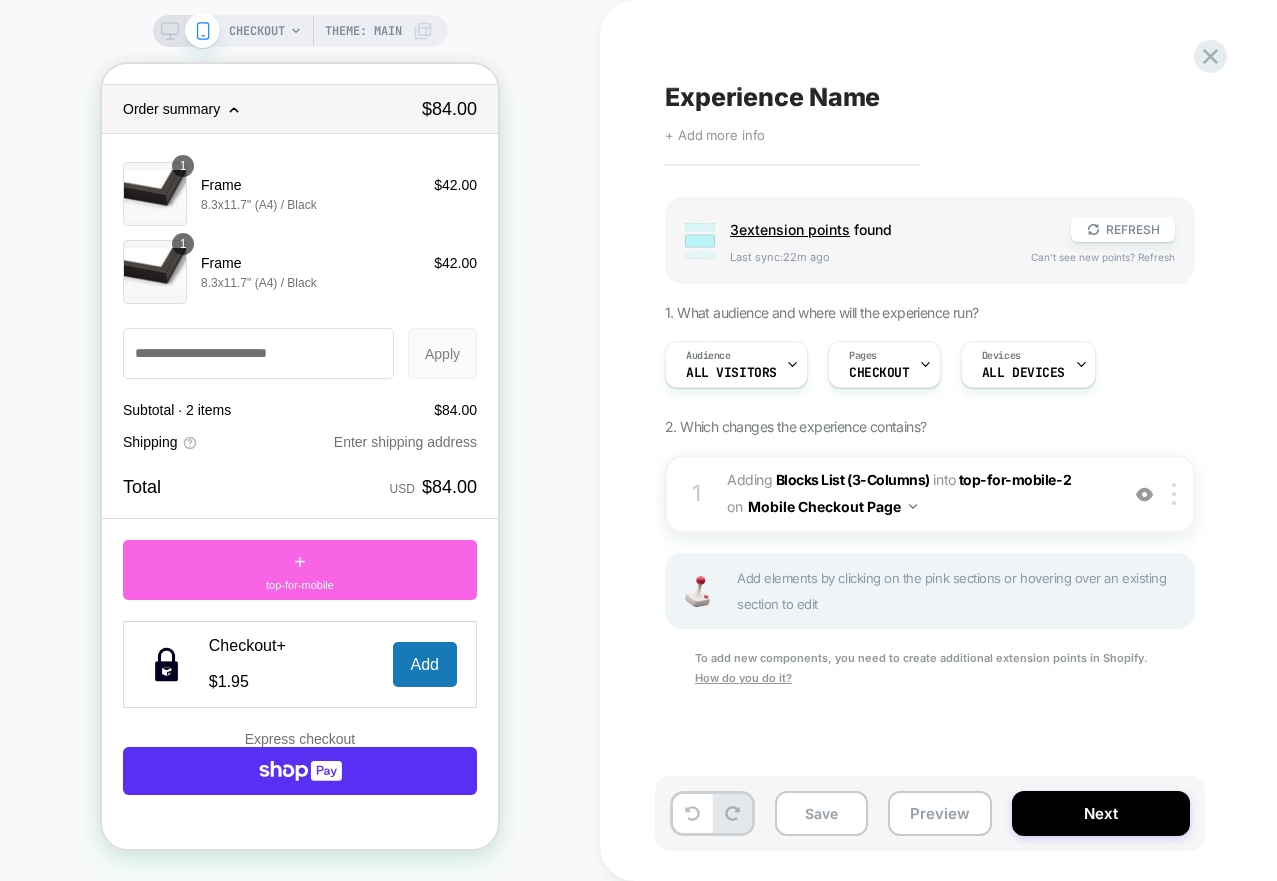 scroll, scrollTop: 63, scrollLeft: 0, axis: vertical 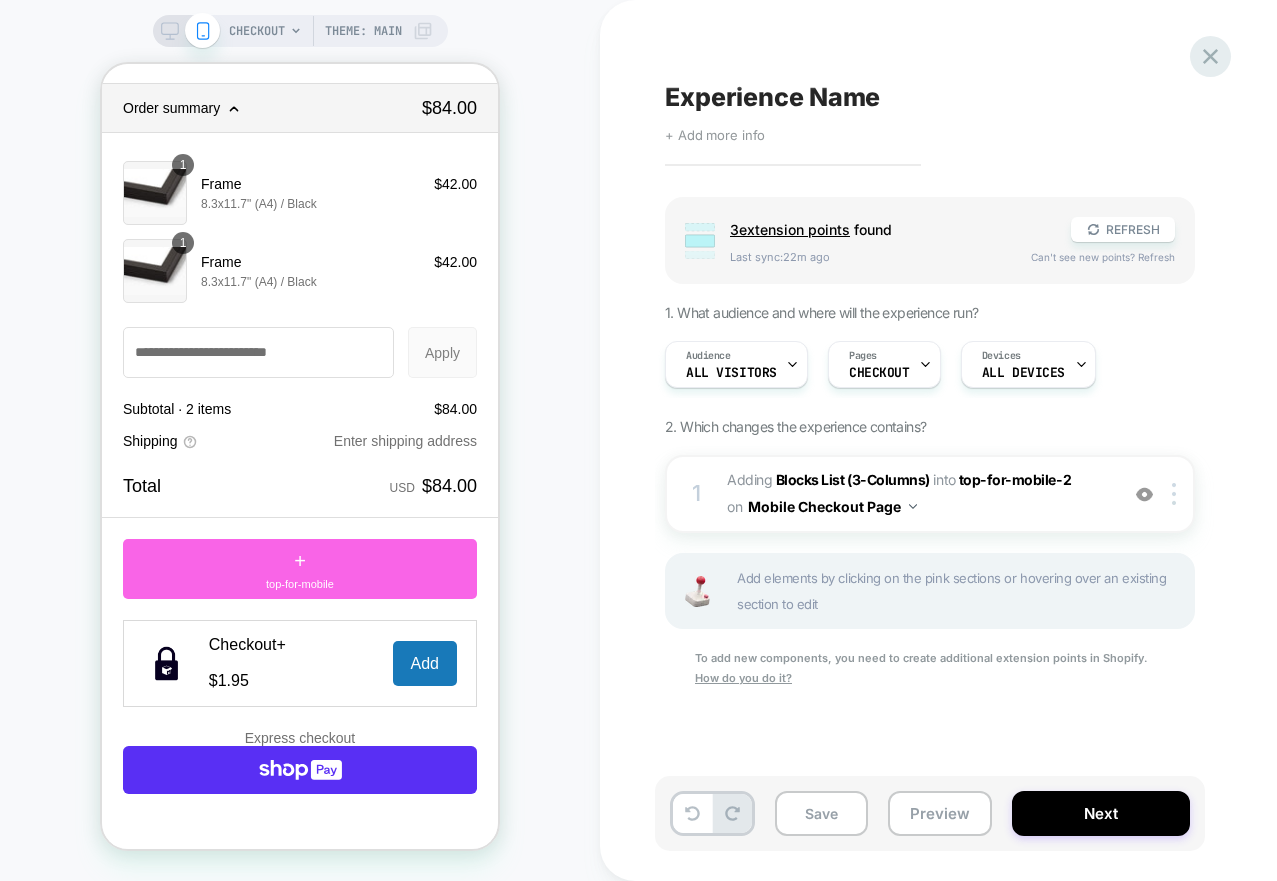 click 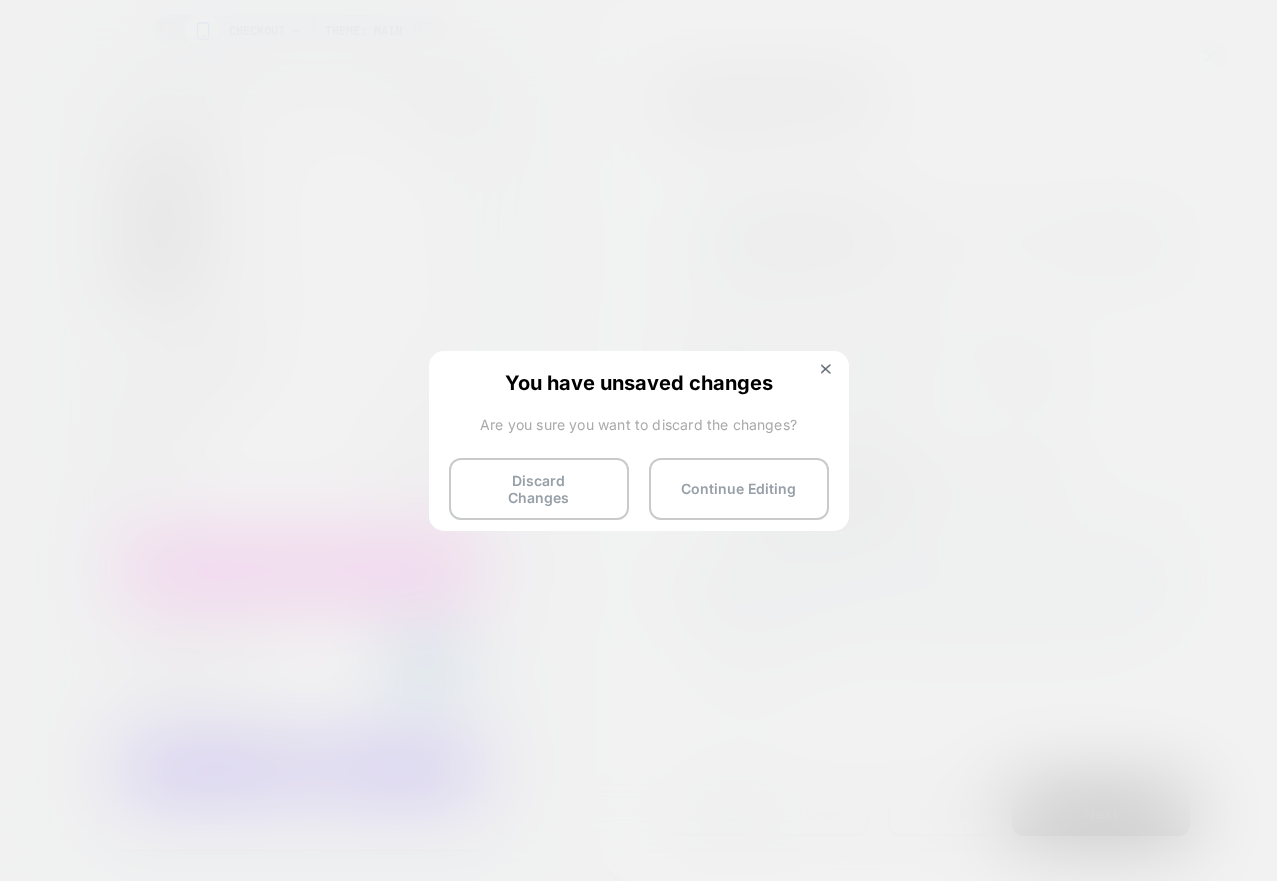 drag, startPoint x: 540, startPoint y: 477, endPoint x: 604, endPoint y: 333, distance: 157.58173 